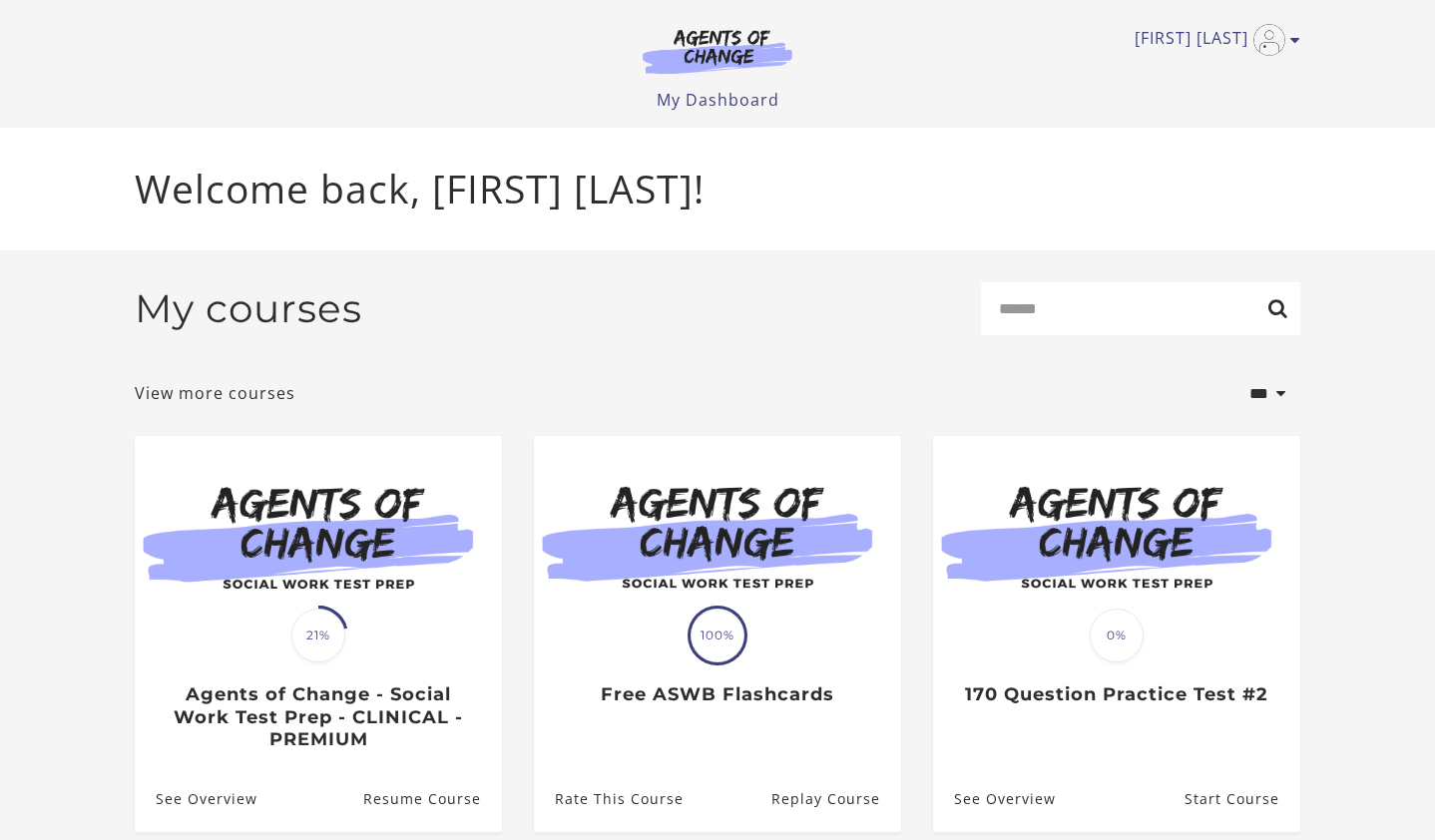 scroll, scrollTop: 0, scrollLeft: 0, axis: both 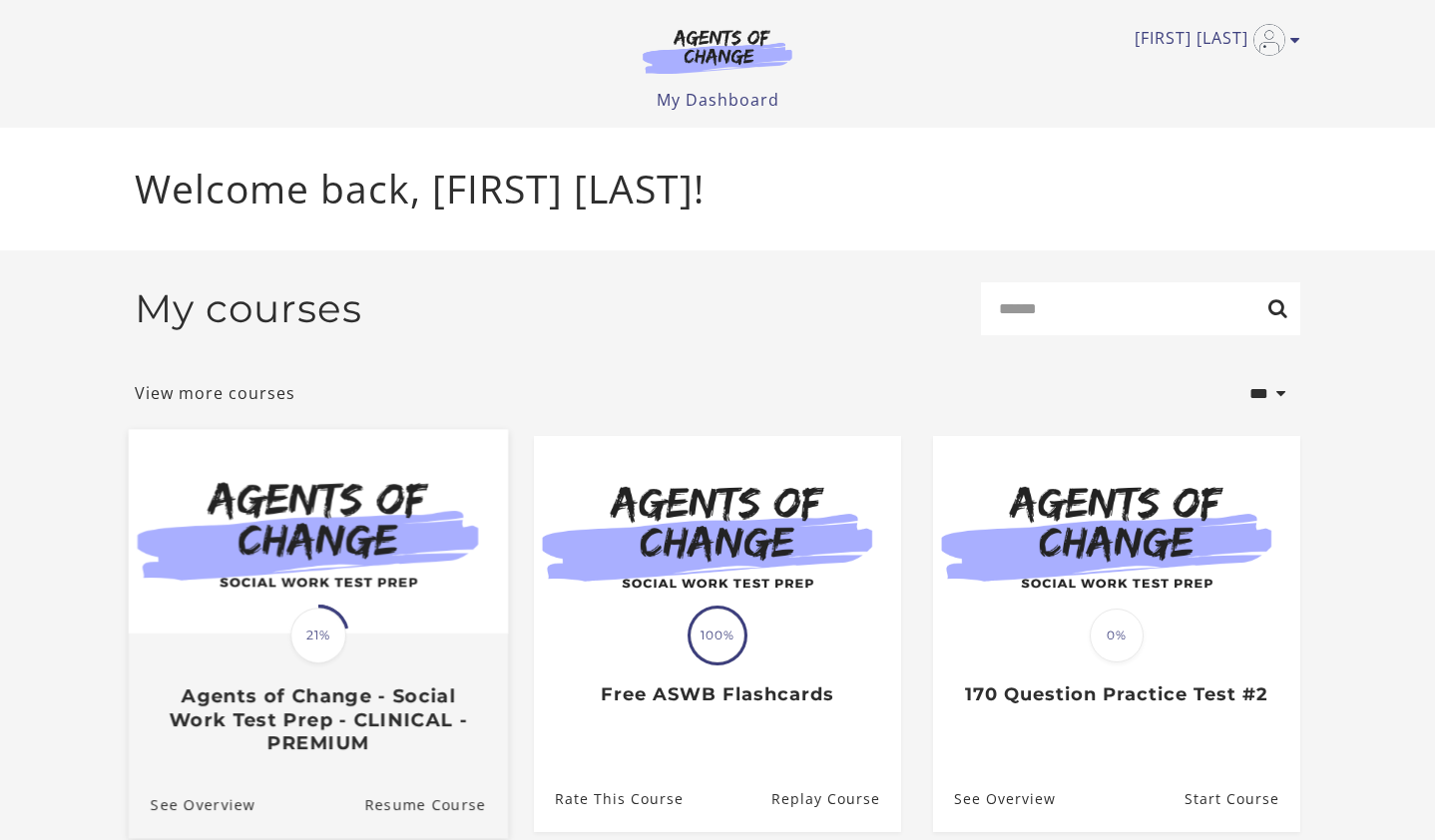 click on "Translation missing: en.liquid.partials.dashboard_course_card.progress_description: 21%
21%" at bounding box center [318, 635] 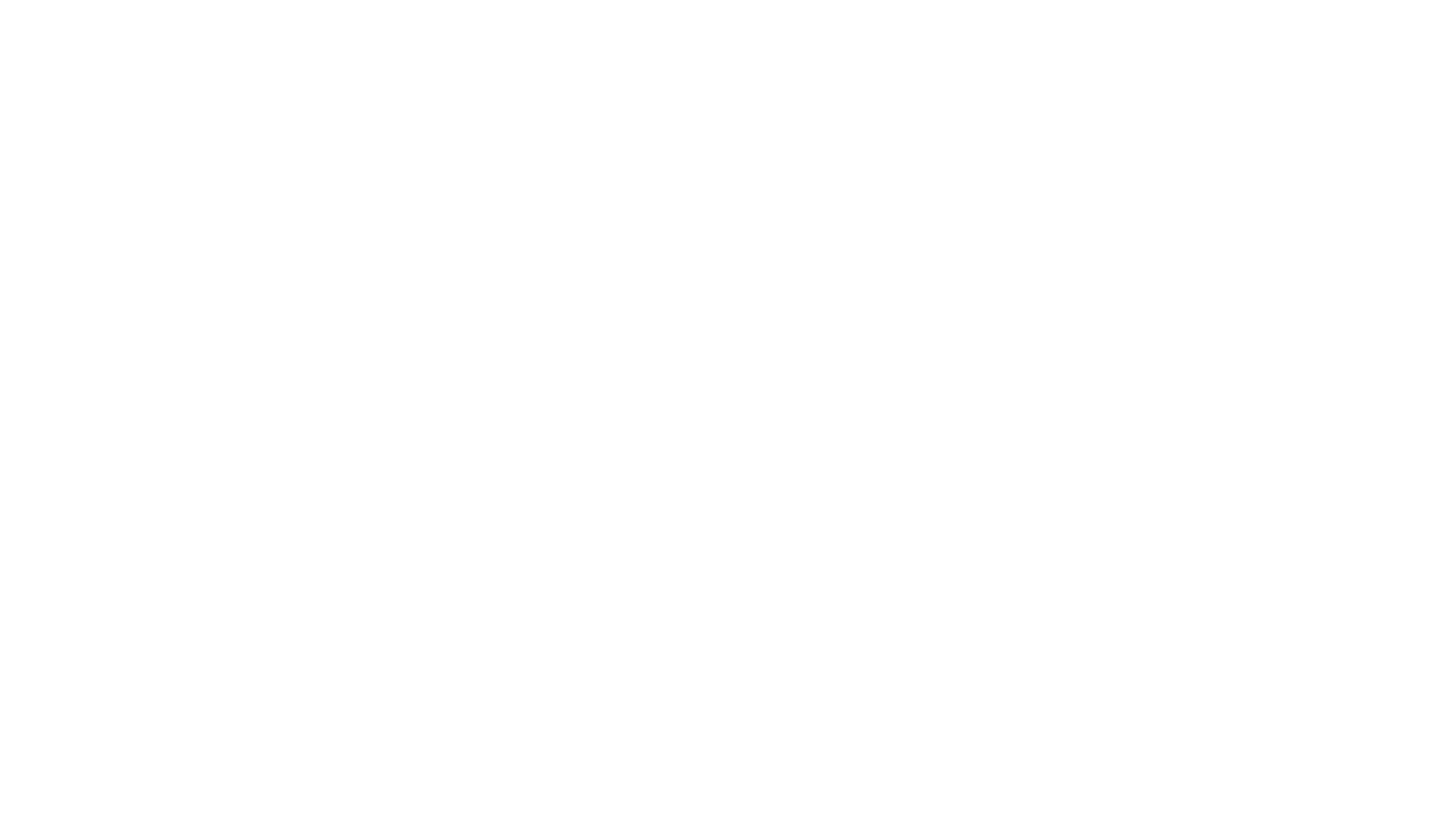 scroll, scrollTop: 0, scrollLeft: 0, axis: both 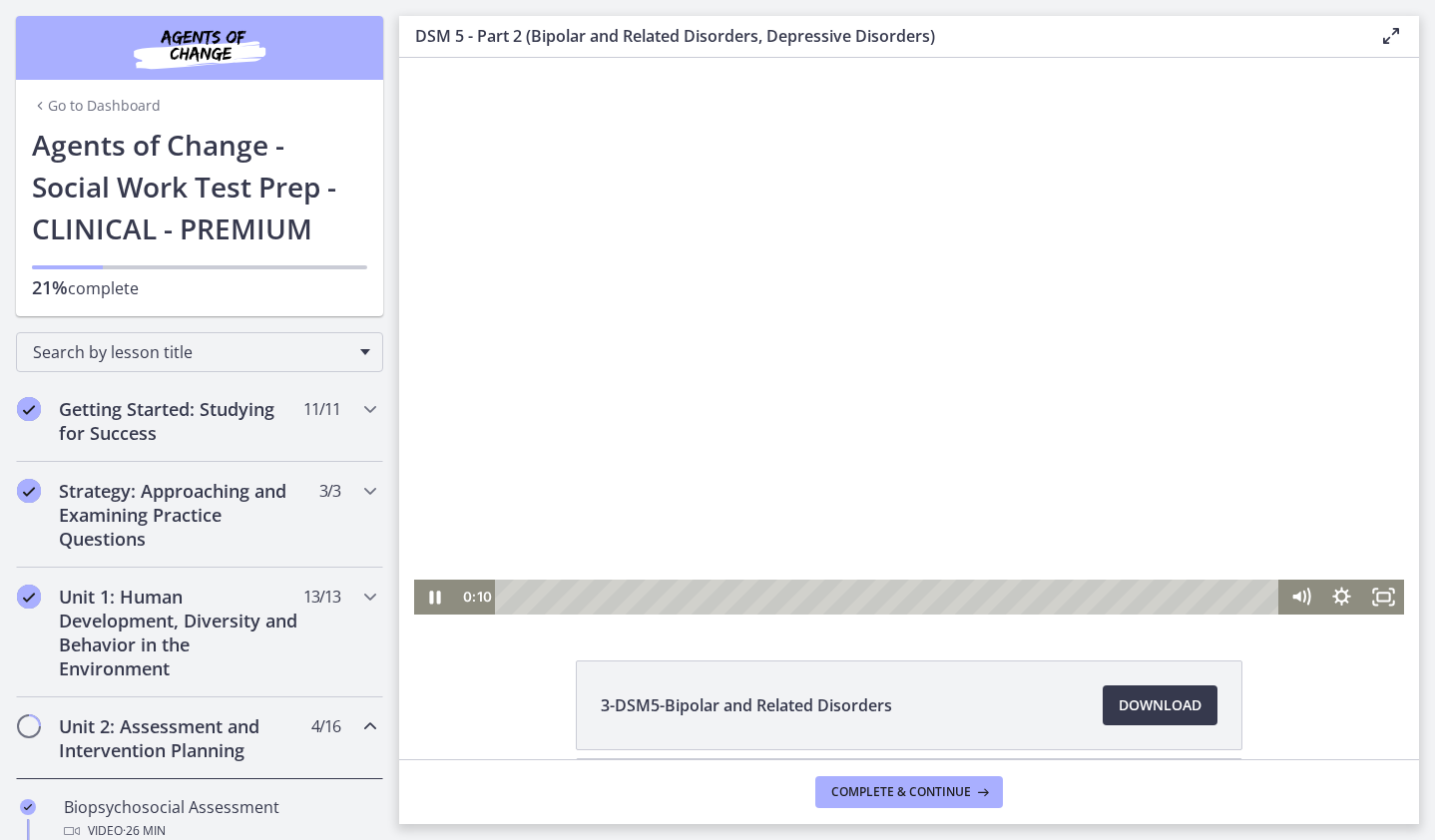 click at bounding box center (909, 336) 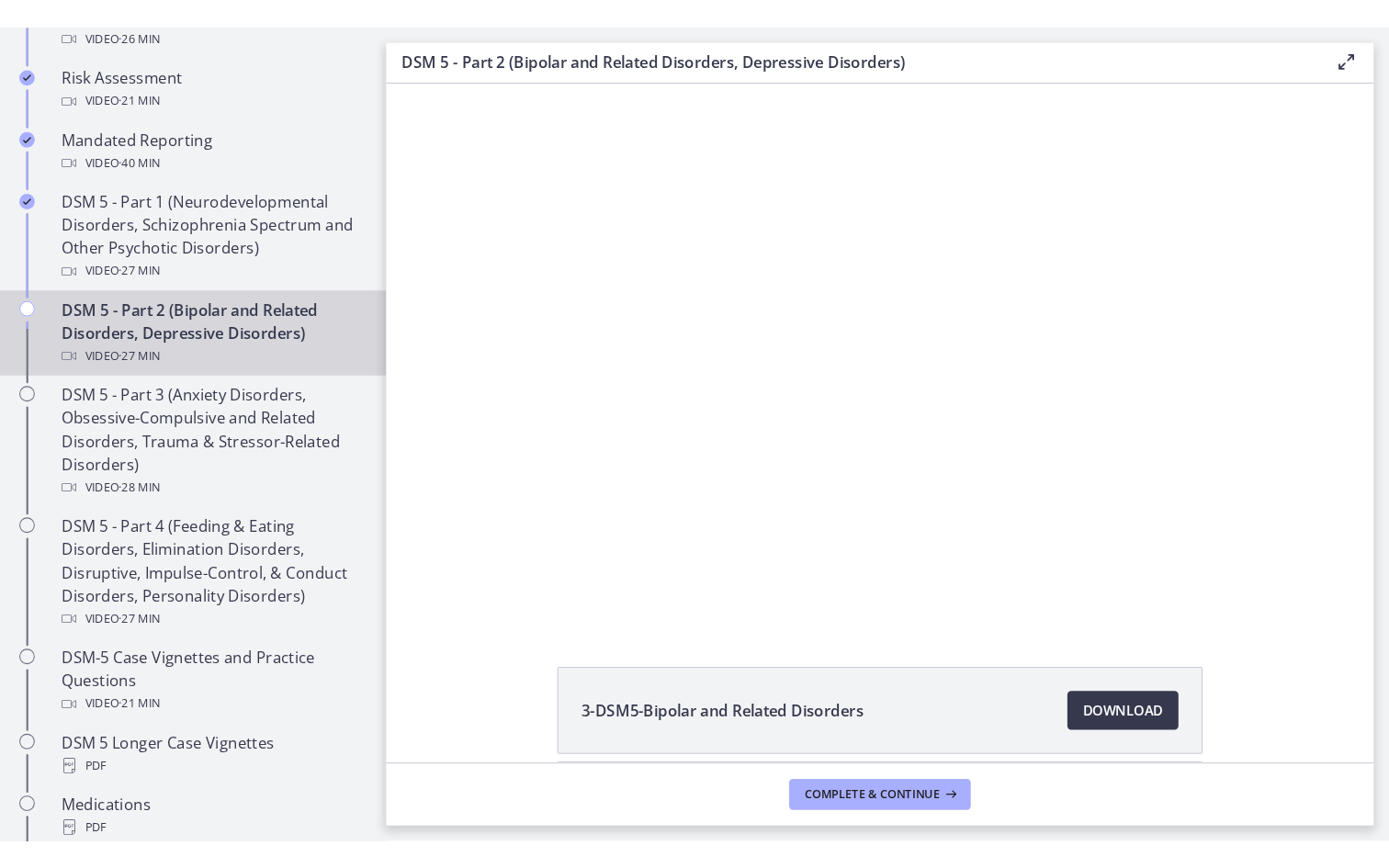 scroll, scrollTop: 799, scrollLeft: 0, axis: vertical 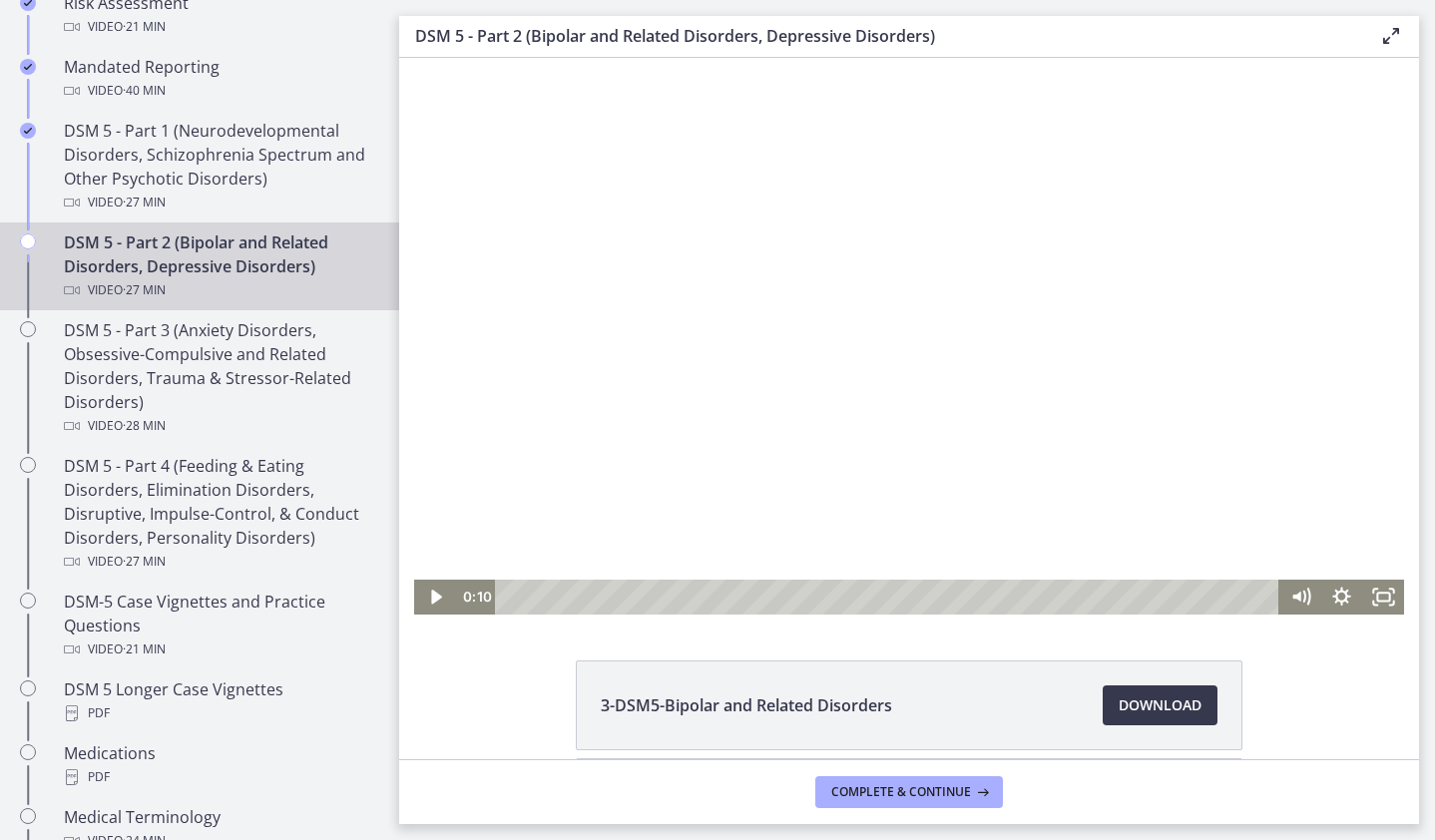 click at bounding box center [909, 336] 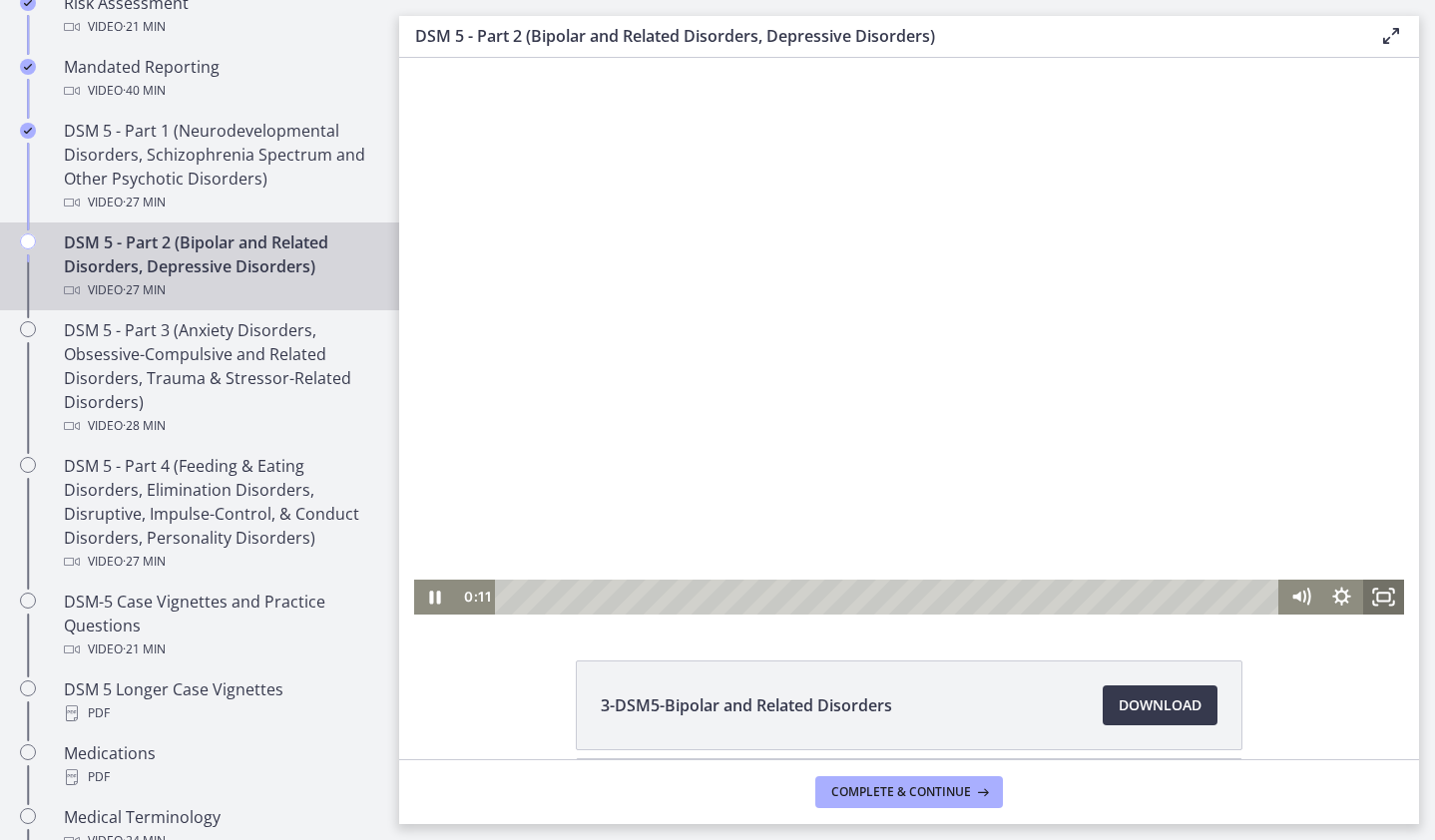 click 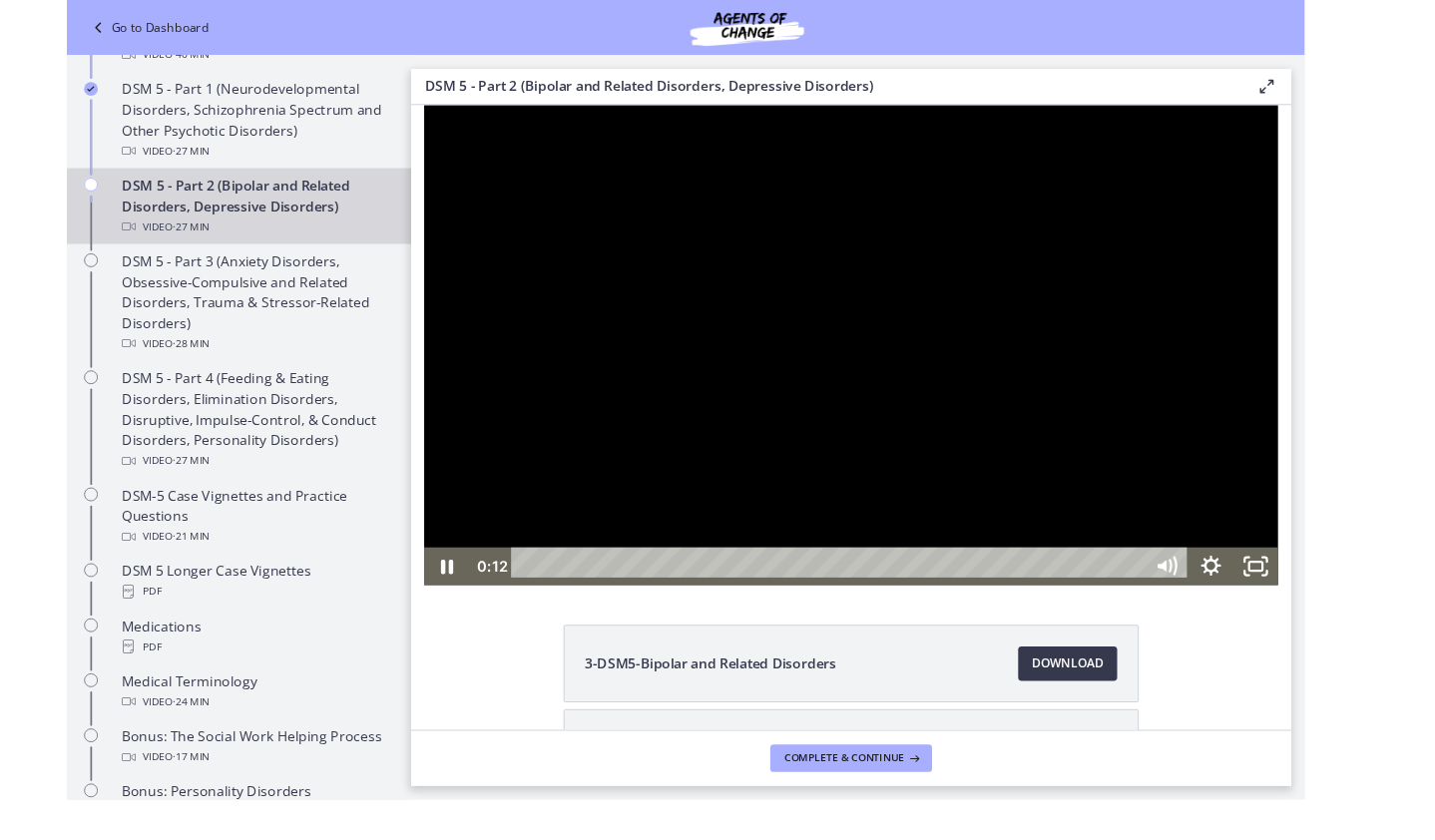 scroll, scrollTop: 776, scrollLeft: 0, axis: vertical 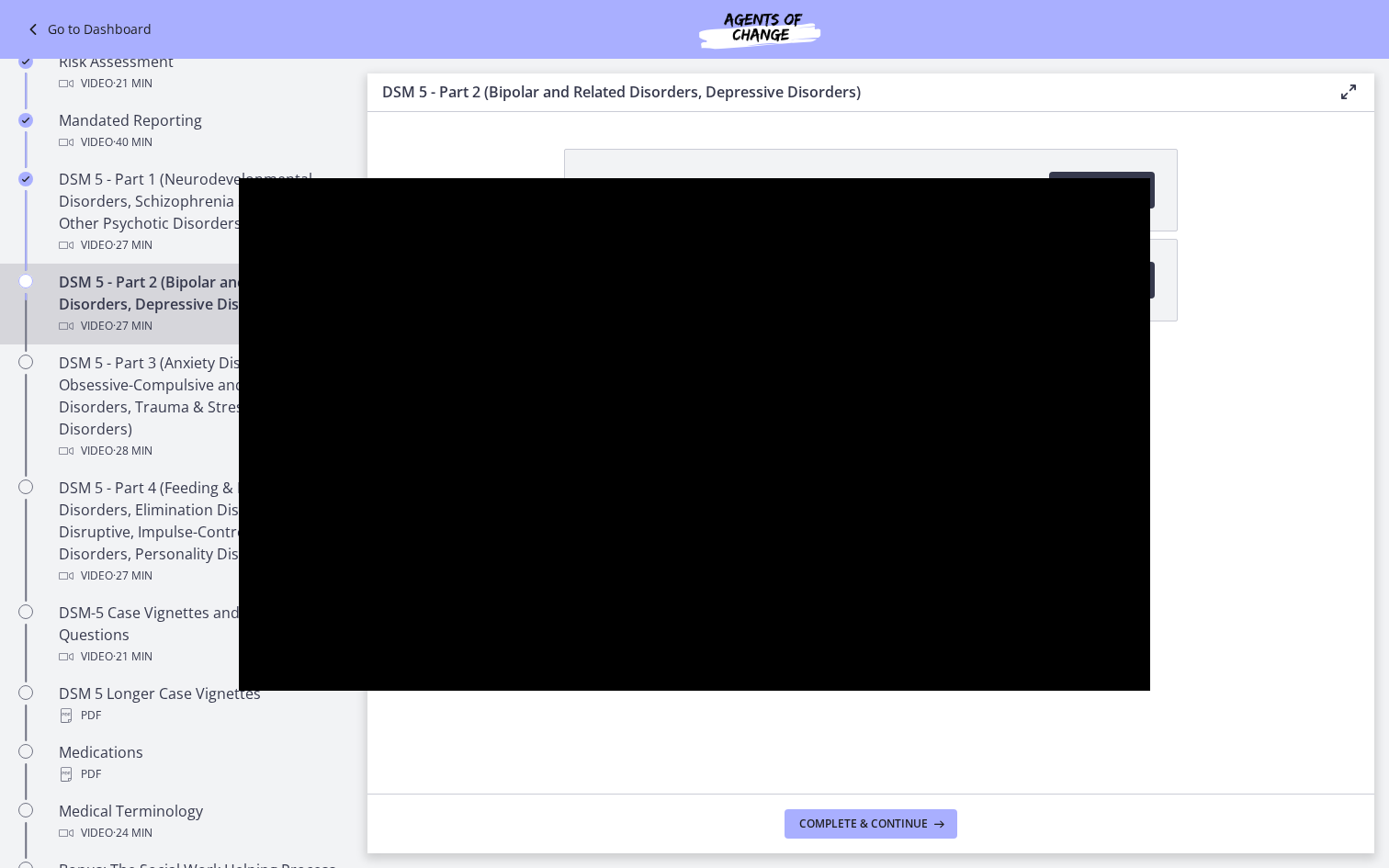 type 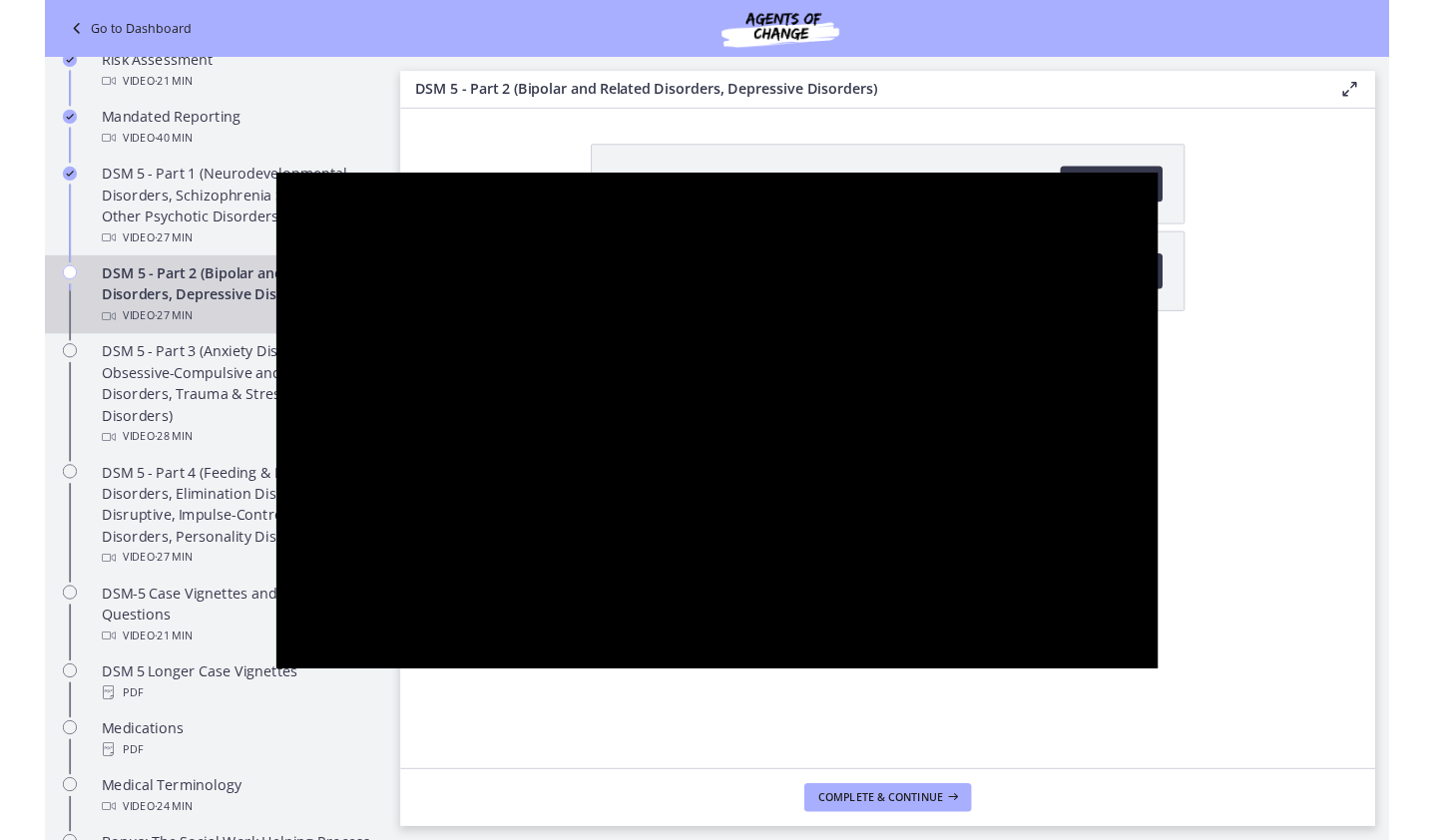 click at bounding box center [1268, 728] 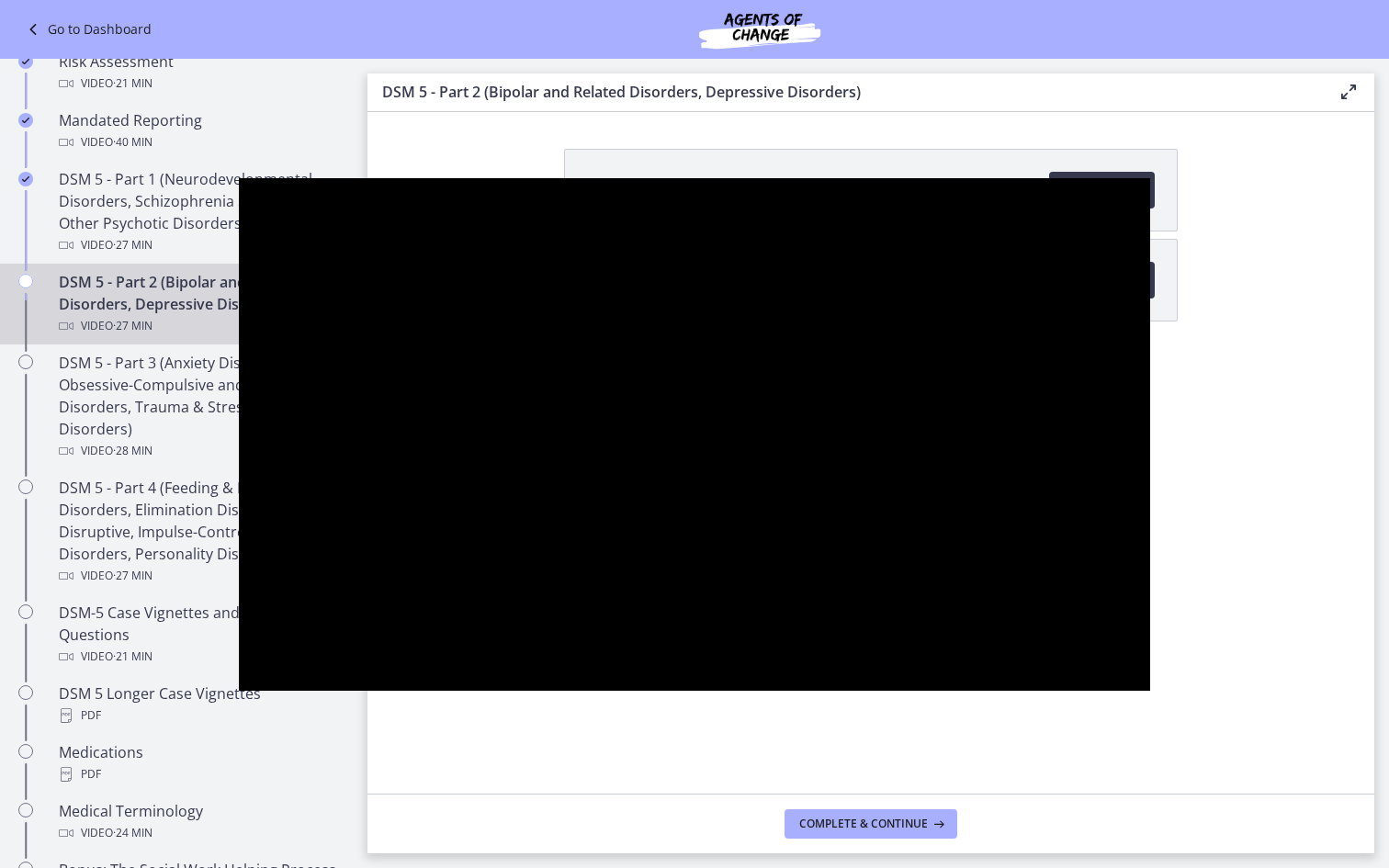 scroll, scrollTop: 799, scrollLeft: 0, axis: vertical 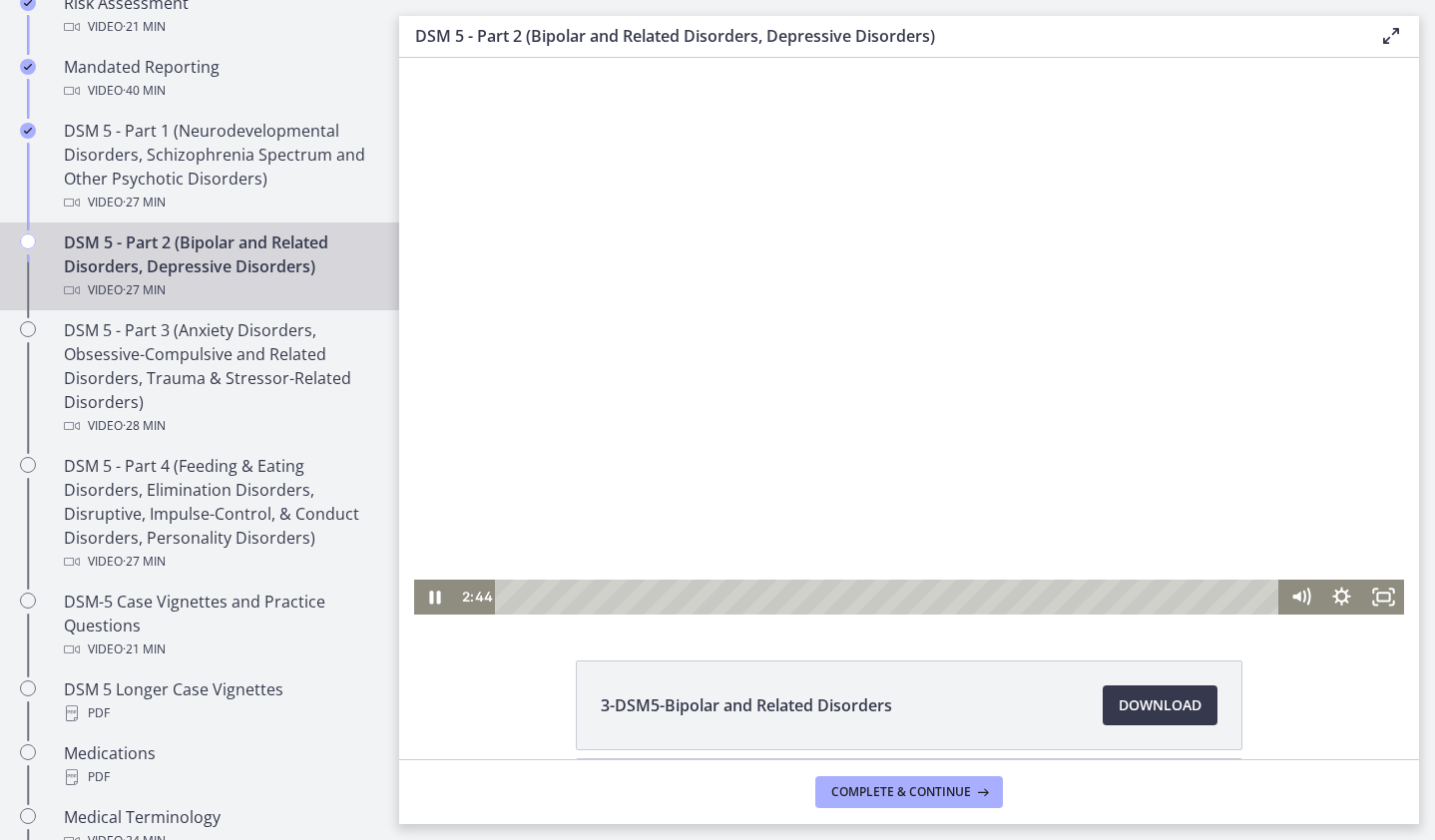 click at bounding box center [909, 336] 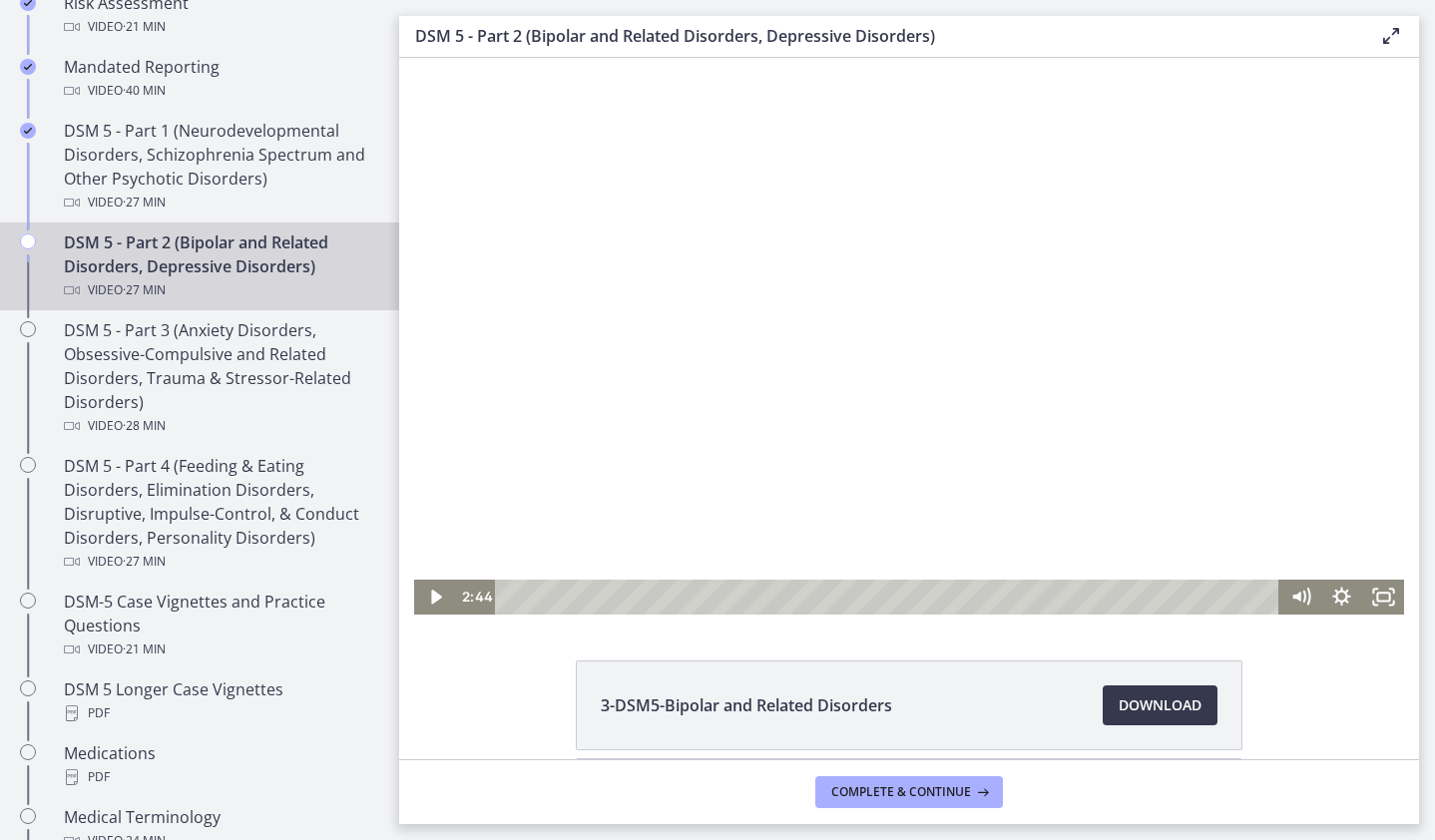click at bounding box center (909, 336) 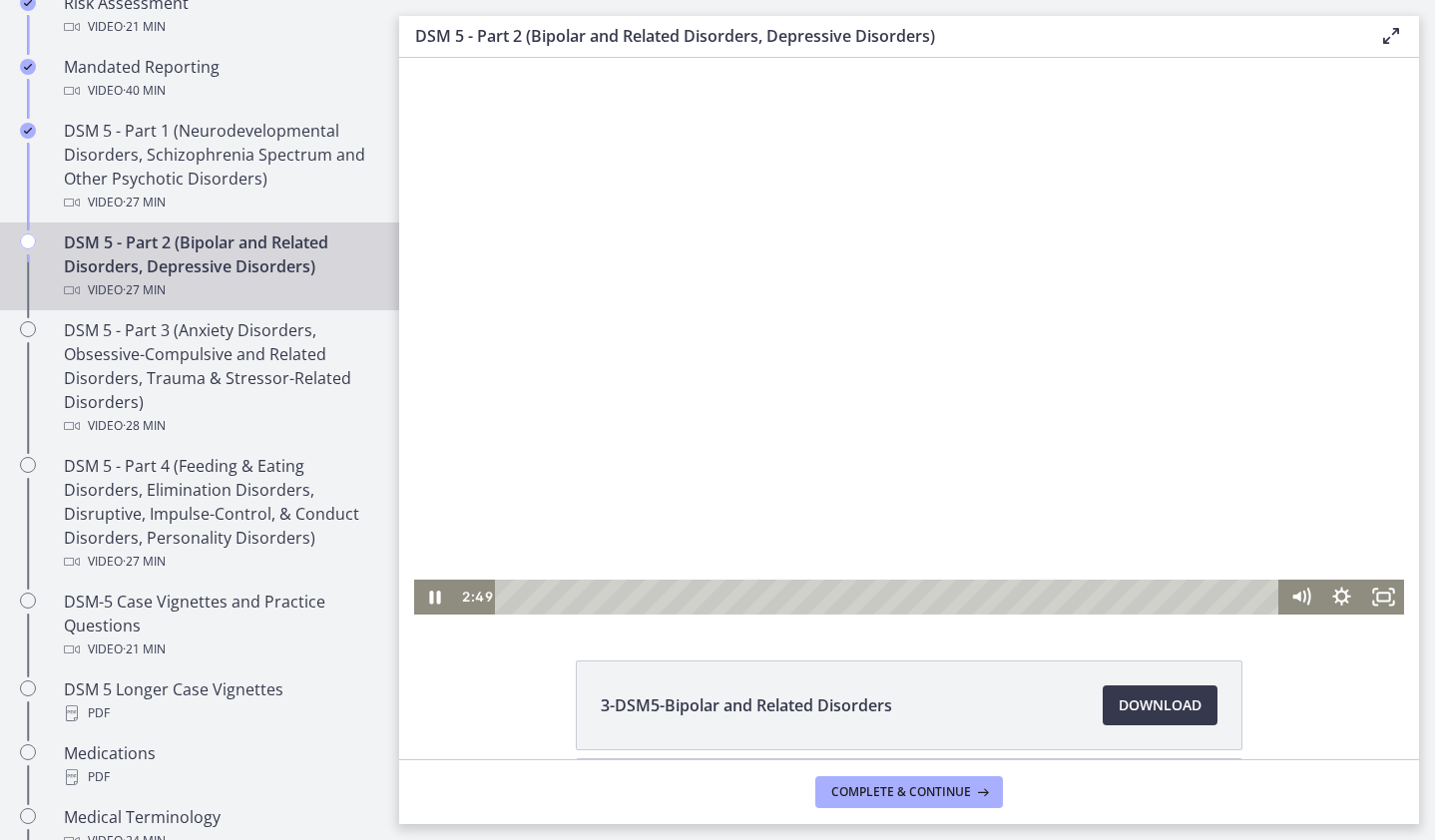 type 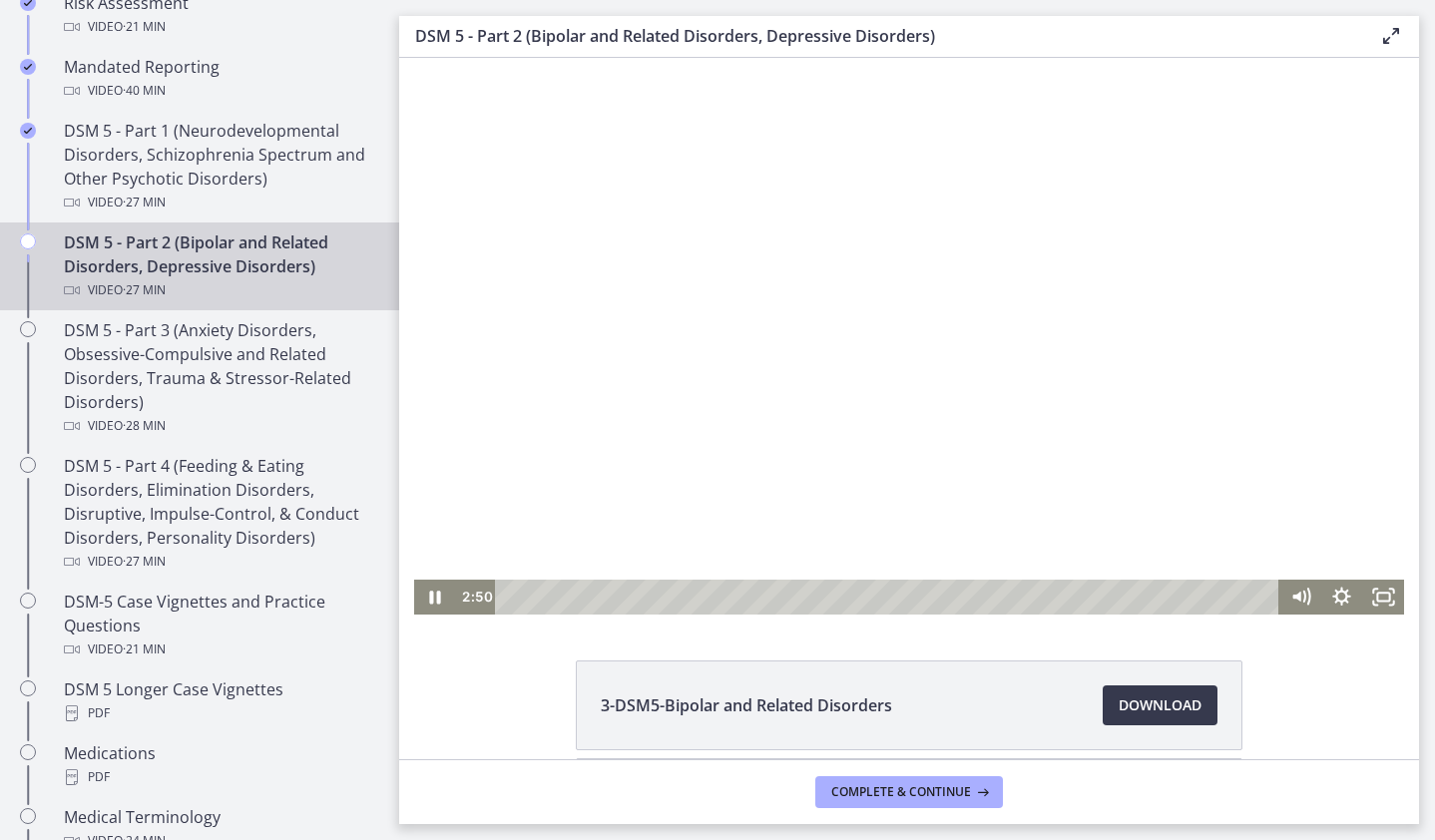 click at bounding box center (414, 58) 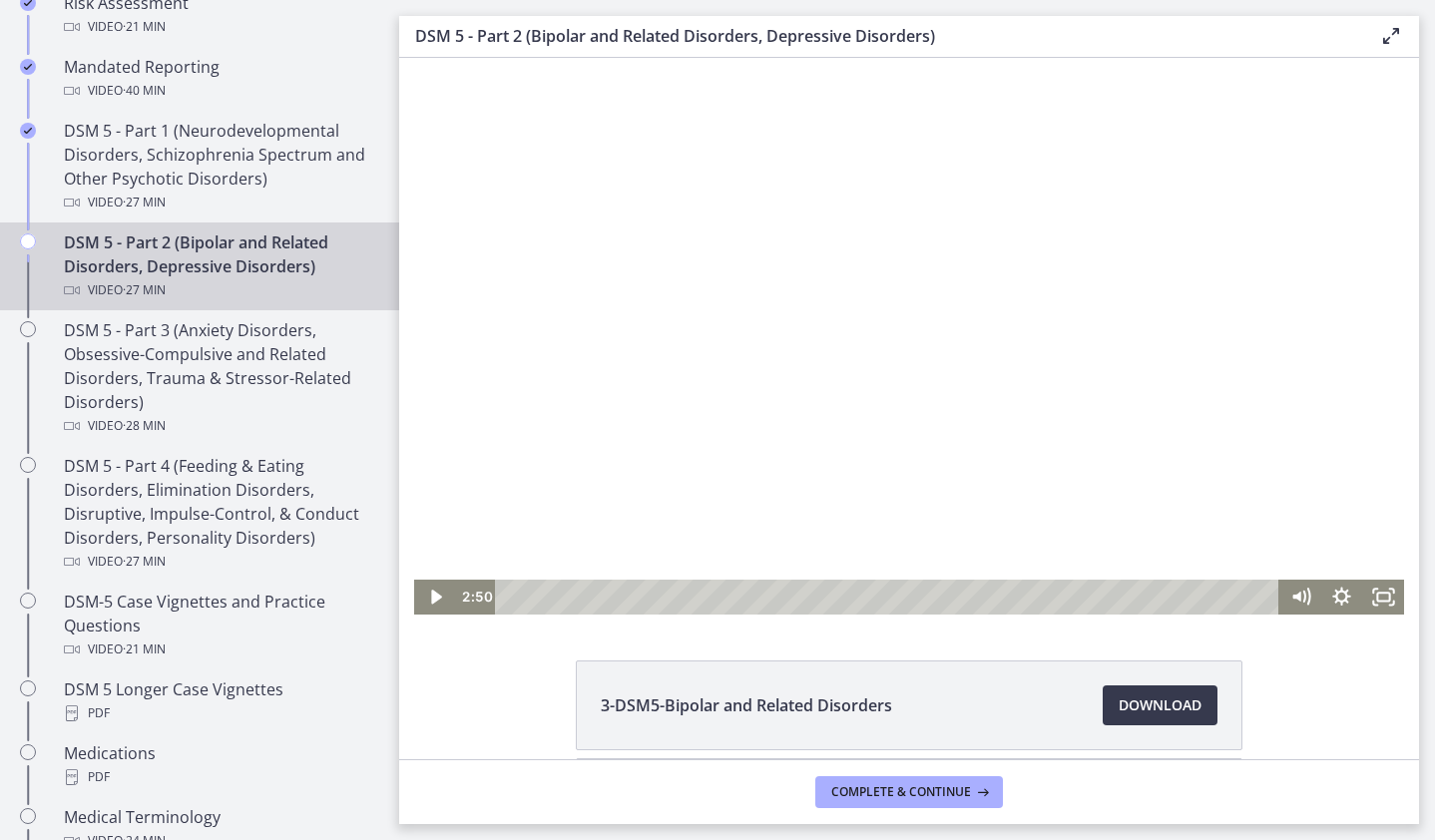 click at bounding box center [414, 58] 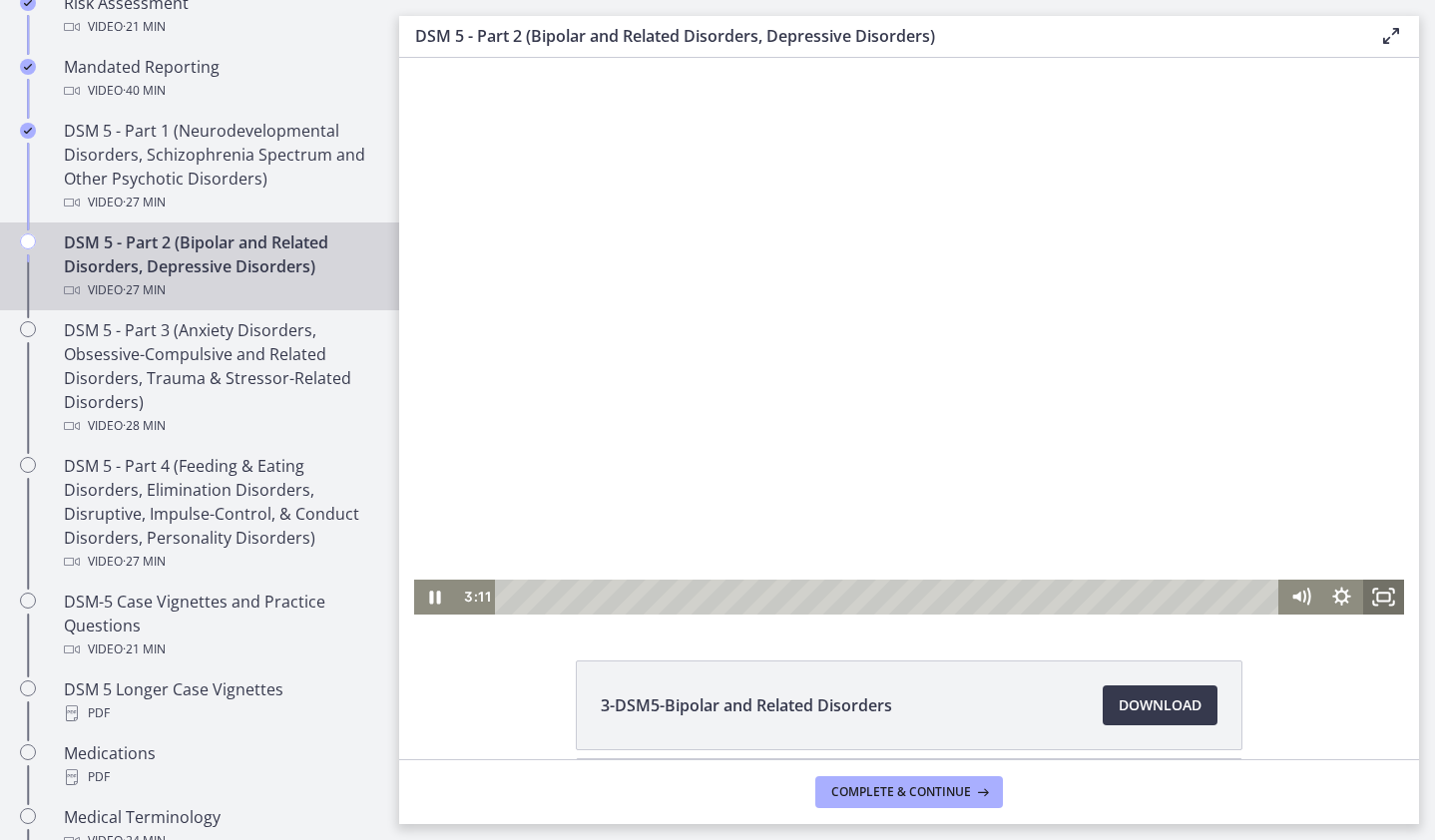 click 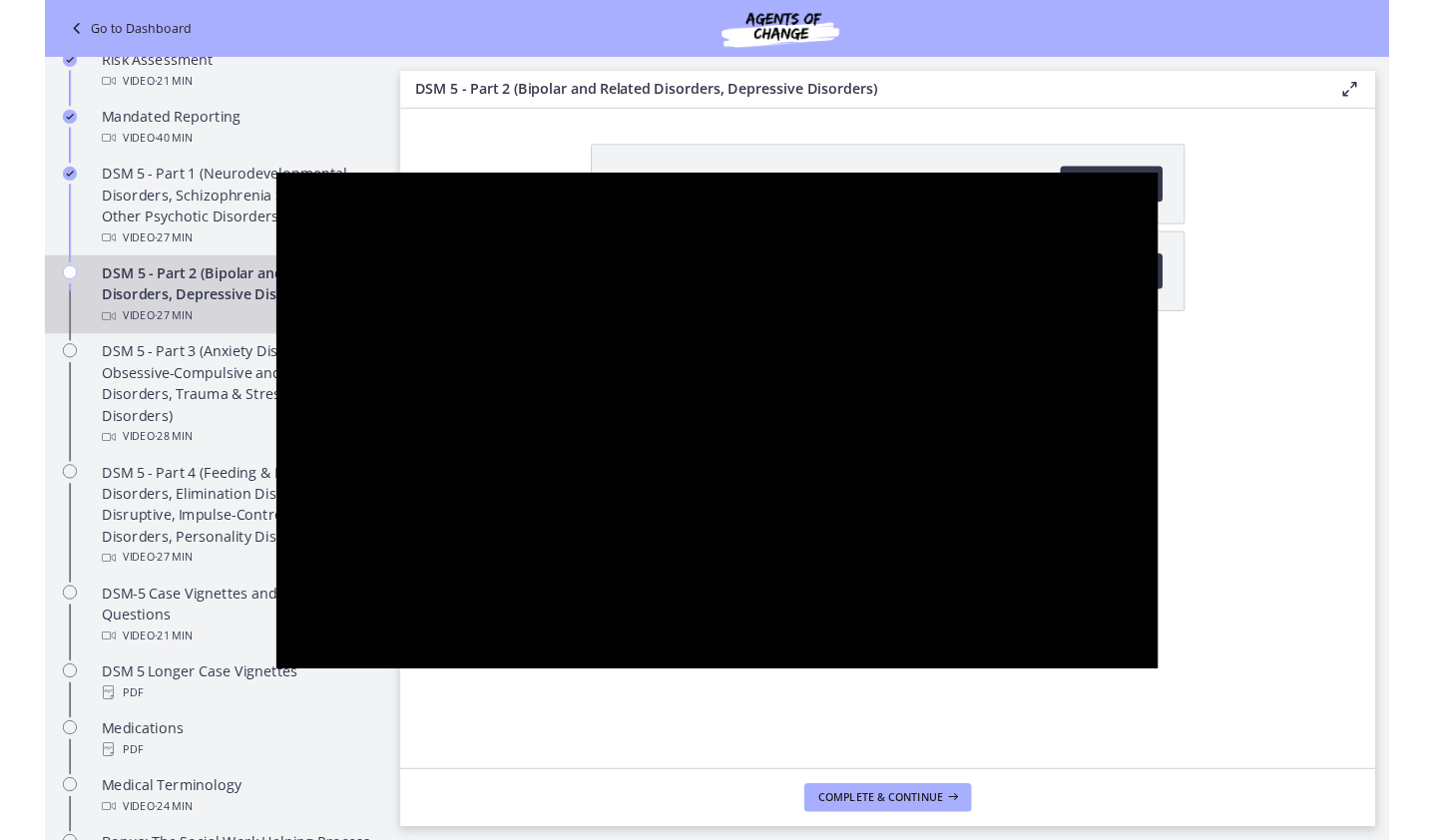 click at bounding box center [1268, 728] 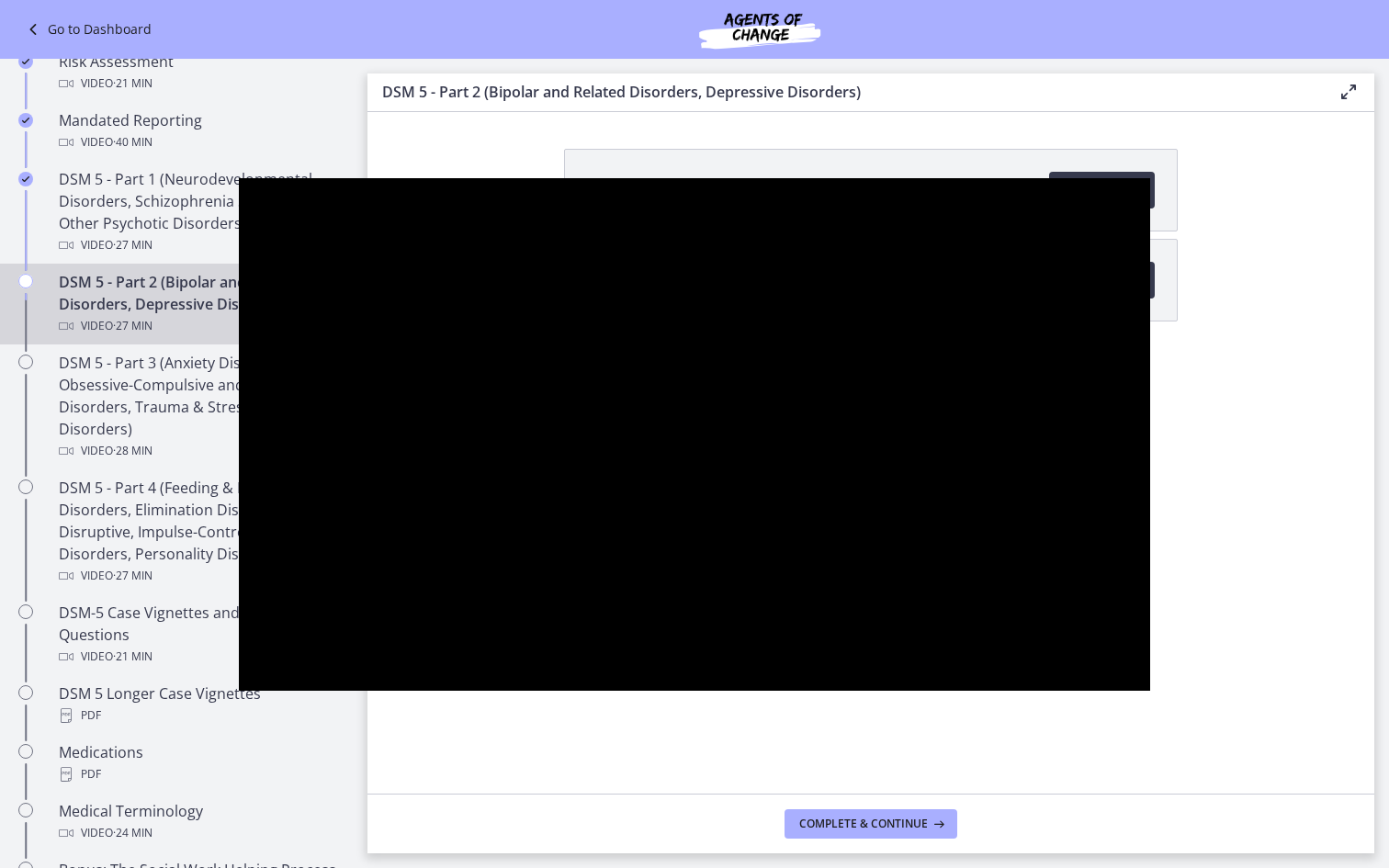 scroll, scrollTop: 799, scrollLeft: 0, axis: vertical 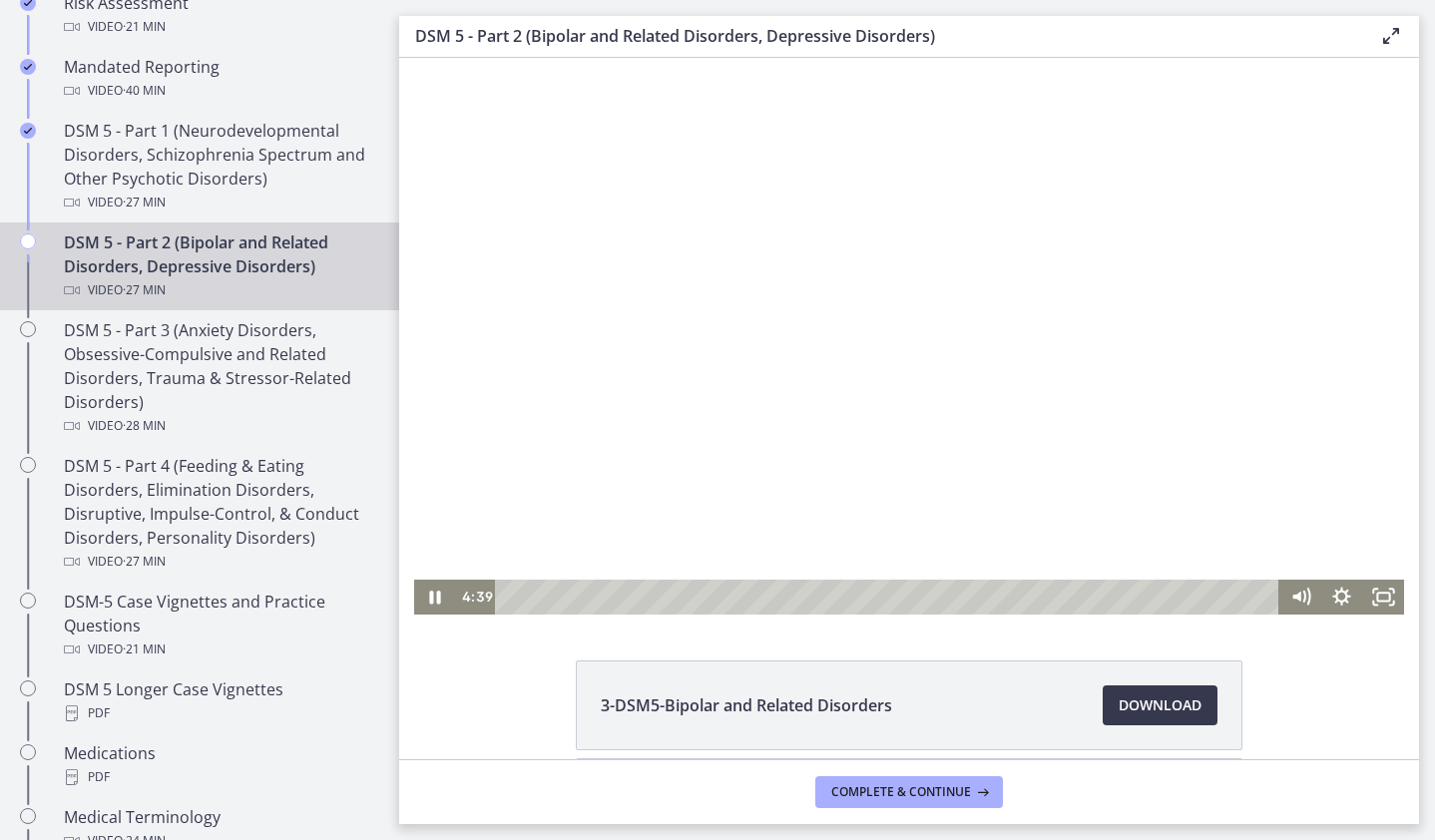 click at bounding box center [909, 336] 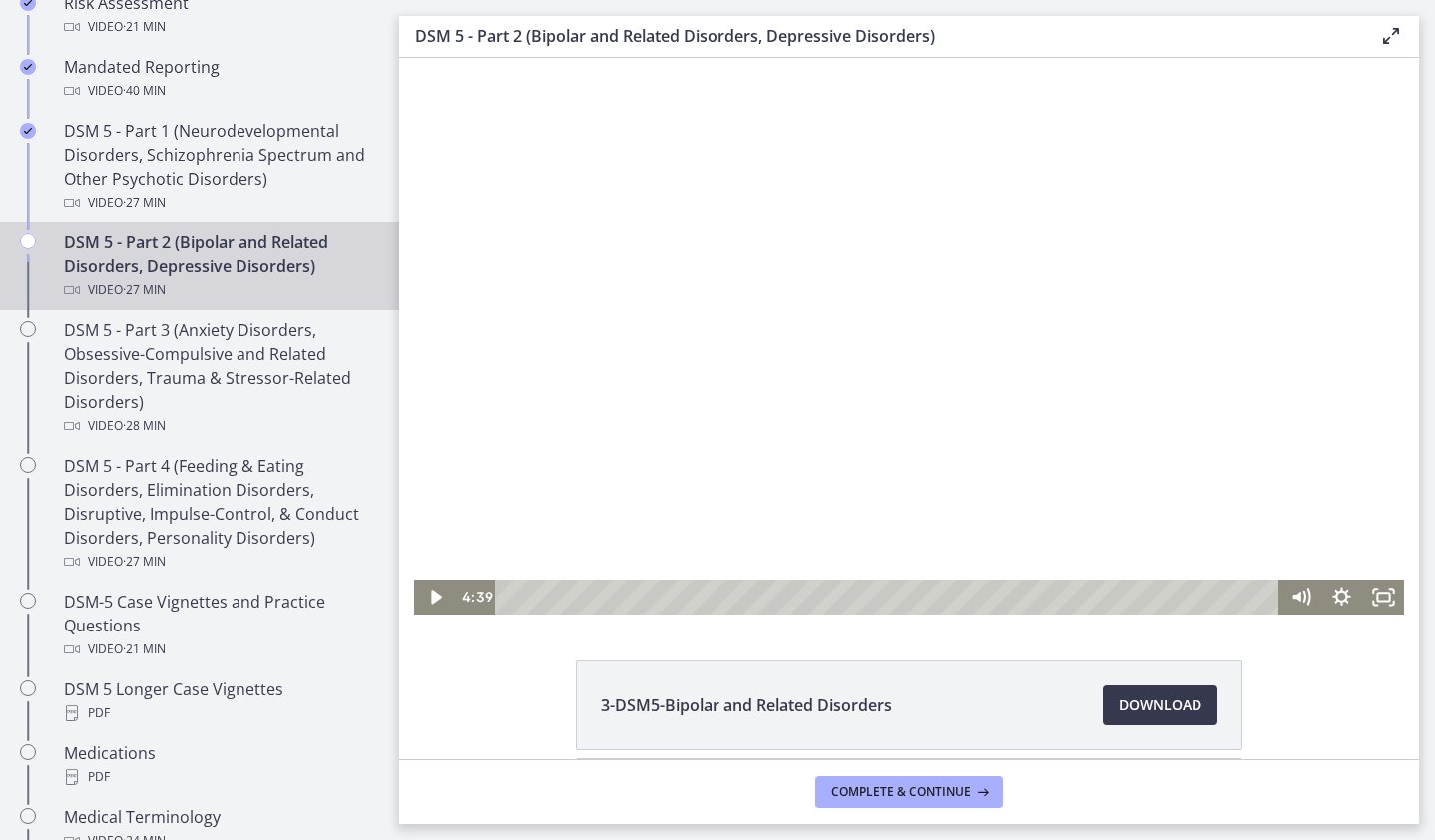 click at bounding box center (909, 336) 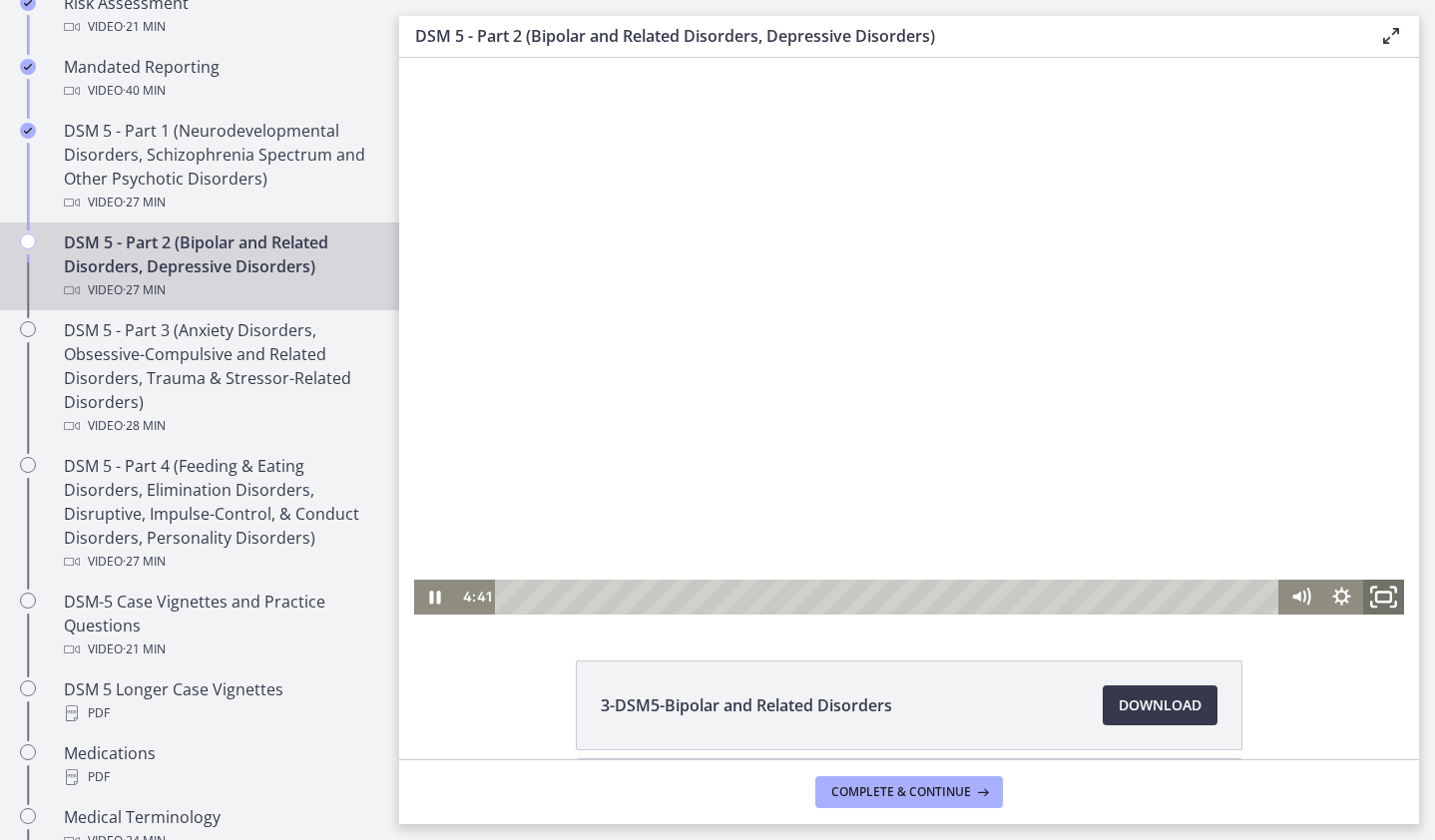 click 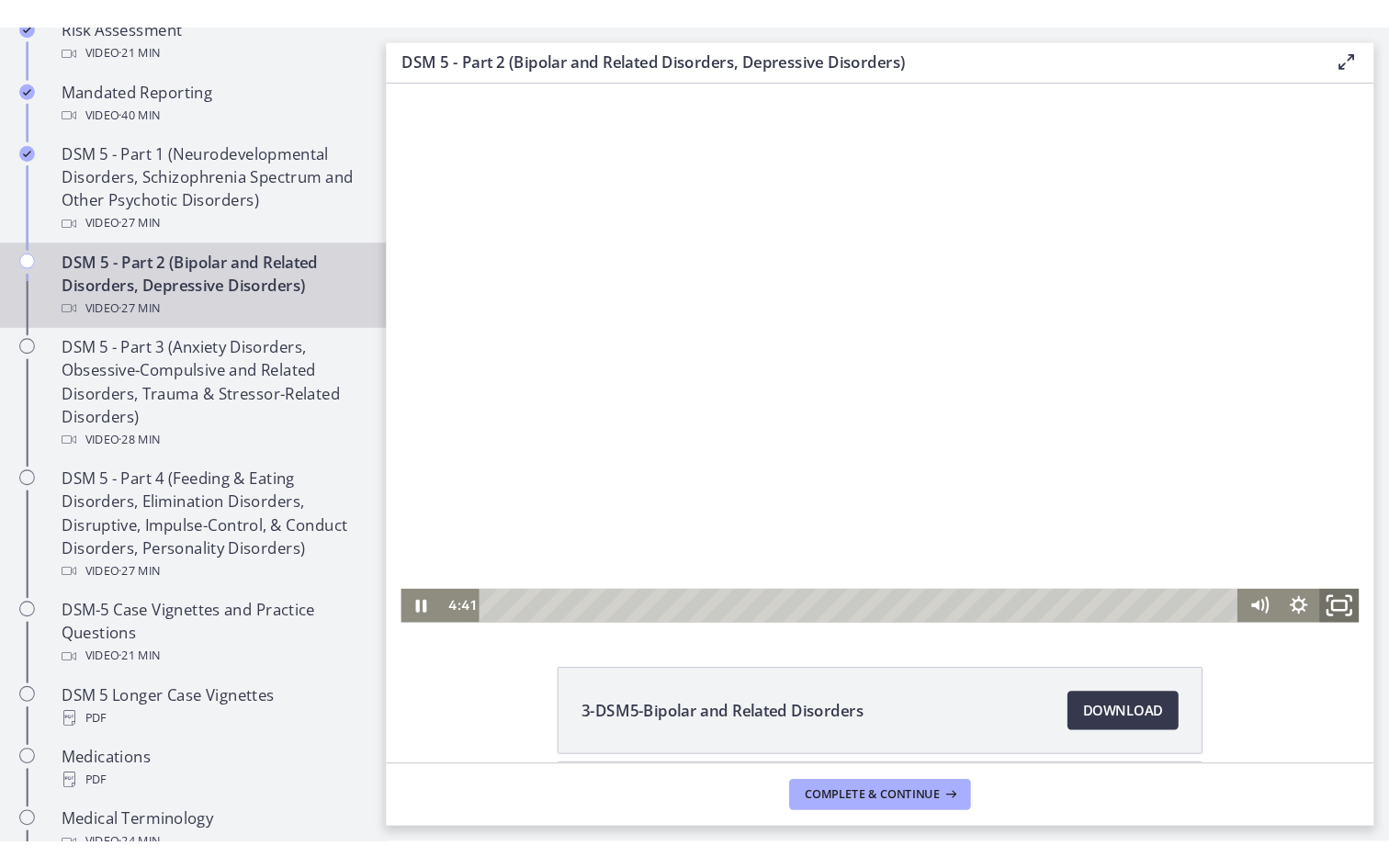 scroll, scrollTop: 715, scrollLeft: 0, axis: vertical 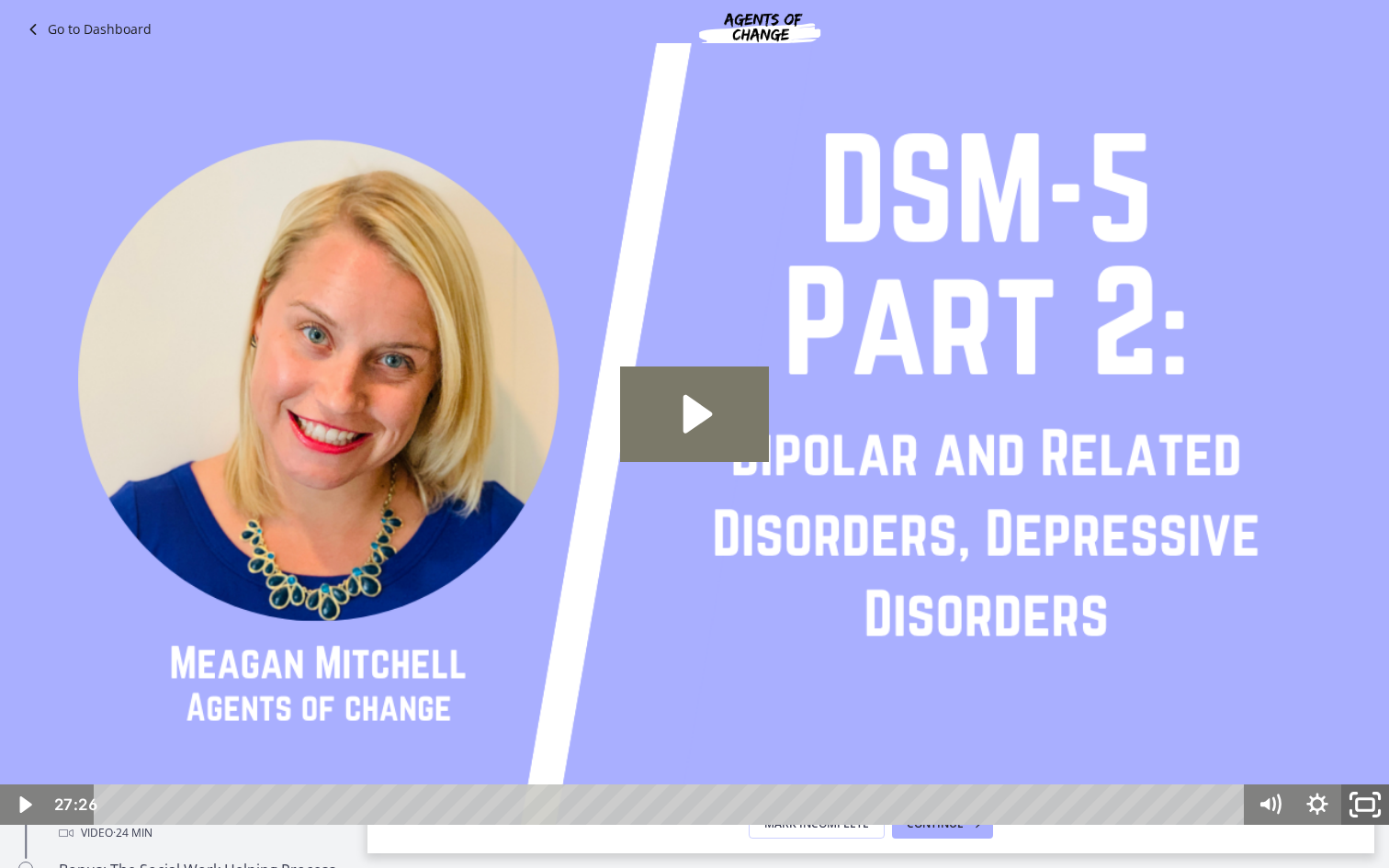 click 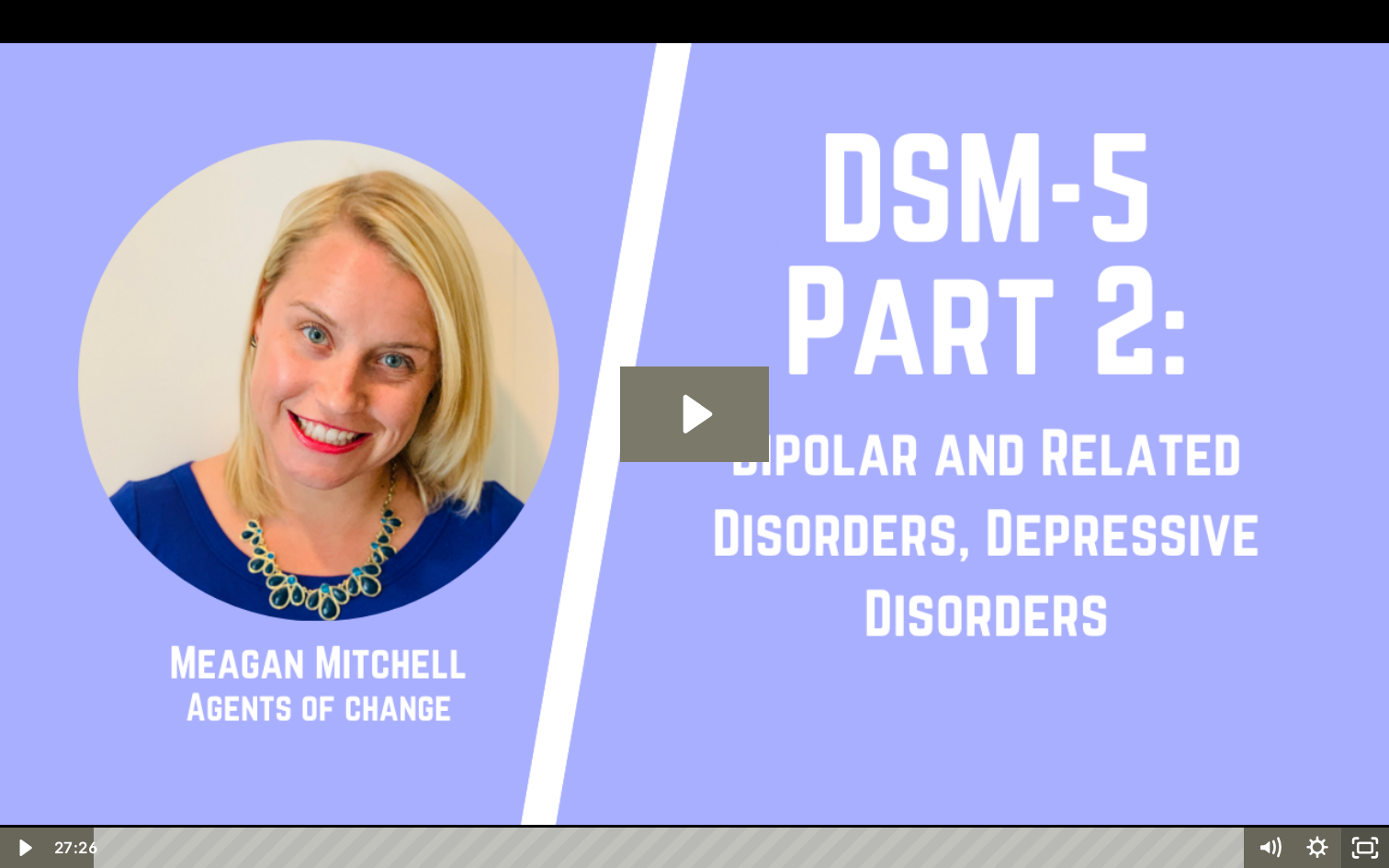click 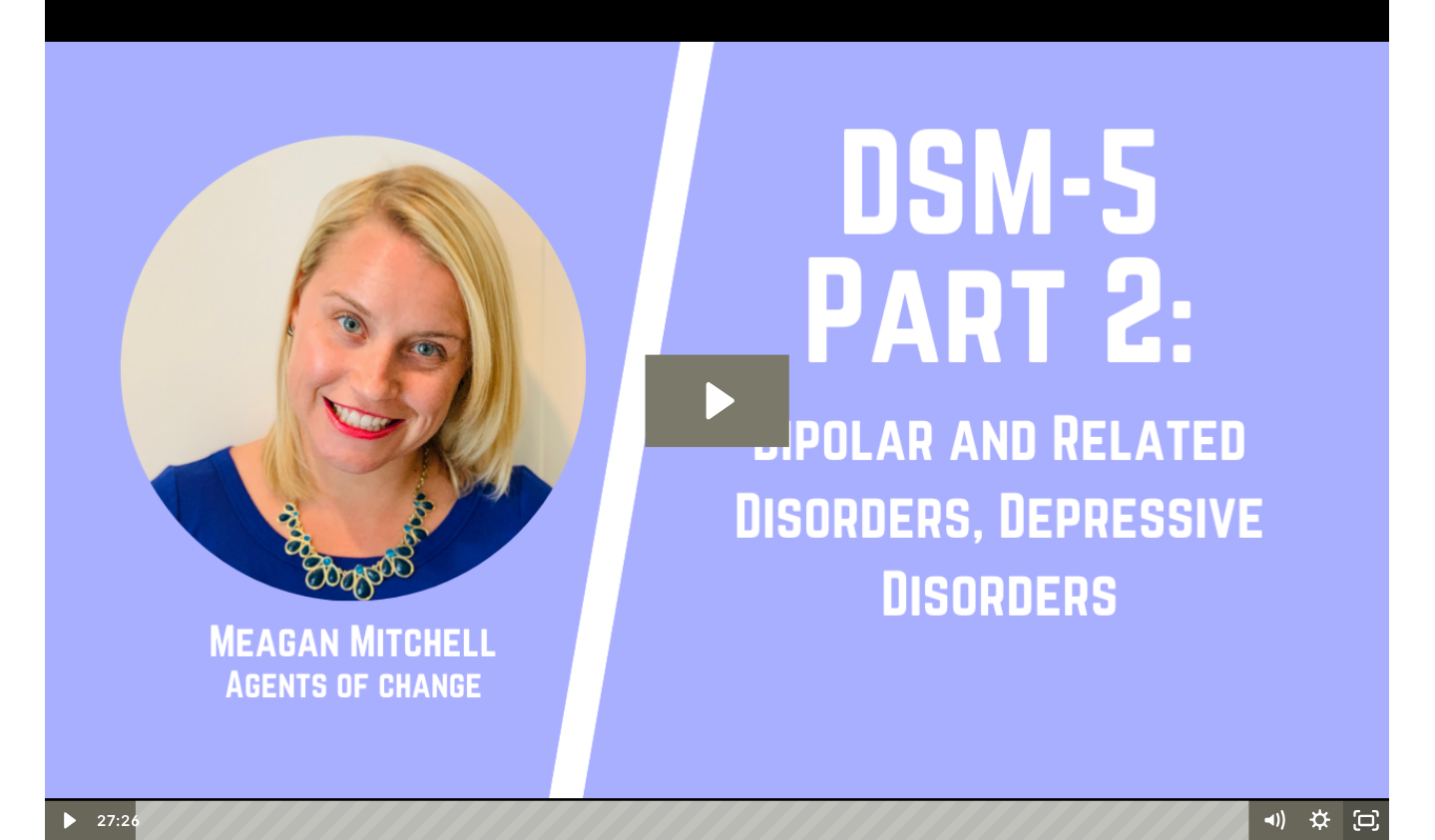 scroll, scrollTop: 868, scrollLeft: 0, axis: vertical 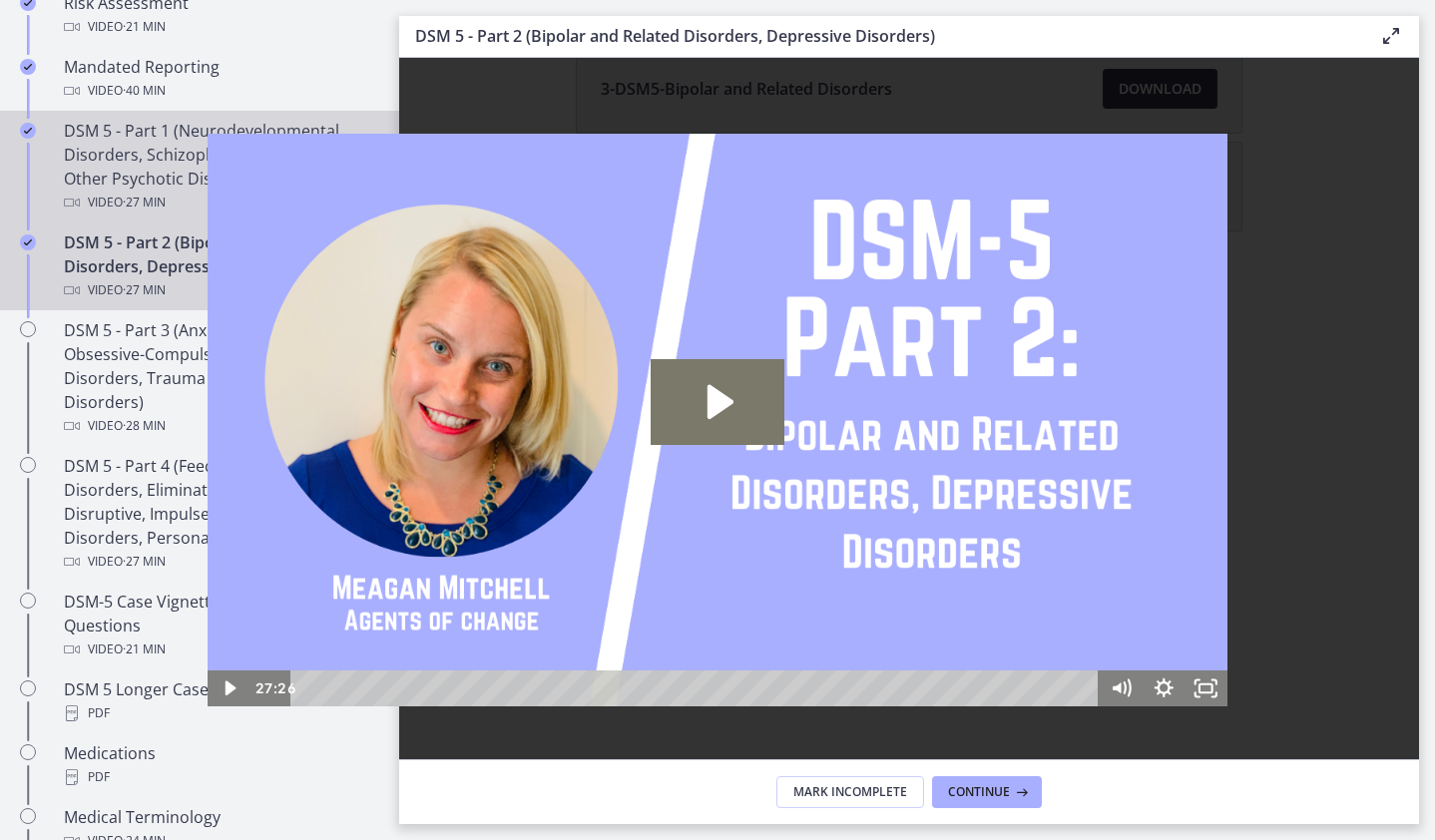 click on "DSM 5 - Part 1 (Neurodevelopmental Disorders, Schizophrenia Spectrum and Other Psychotic Disorders)
Video
·  27 min" at bounding box center [220, 167] 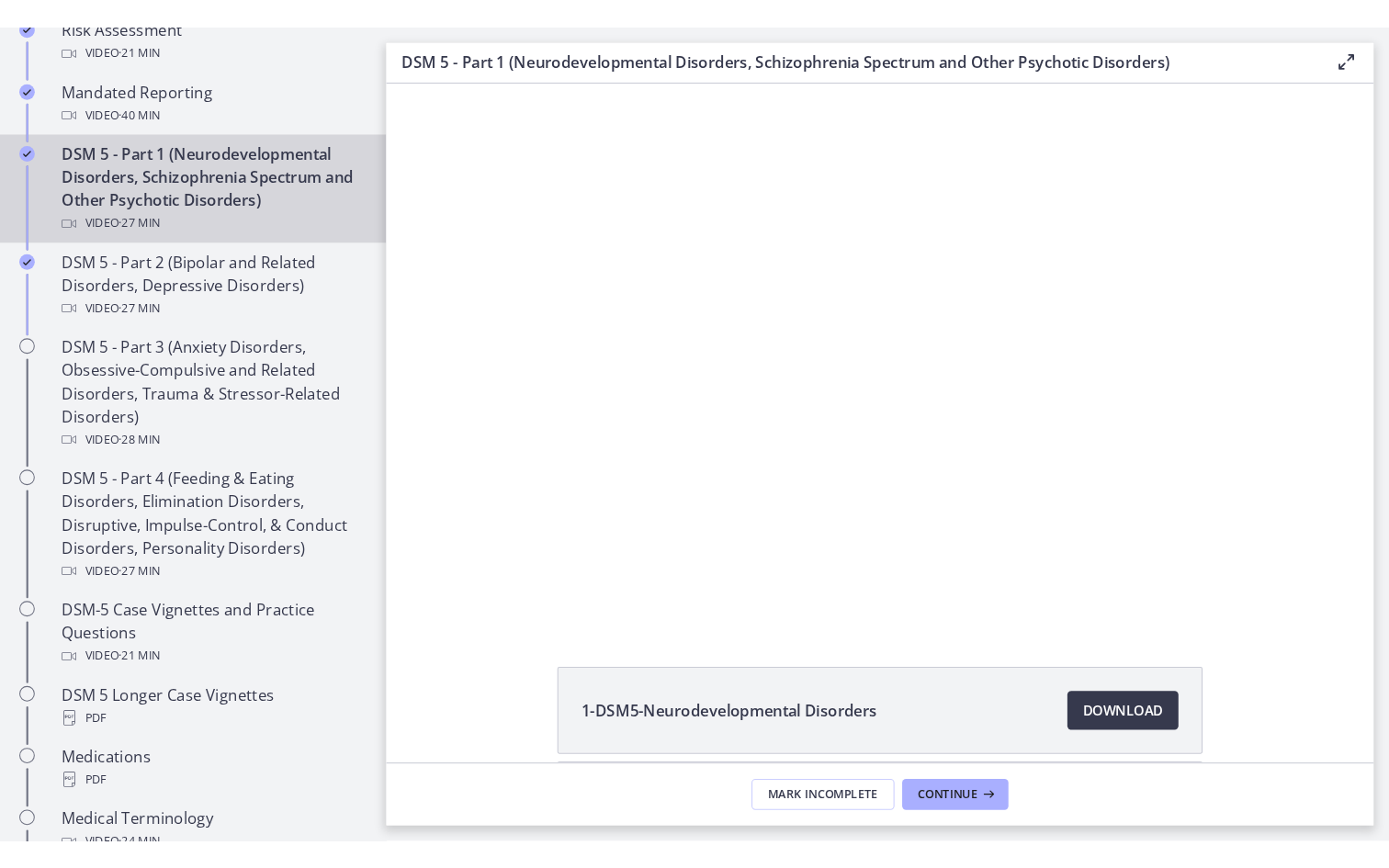 scroll, scrollTop: 0, scrollLeft: 0, axis: both 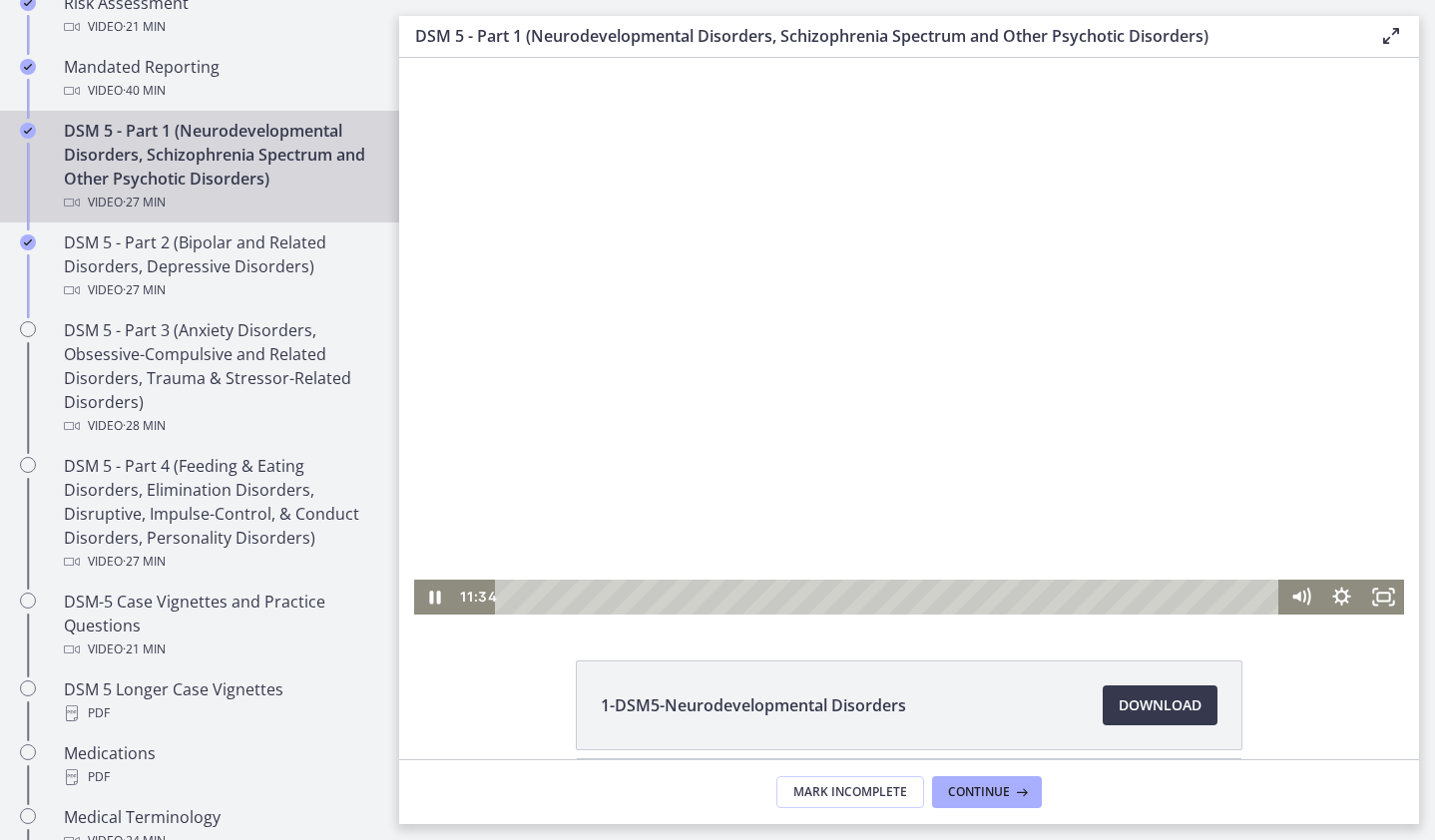 click at bounding box center (889, 597) 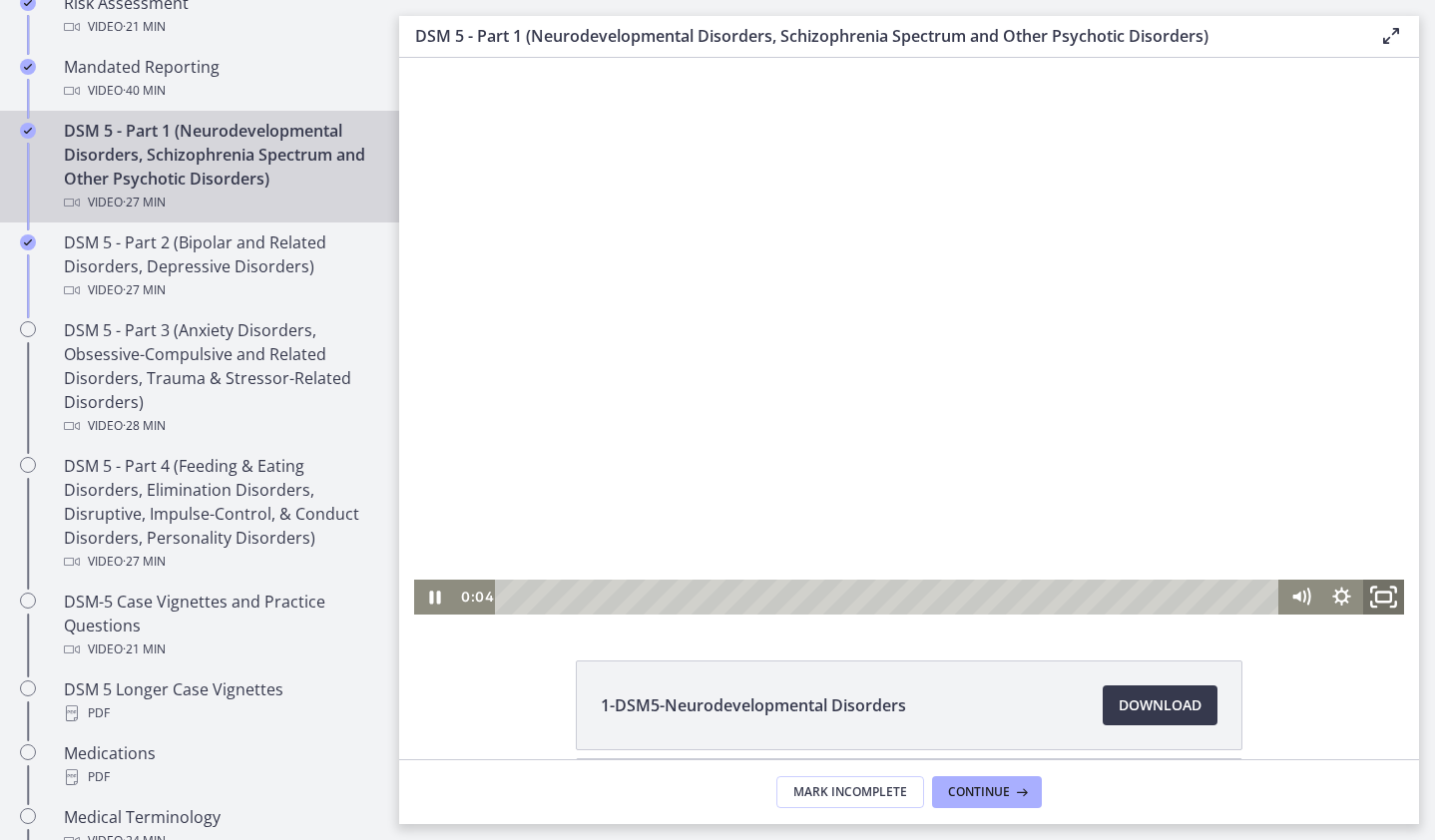 click 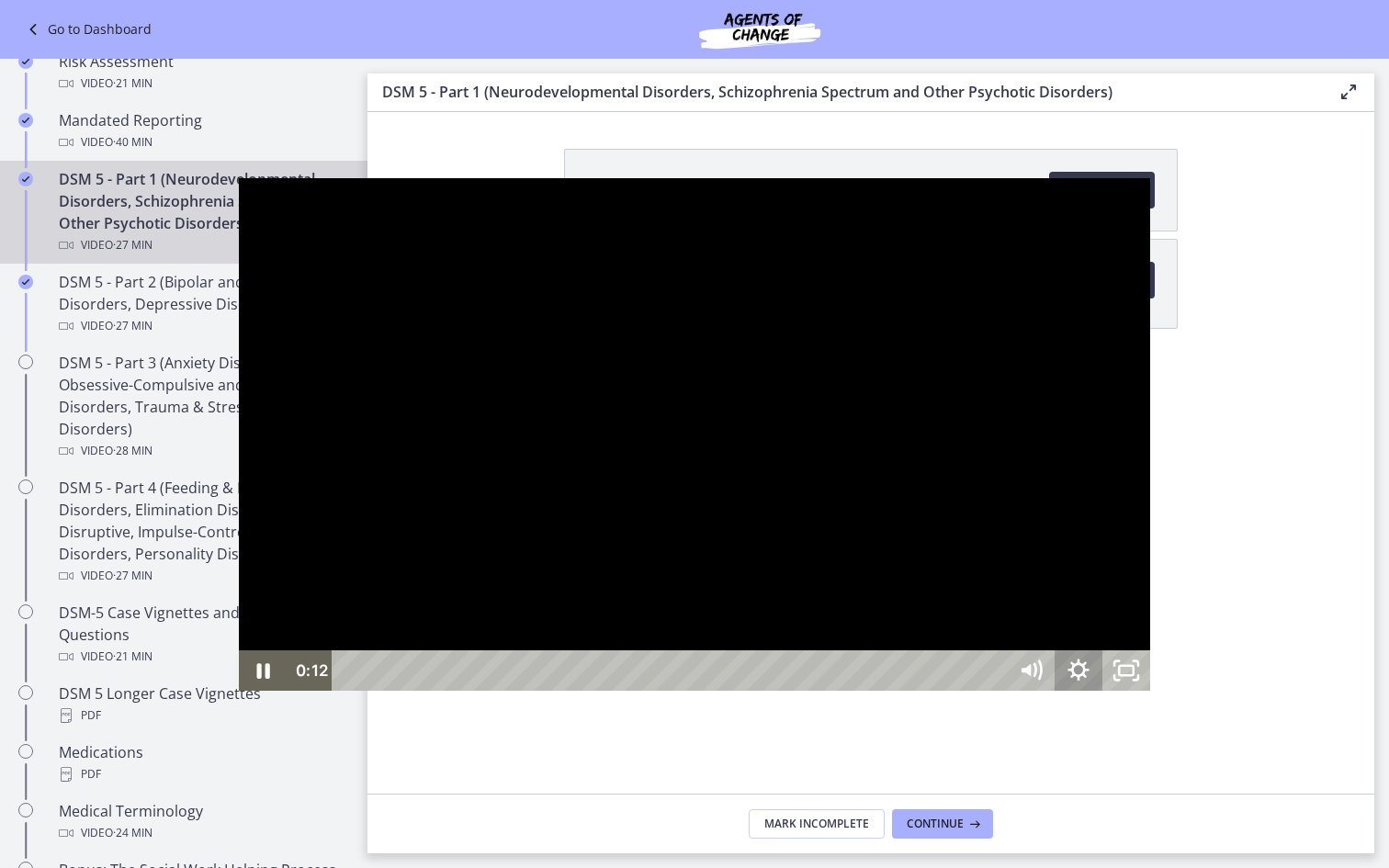 click 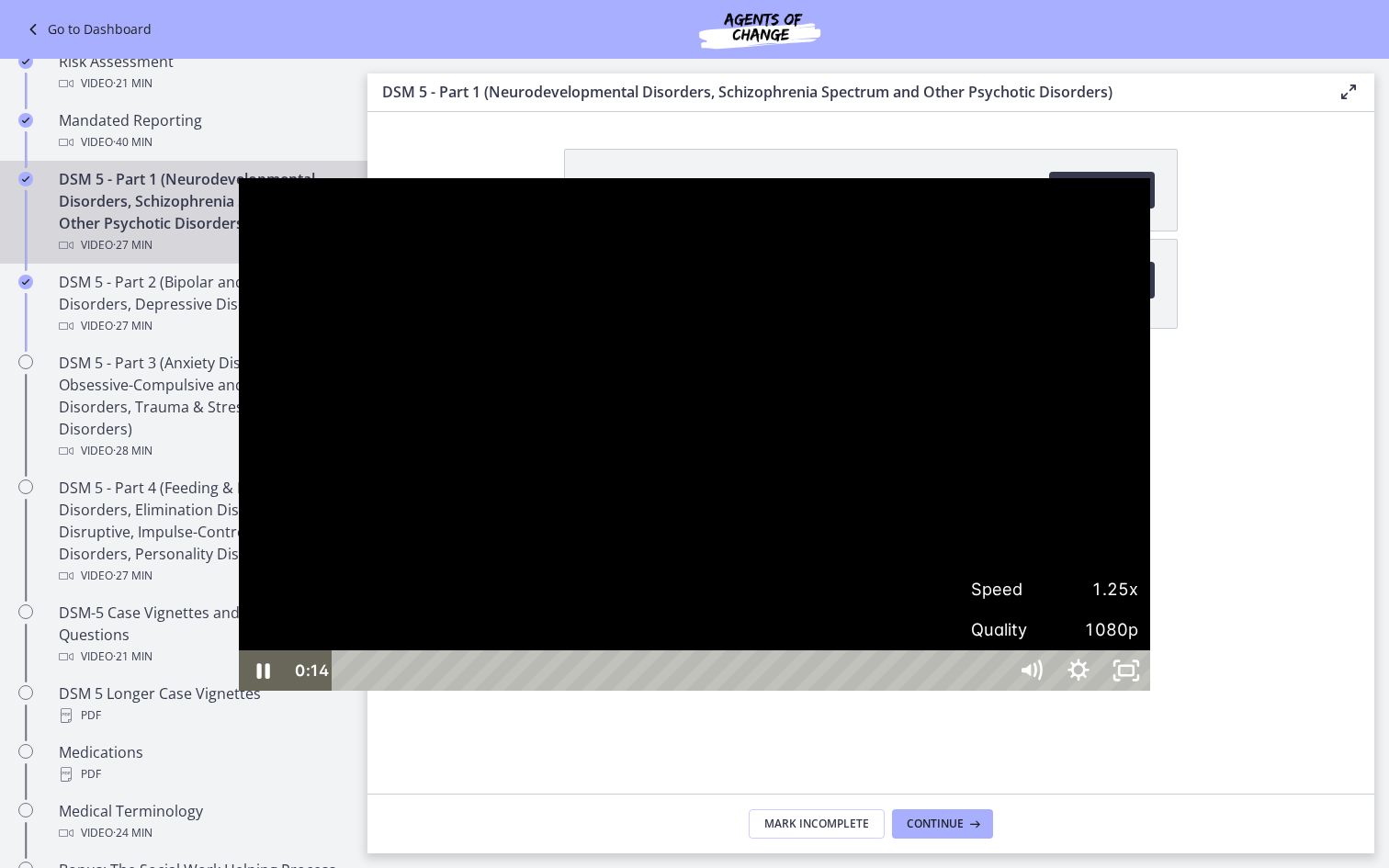 click on "1.25x" at bounding box center [1096, 589] 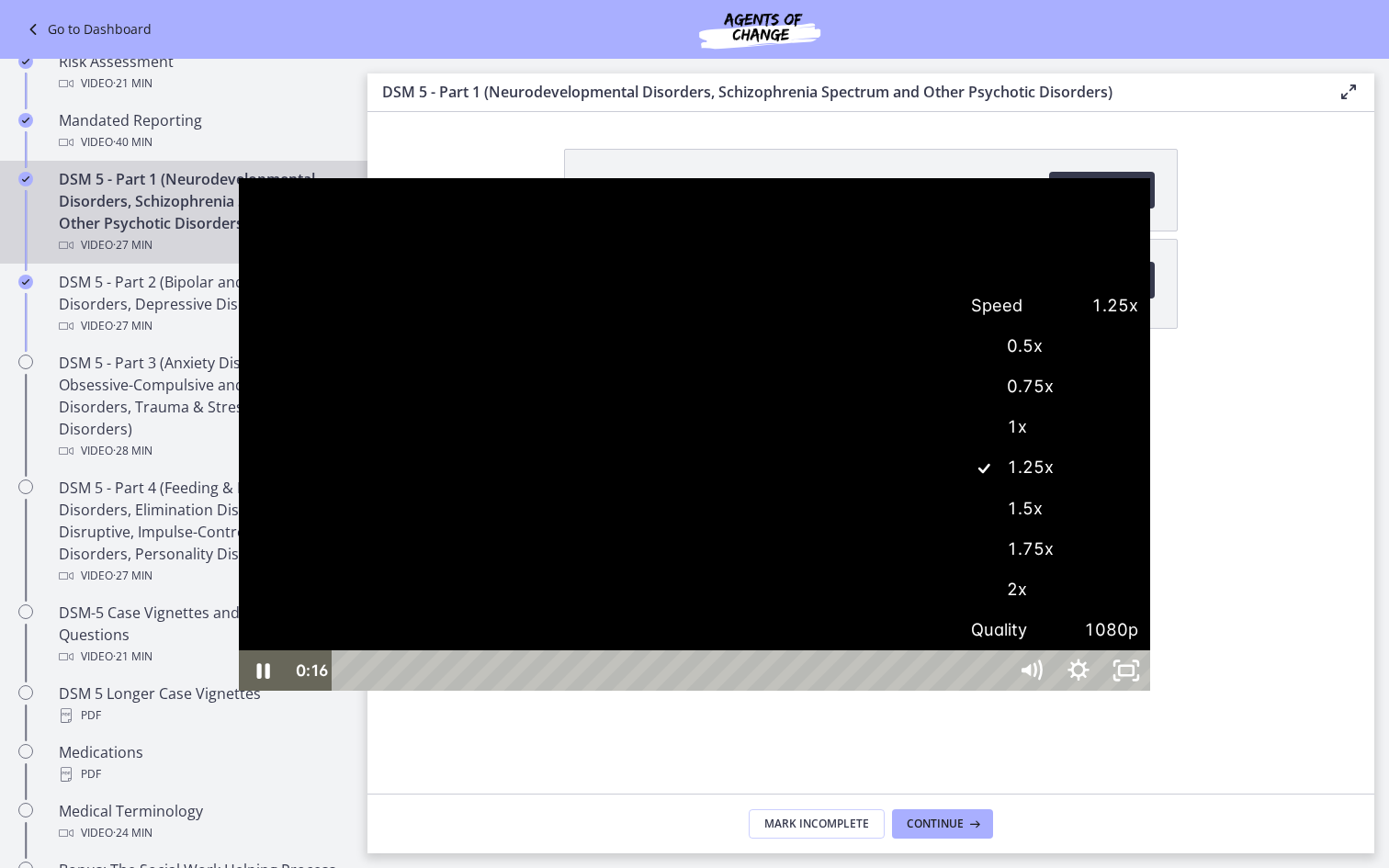click on "1.5x" at bounding box center (1055, 509) 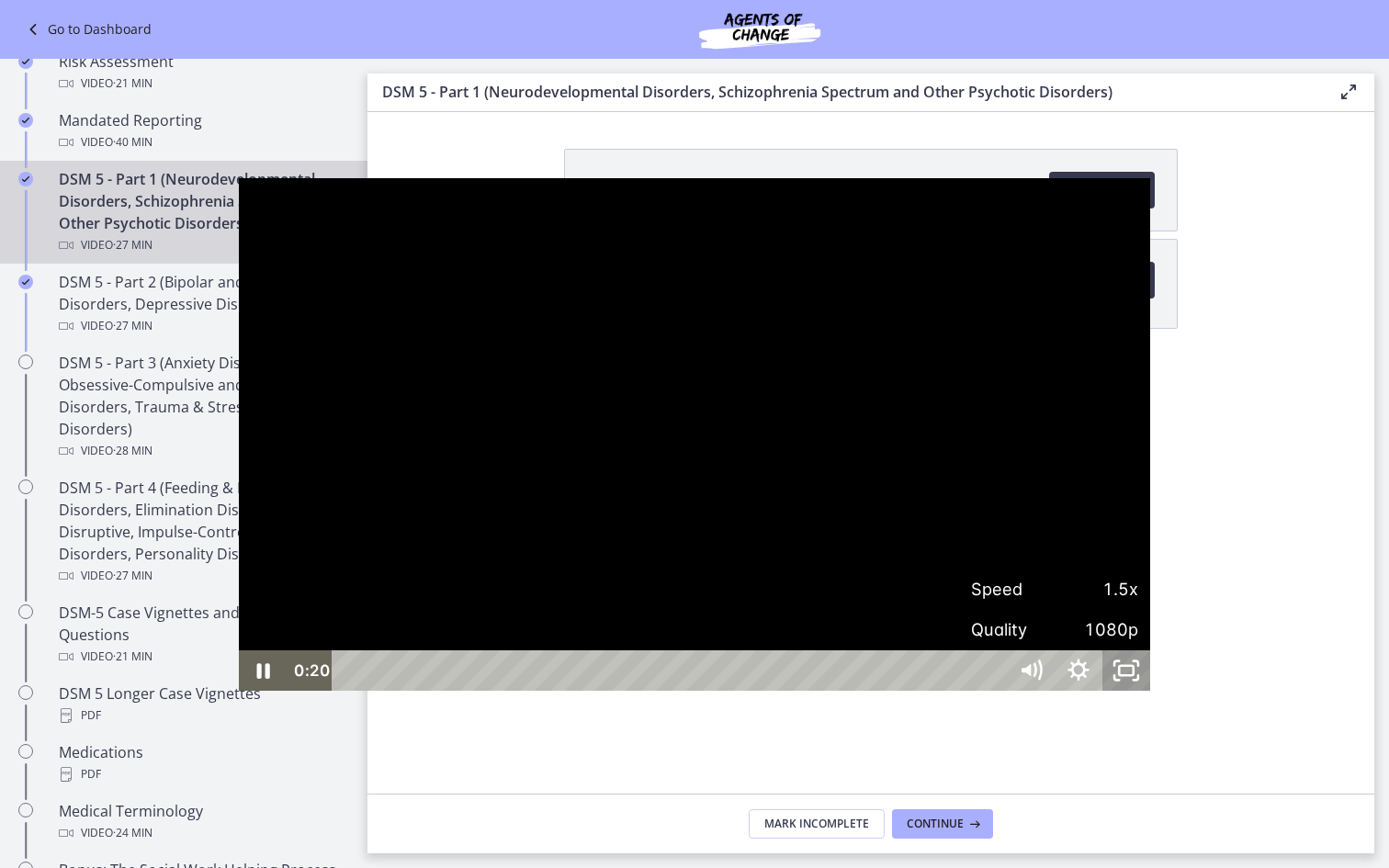 click 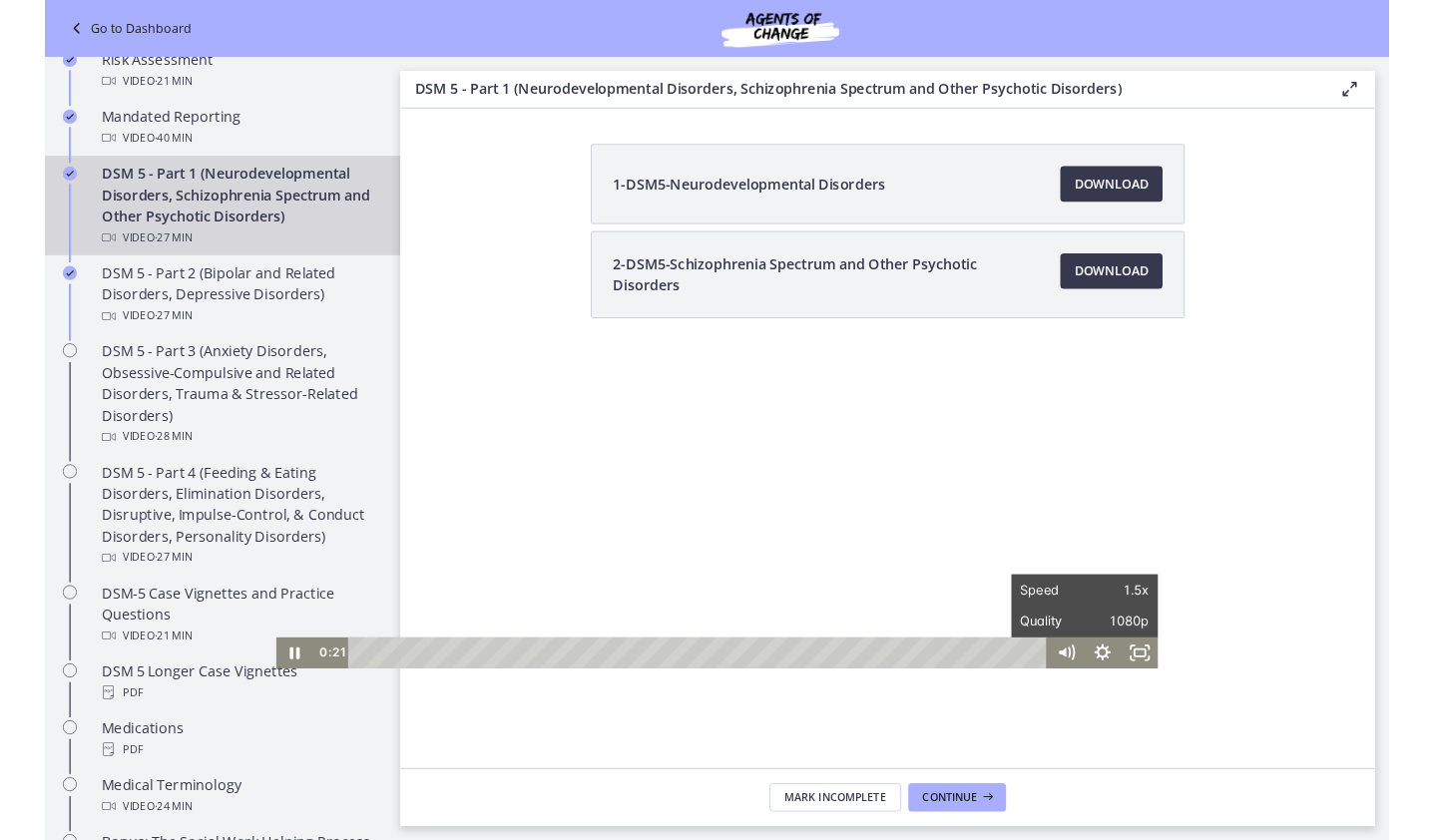 scroll, scrollTop: 868, scrollLeft: 0, axis: vertical 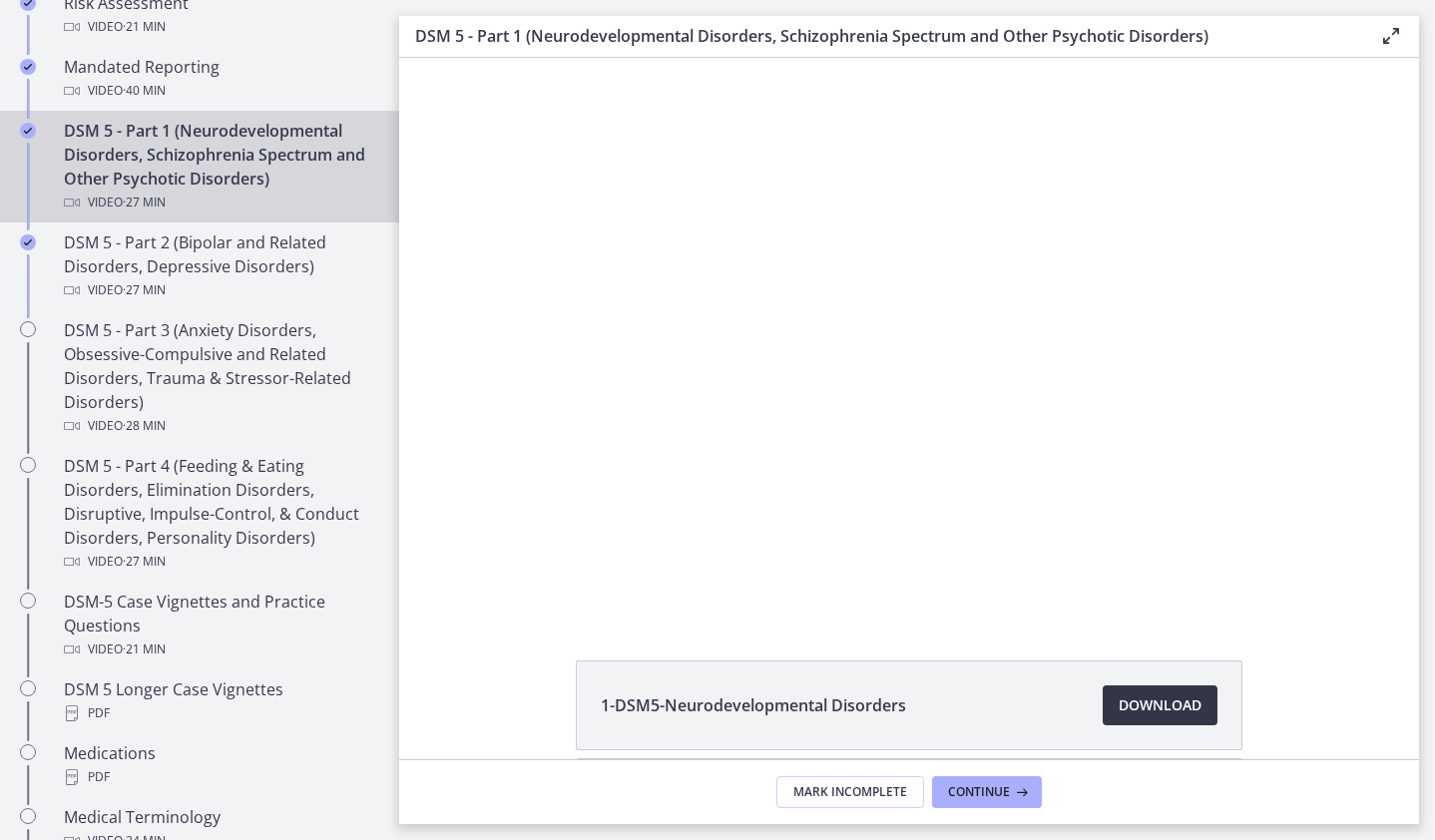 click on "Download
Opens in a new window" at bounding box center (1160, 705) 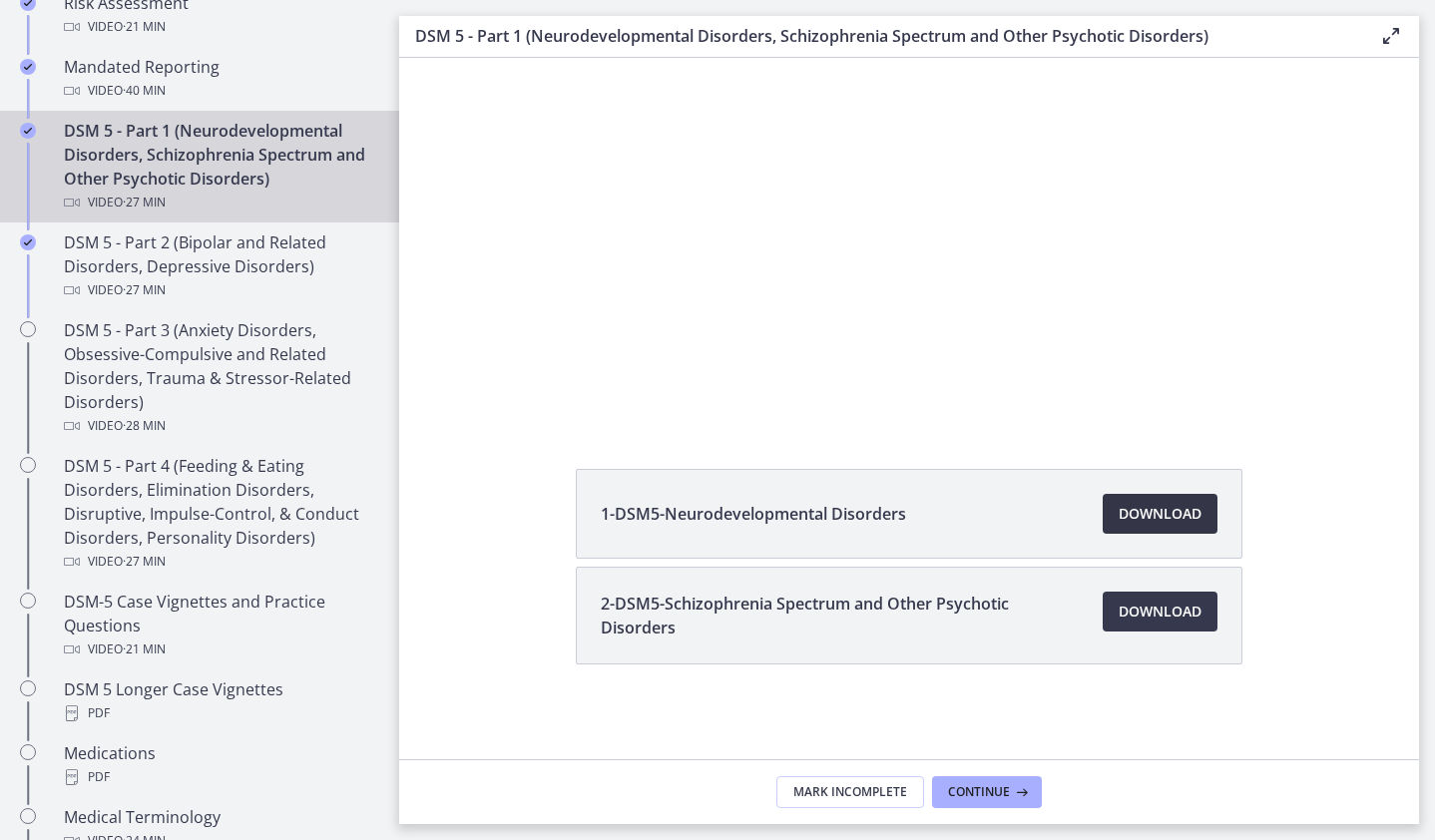 scroll, scrollTop: 0, scrollLeft: 0, axis: both 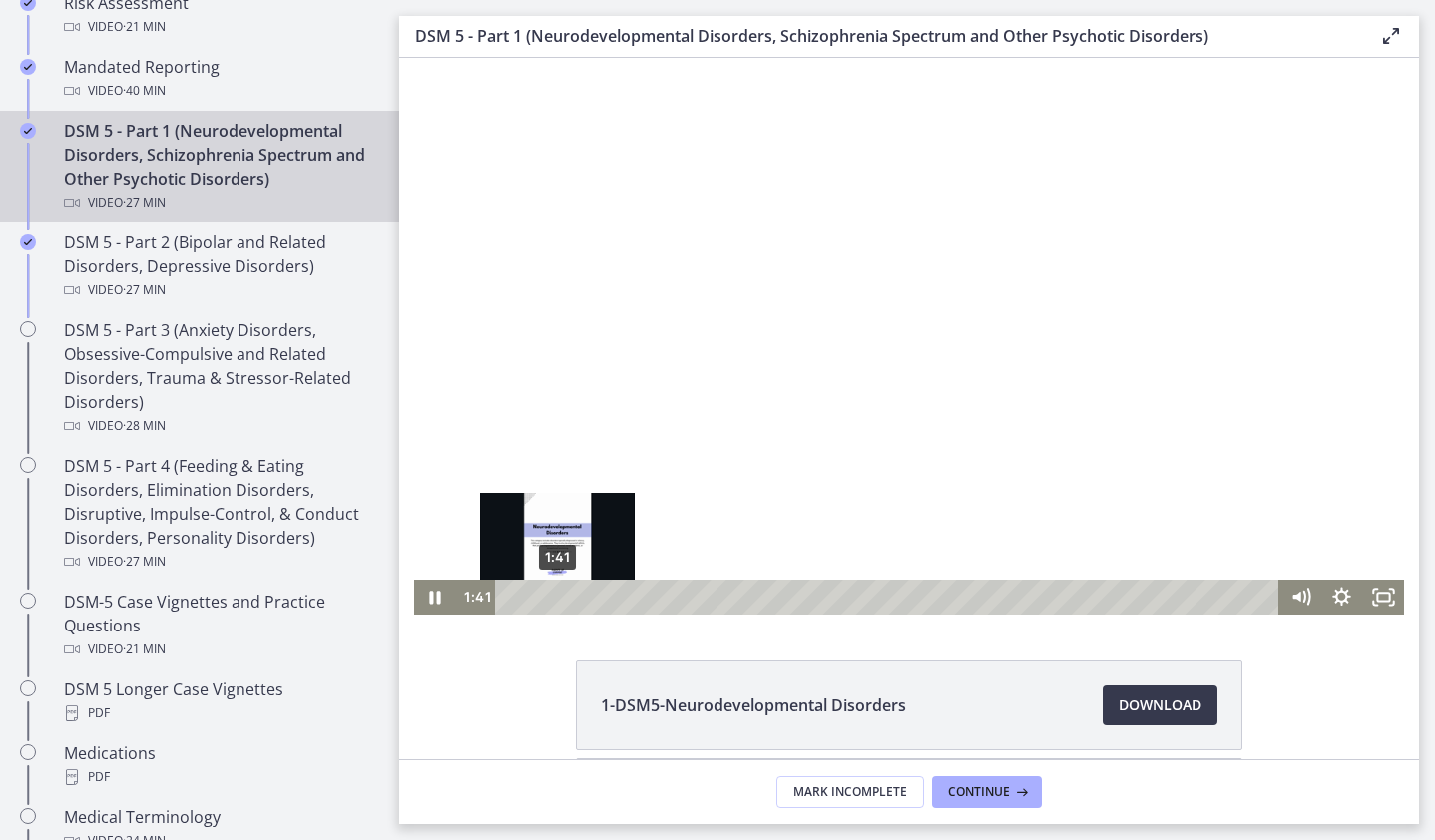 click on "1:41" at bounding box center [889, 597] 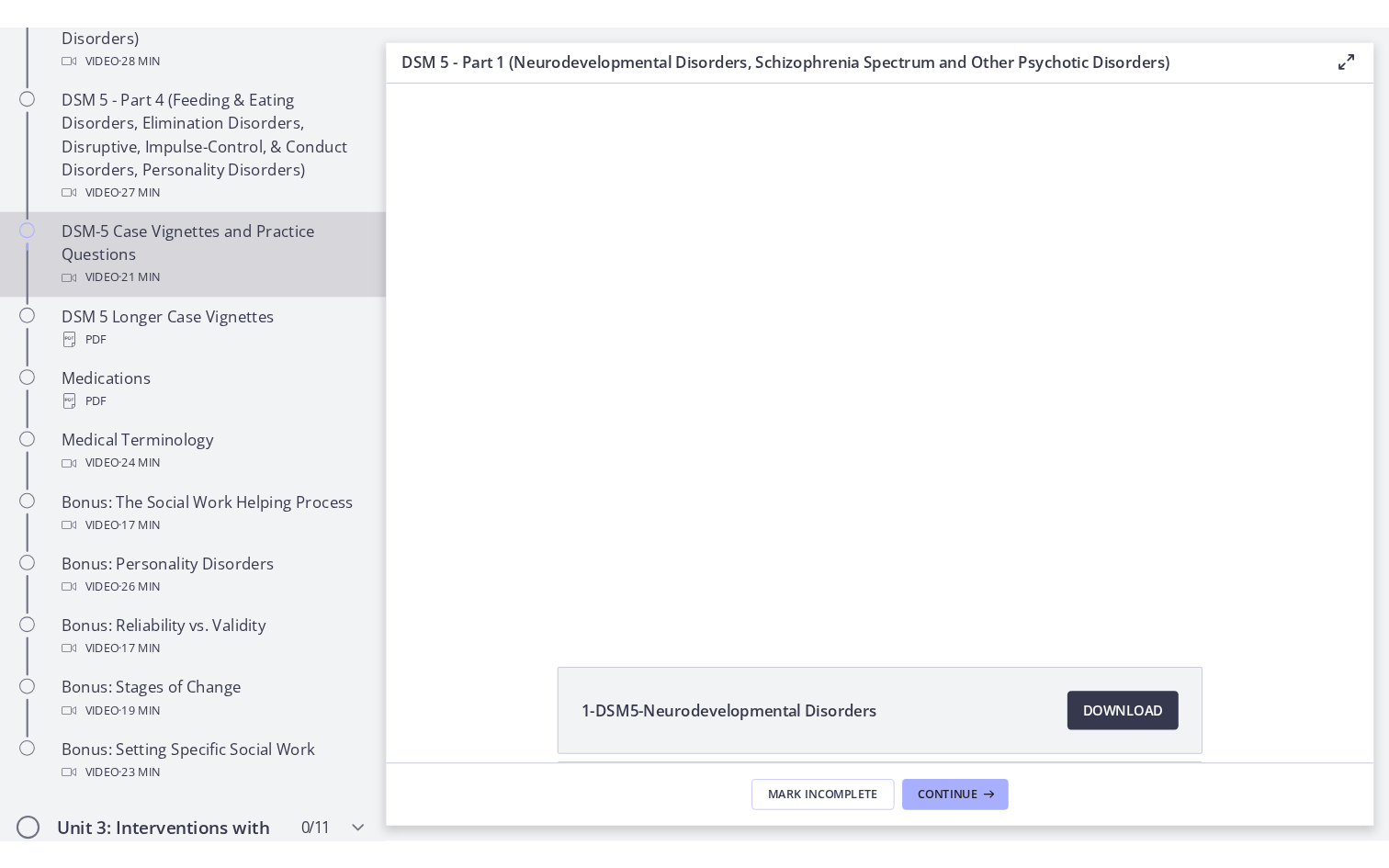 scroll, scrollTop: 1158, scrollLeft: 0, axis: vertical 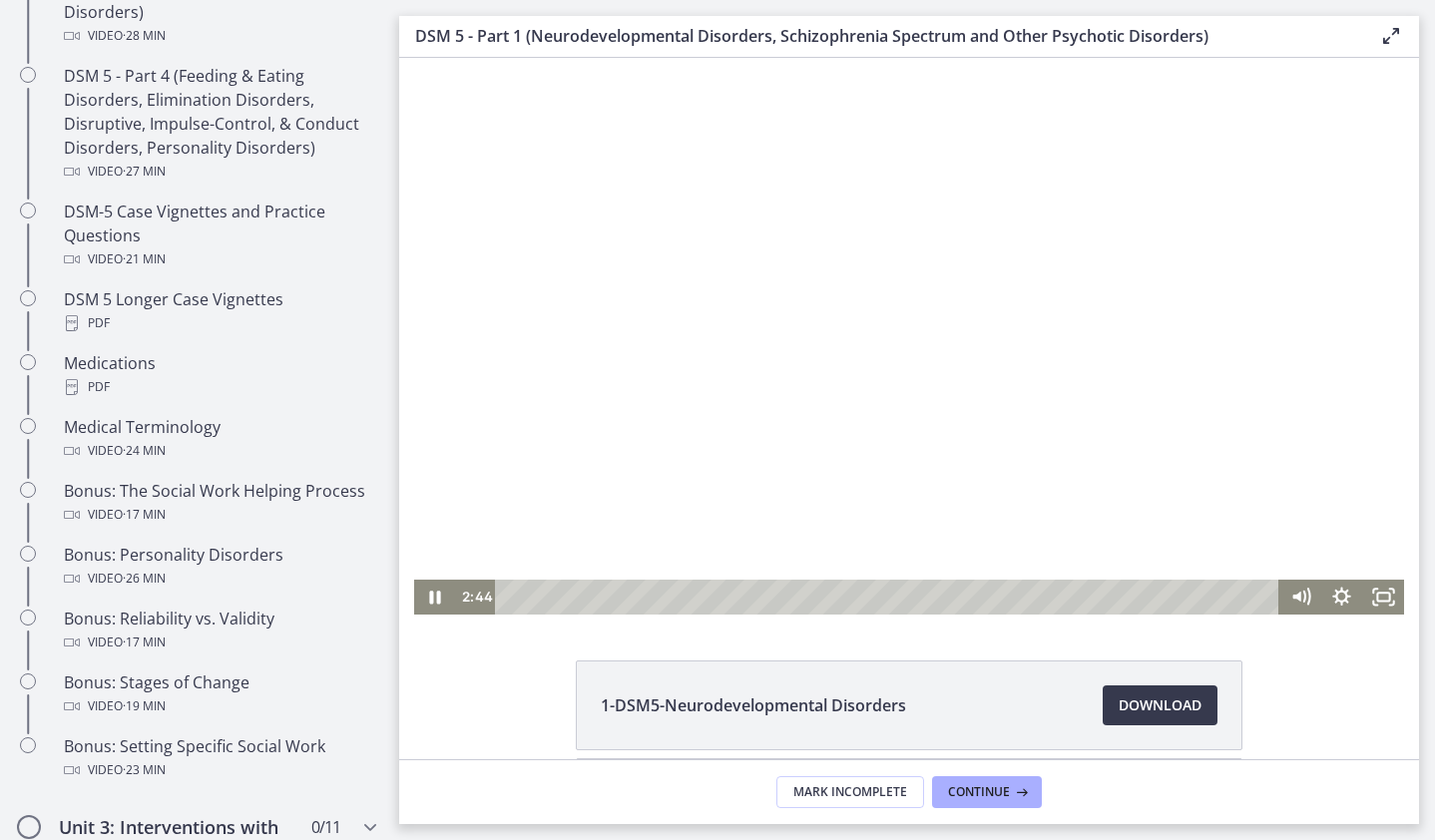click at bounding box center (909, 336) 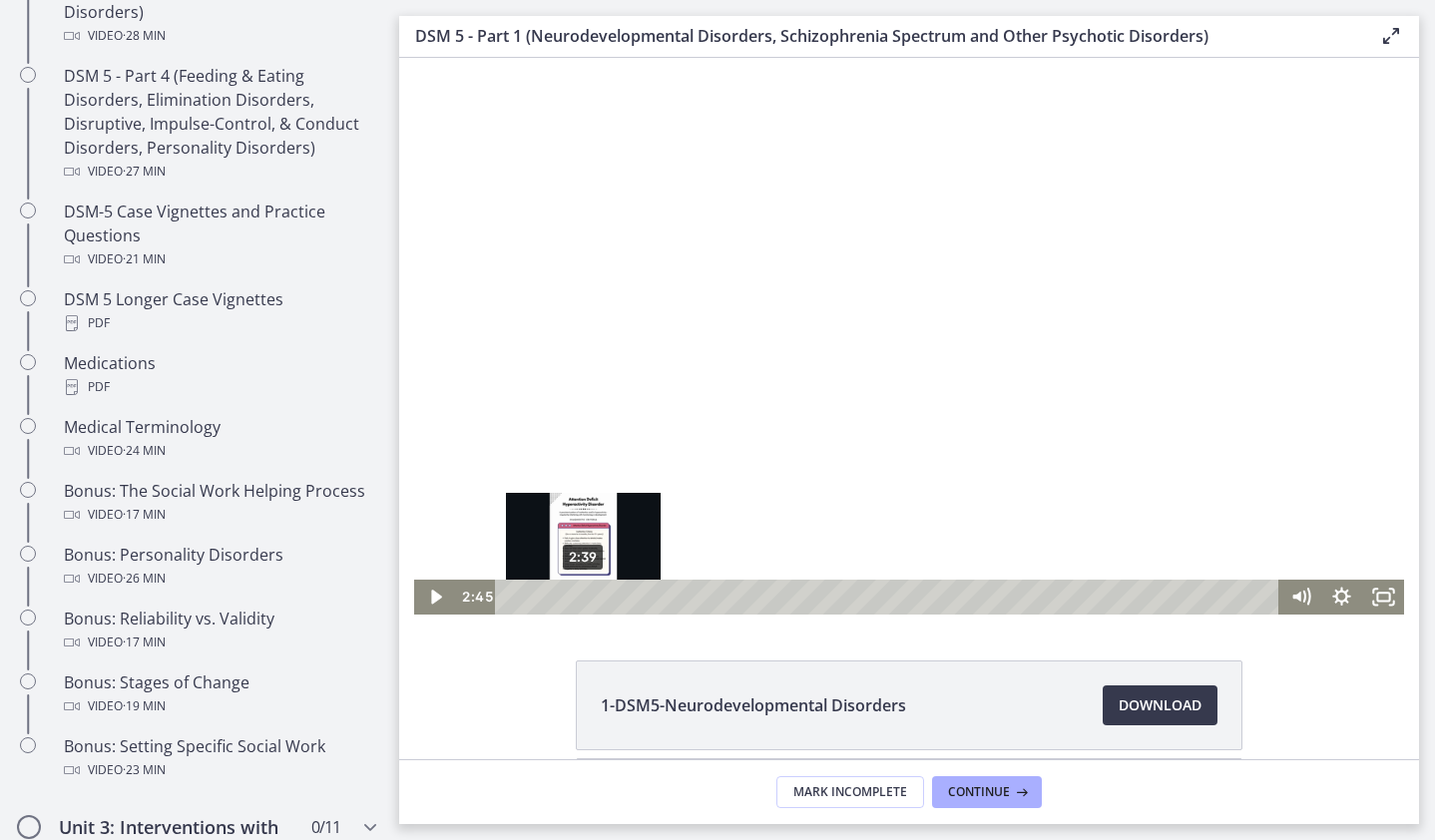 click at bounding box center [587, 598] 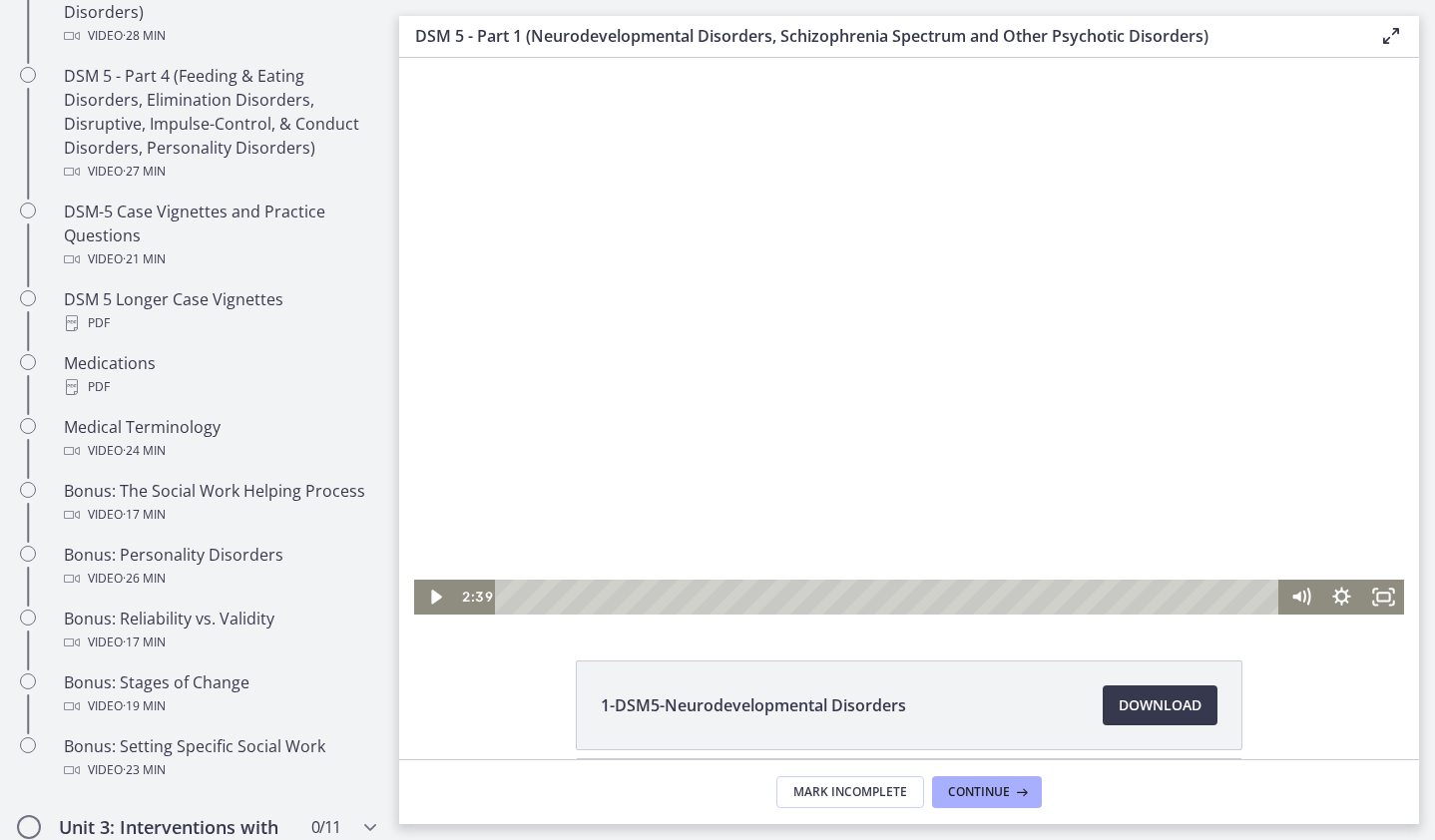 click at bounding box center (909, 336) 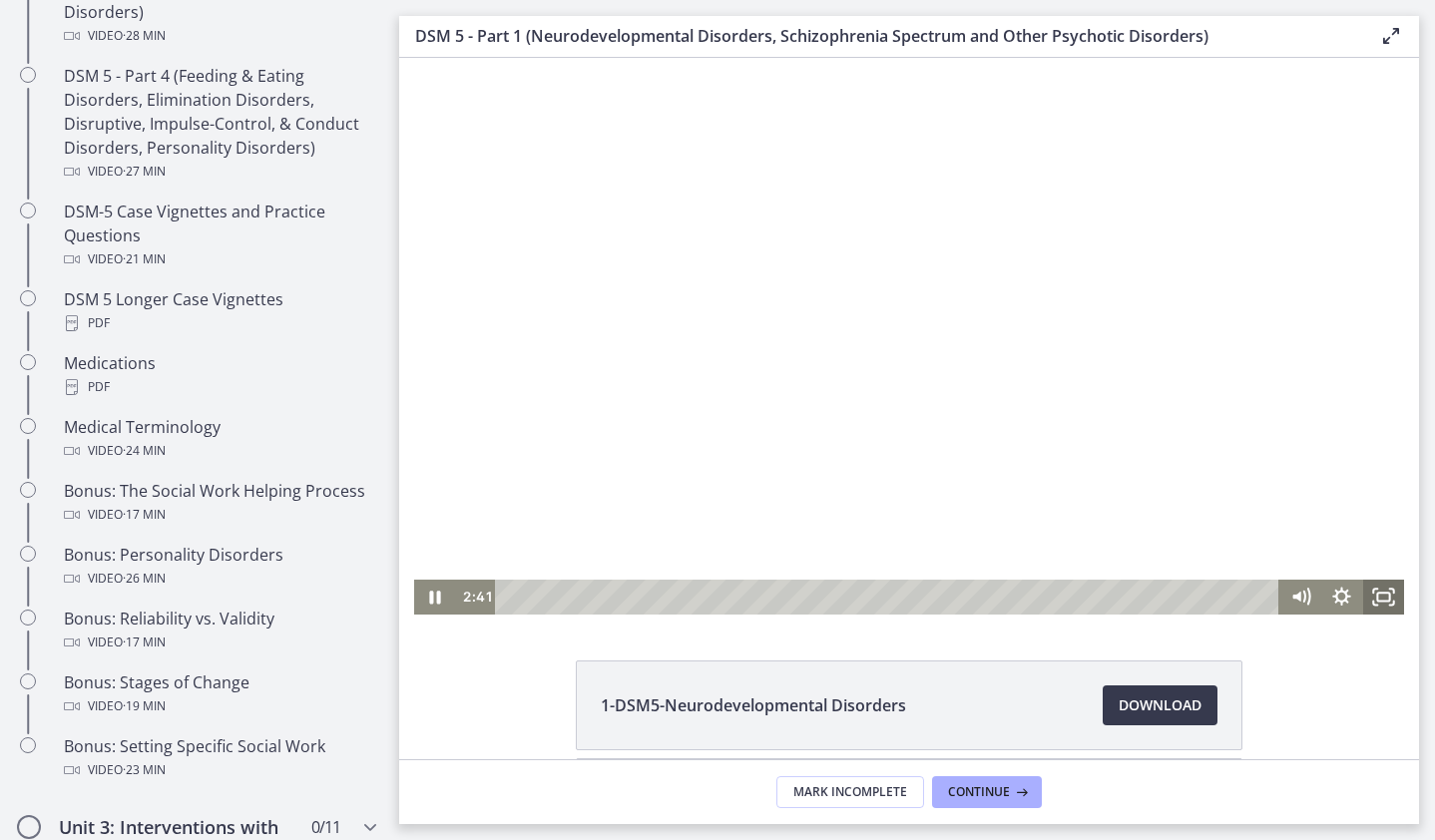 click 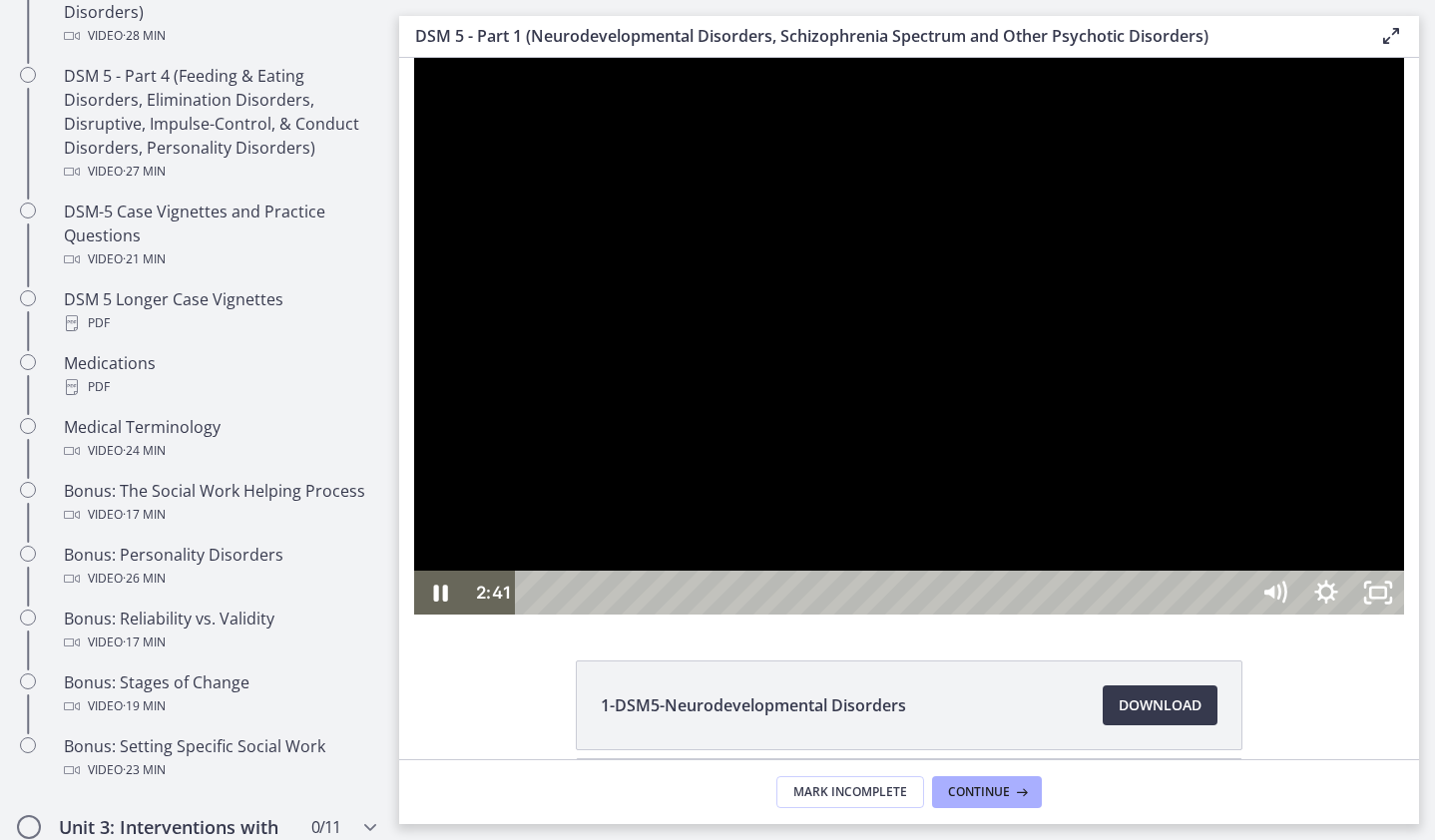 scroll, scrollTop: 1166, scrollLeft: 0, axis: vertical 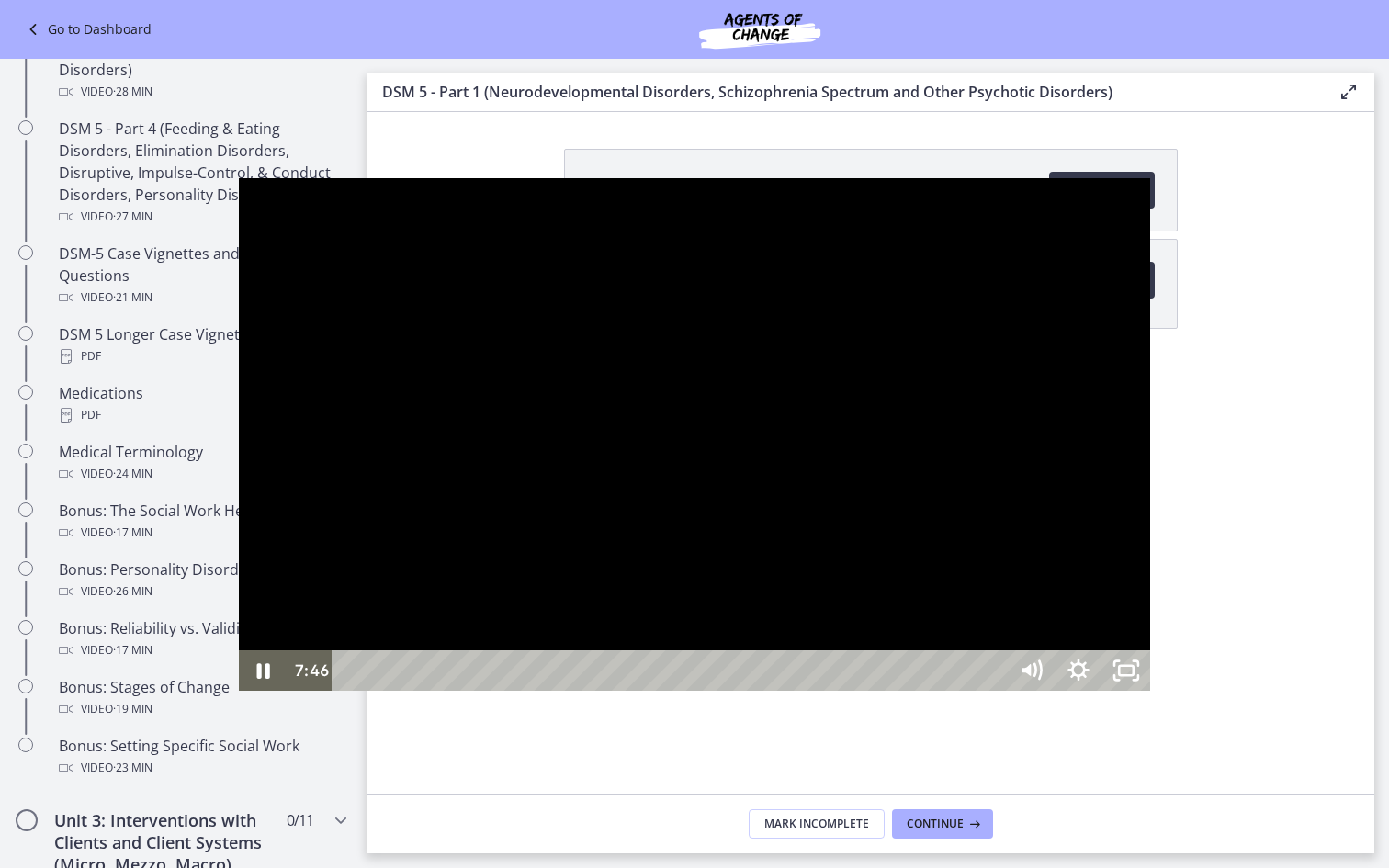 click at bounding box center (694, 434) 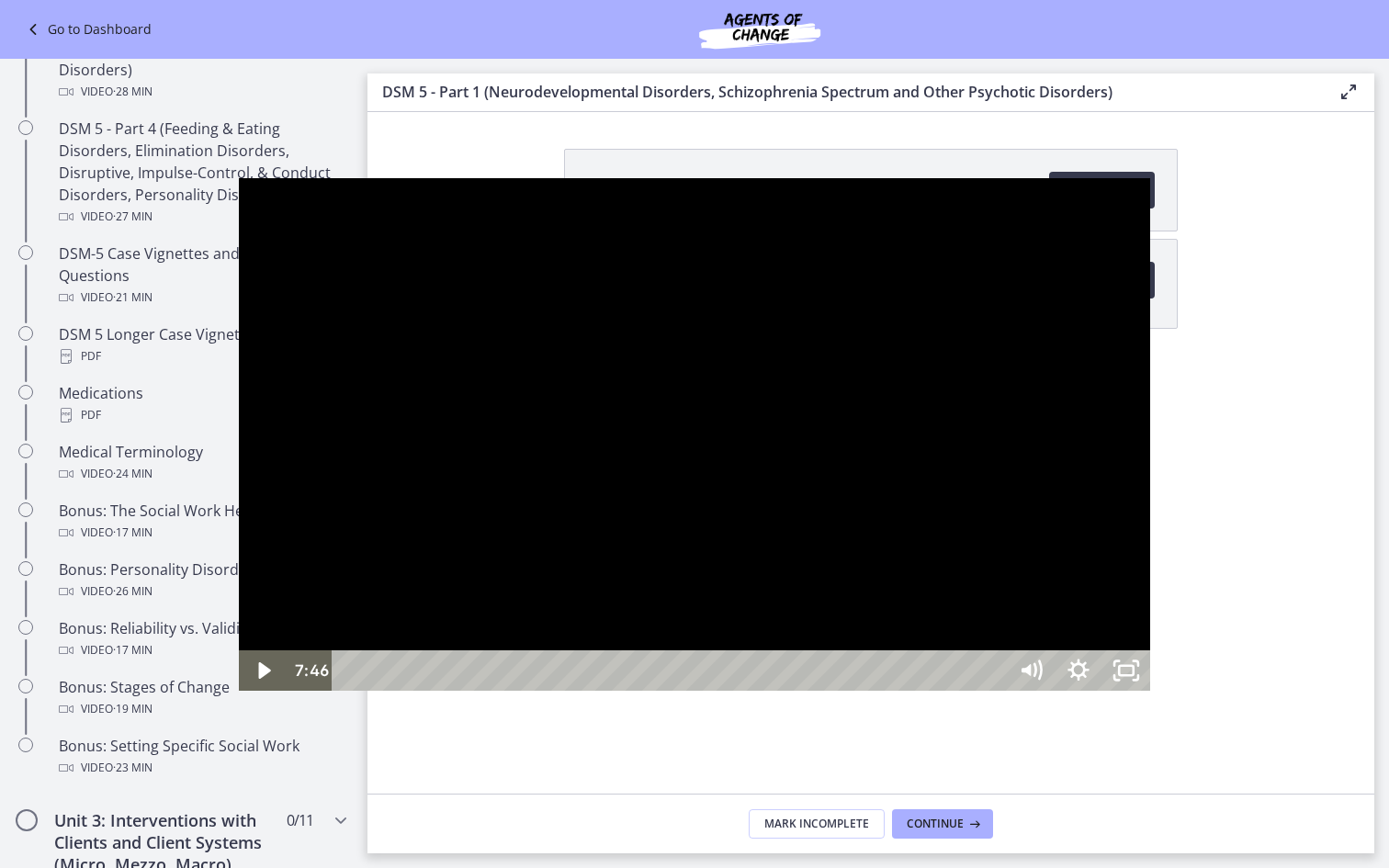click at bounding box center [694, 434] 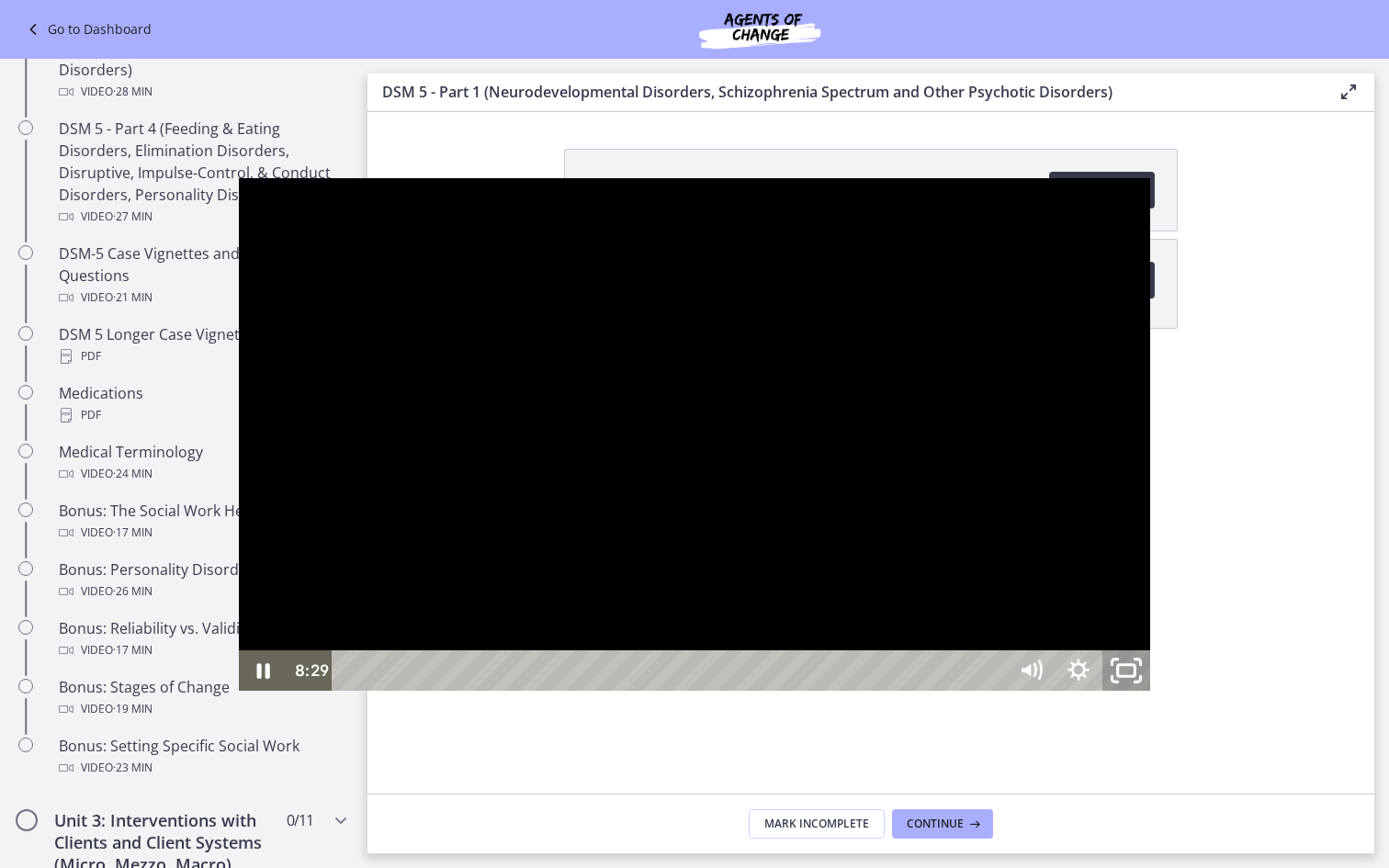 click 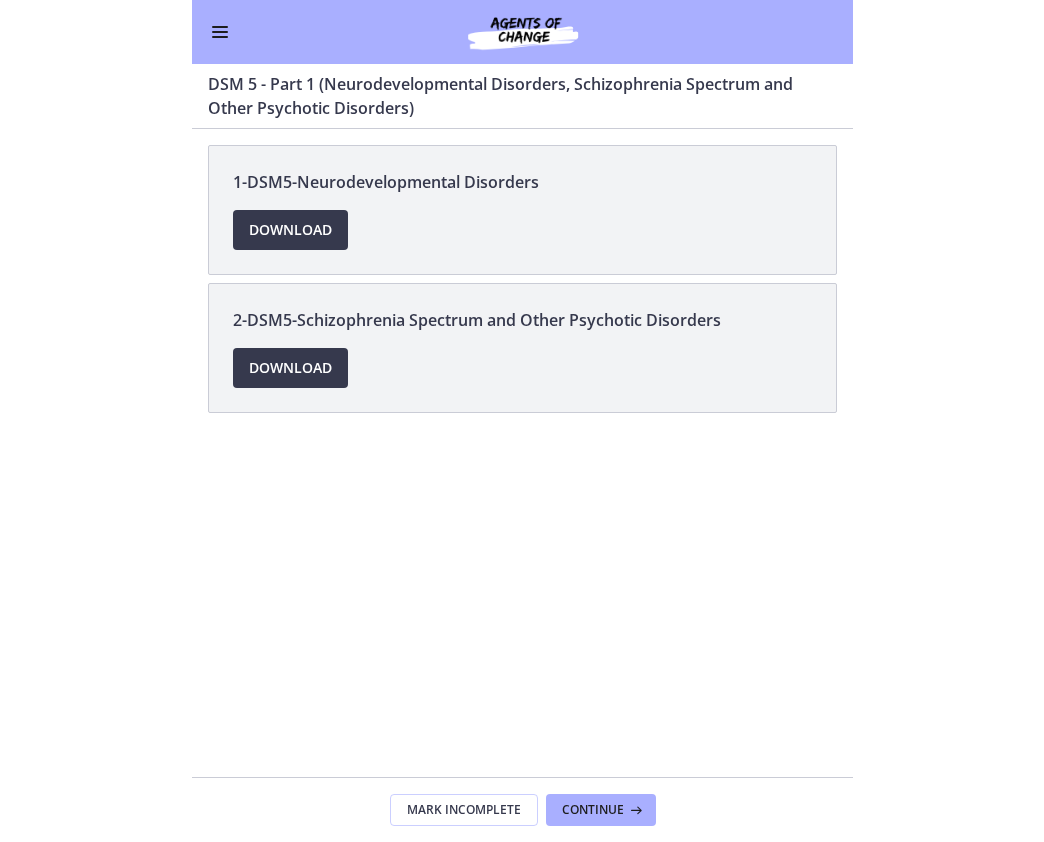 scroll, scrollTop: 1304, scrollLeft: 0, axis: vertical 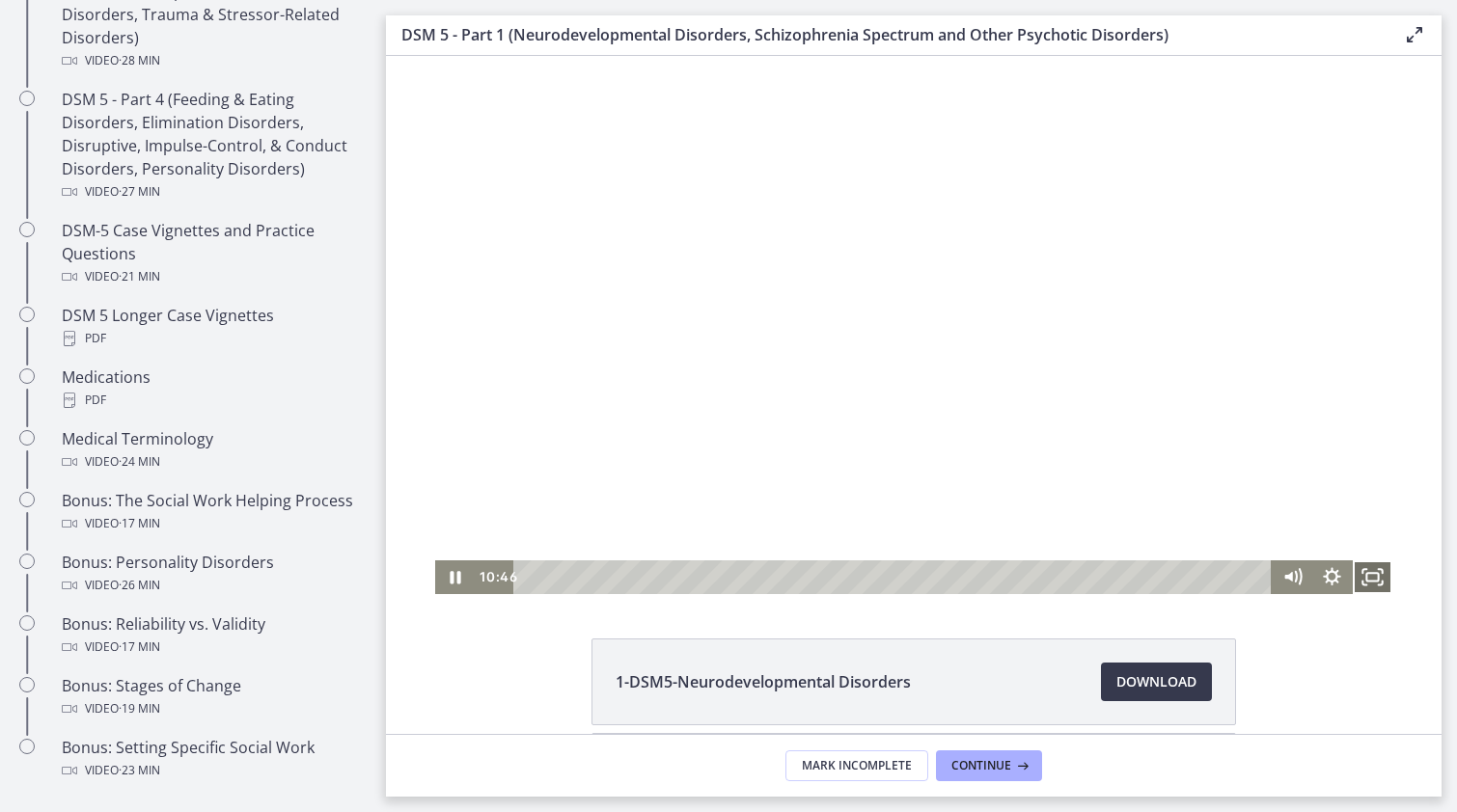 click 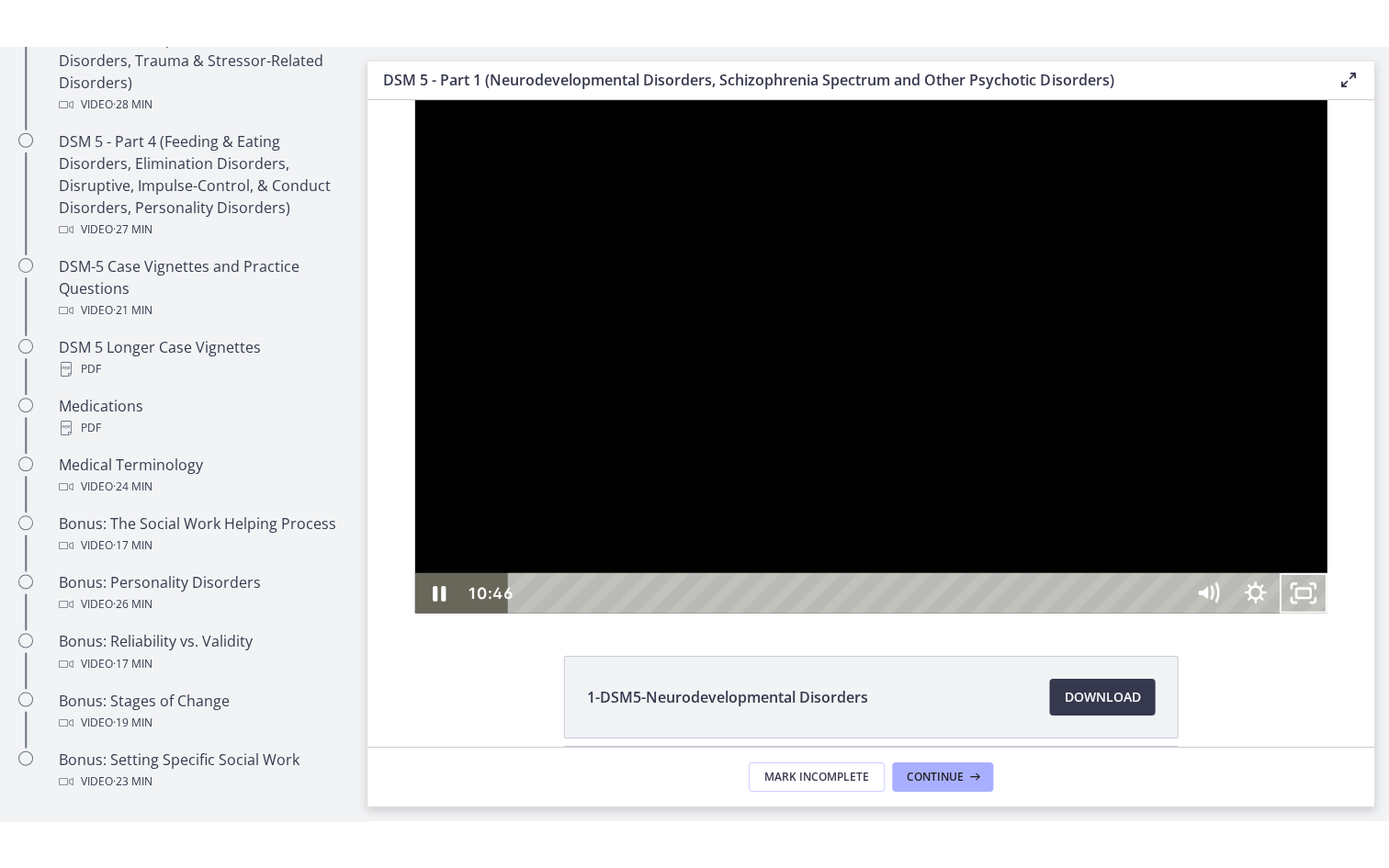 scroll, scrollTop: 1049, scrollLeft: 0, axis: vertical 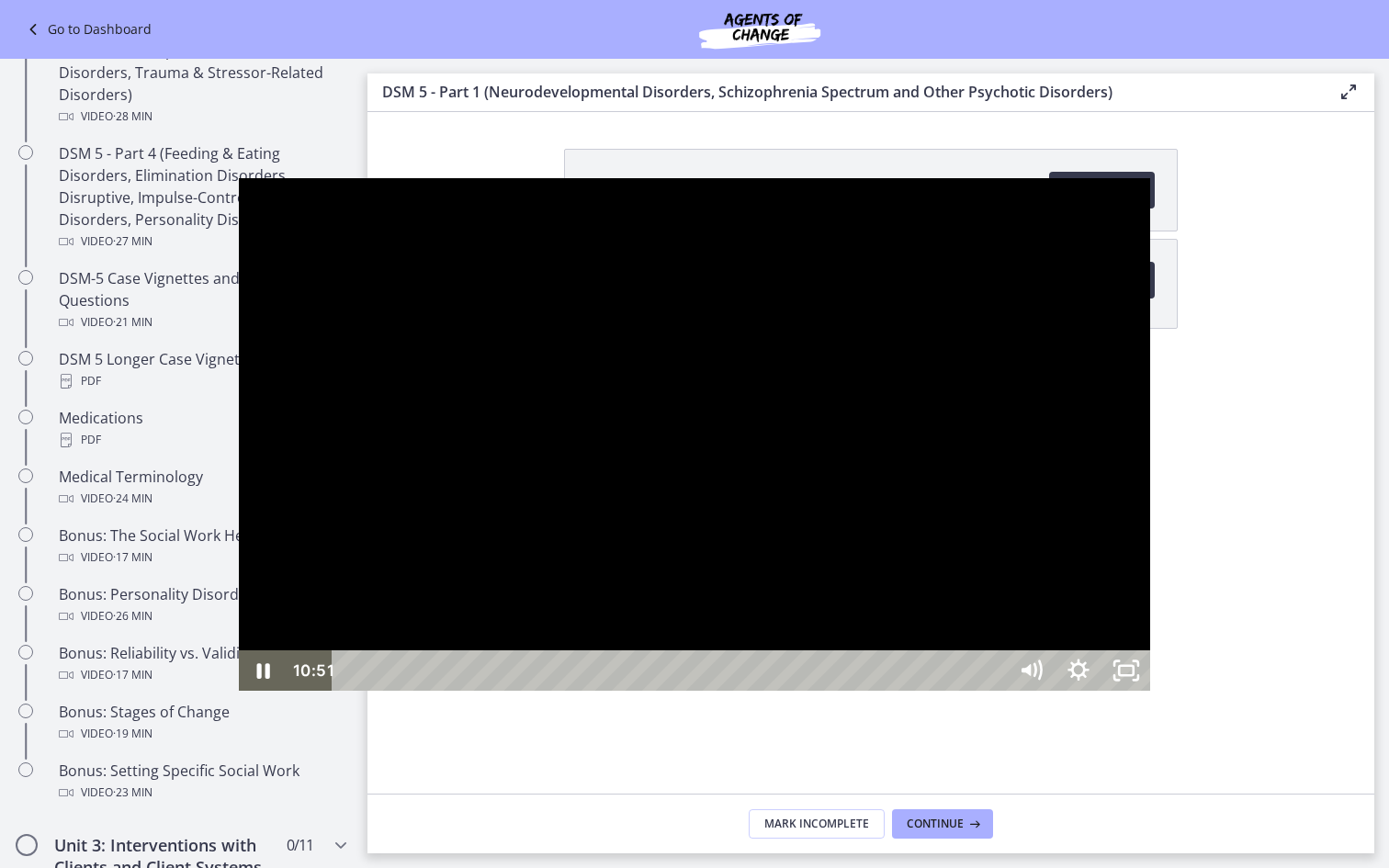 click at bounding box center [694, 434] 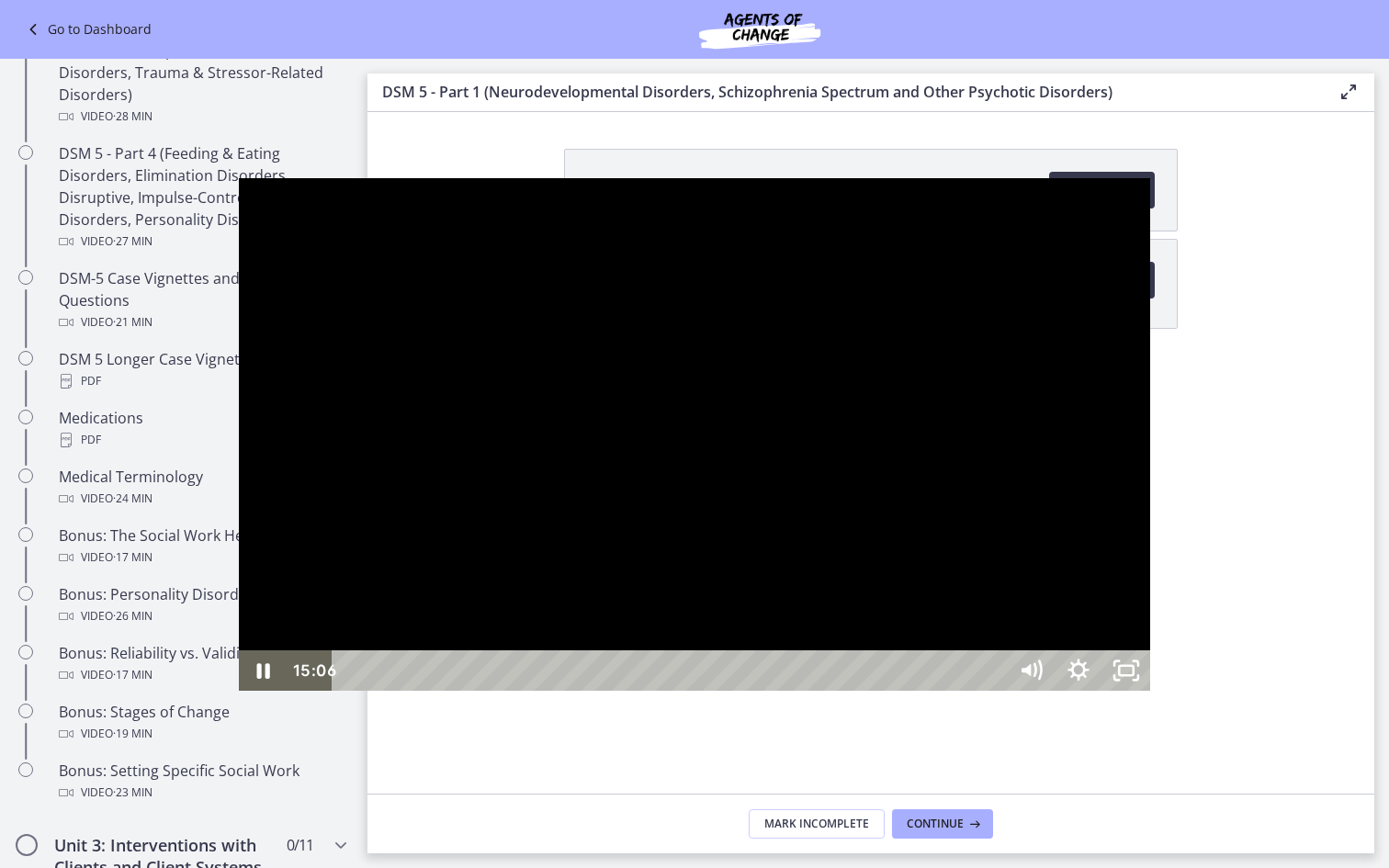 click at bounding box center [694, 434] 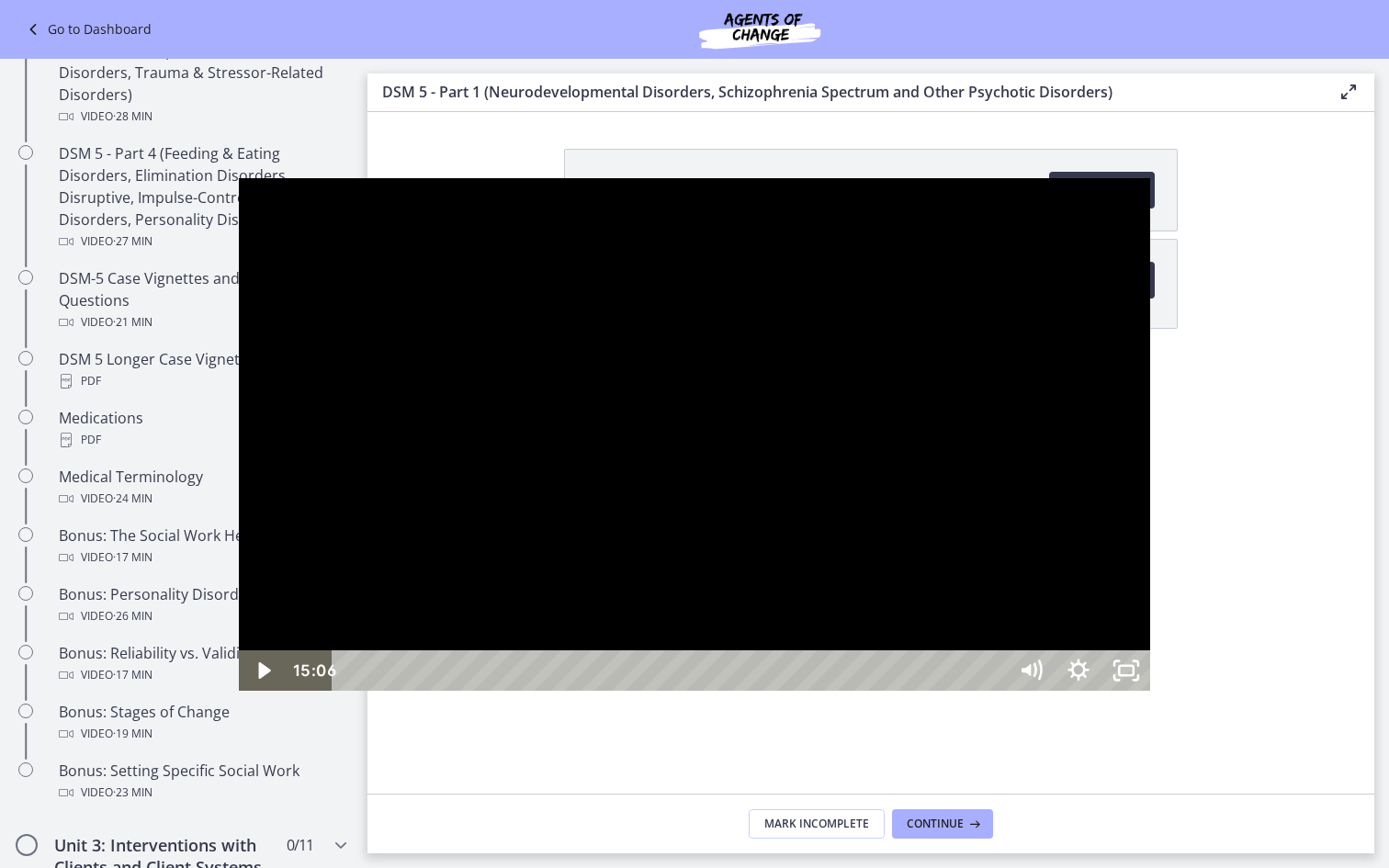 click at bounding box center (694, 434) 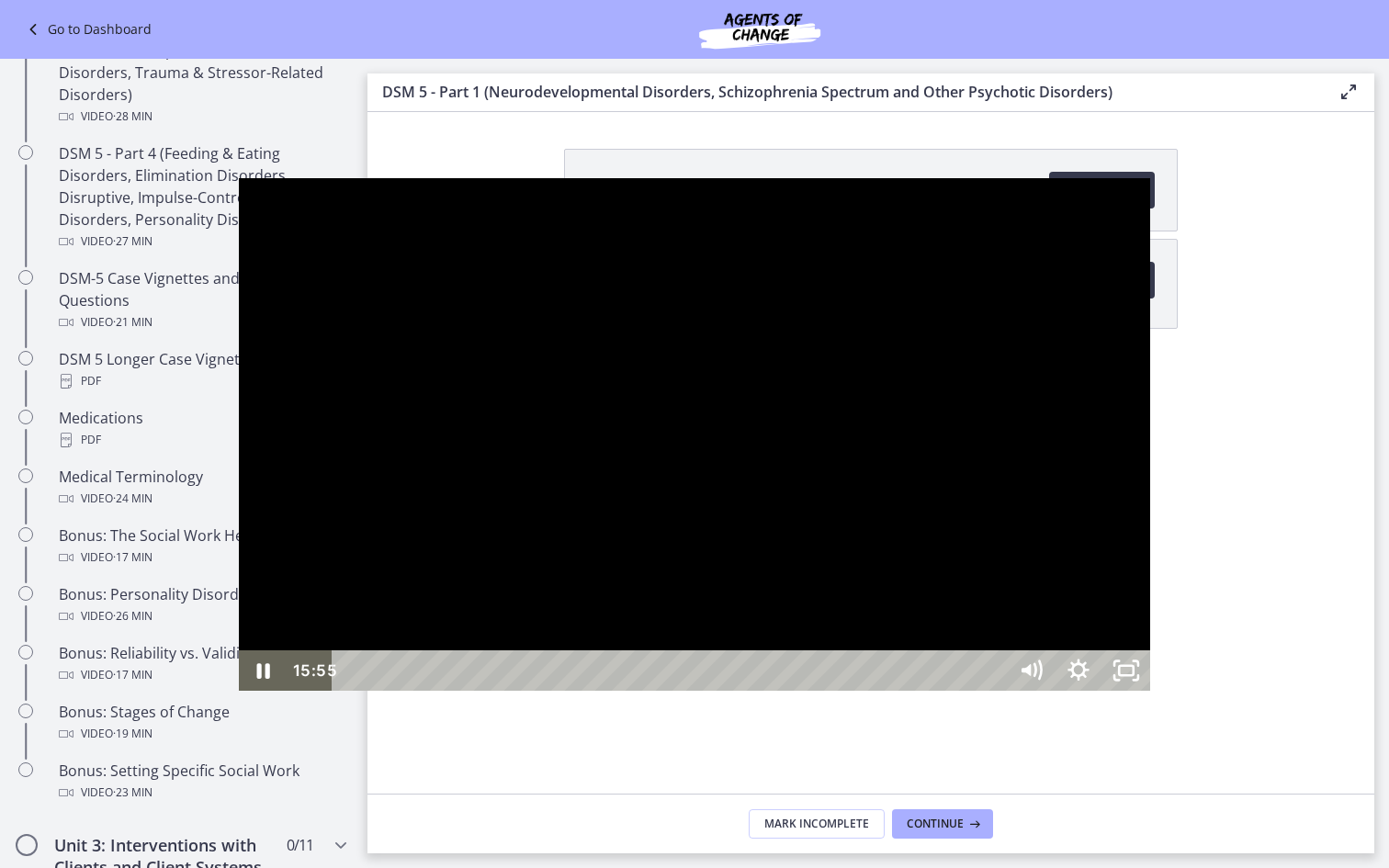 click at bounding box center [694, 434] 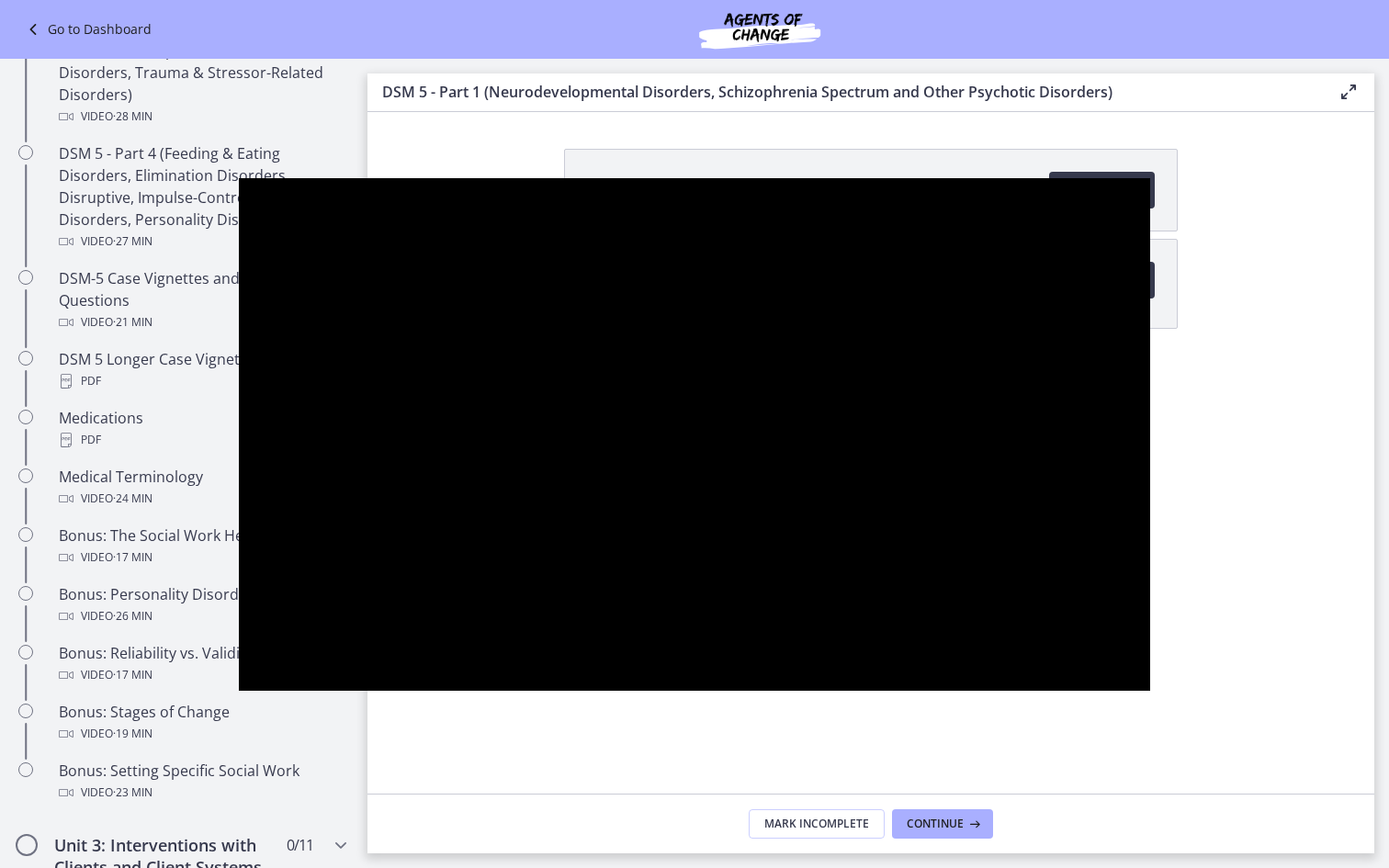click at bounding box center [694, 434] 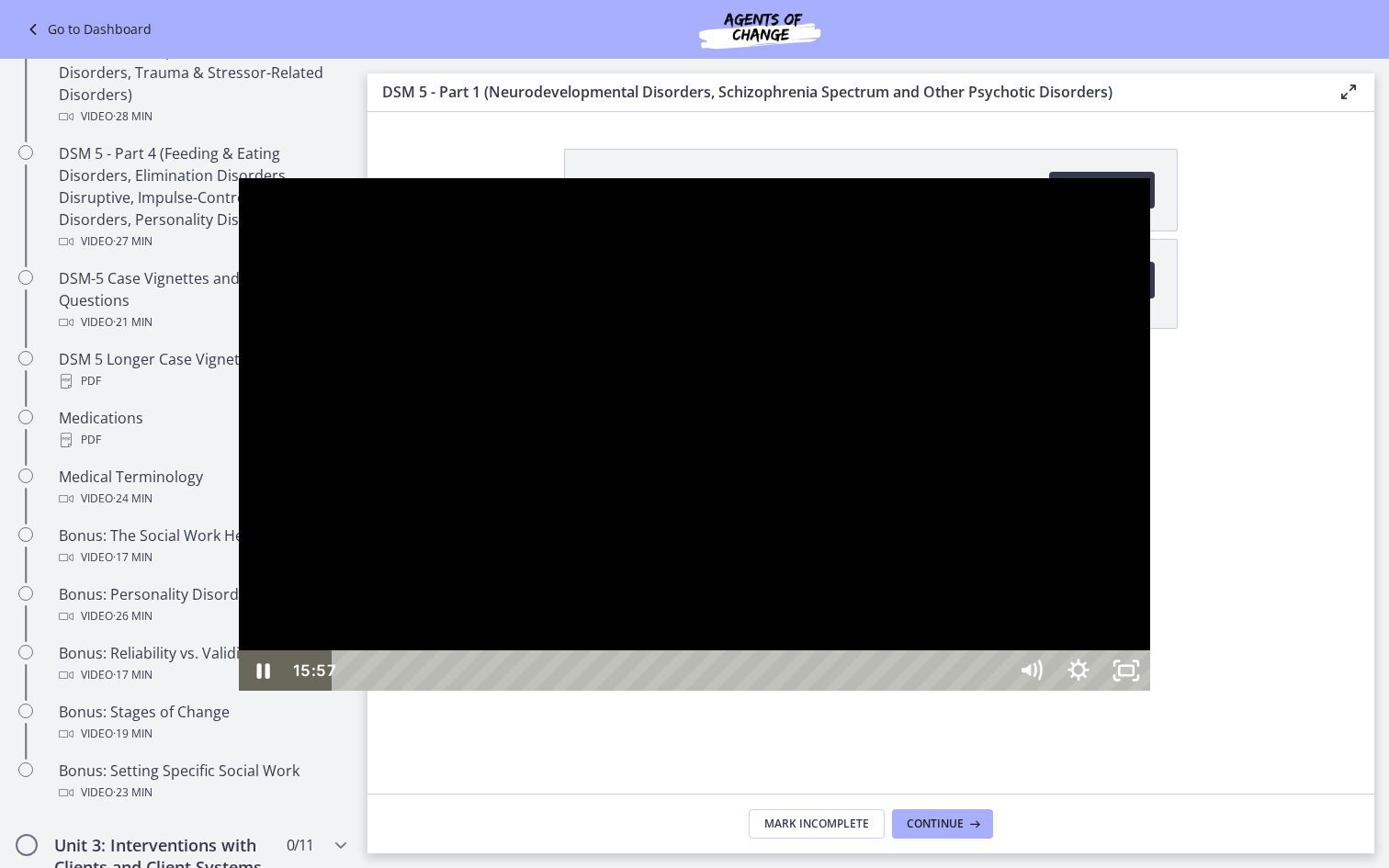 click at bounding box center [694, 434] 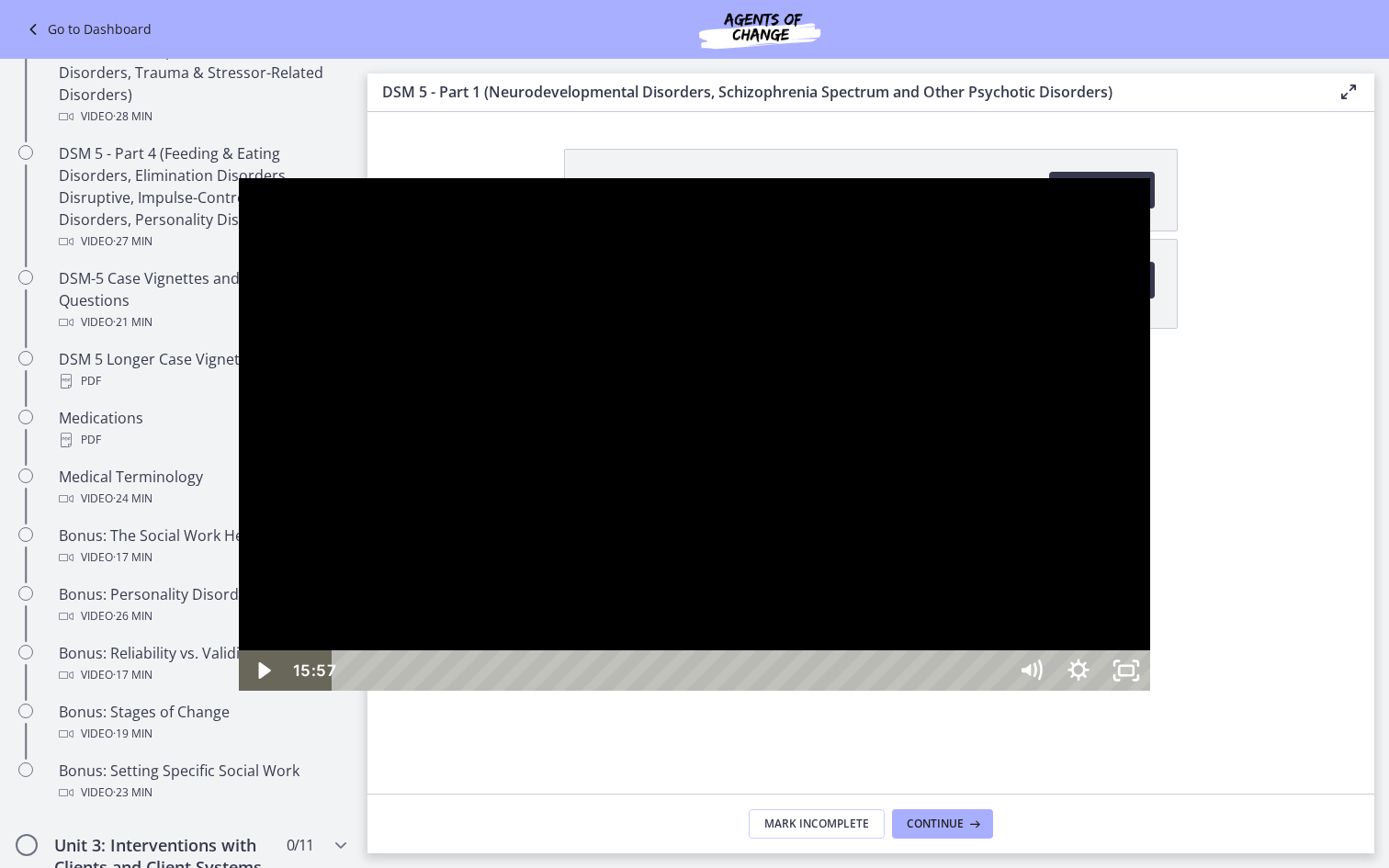 click at bounding box center [694, 434] 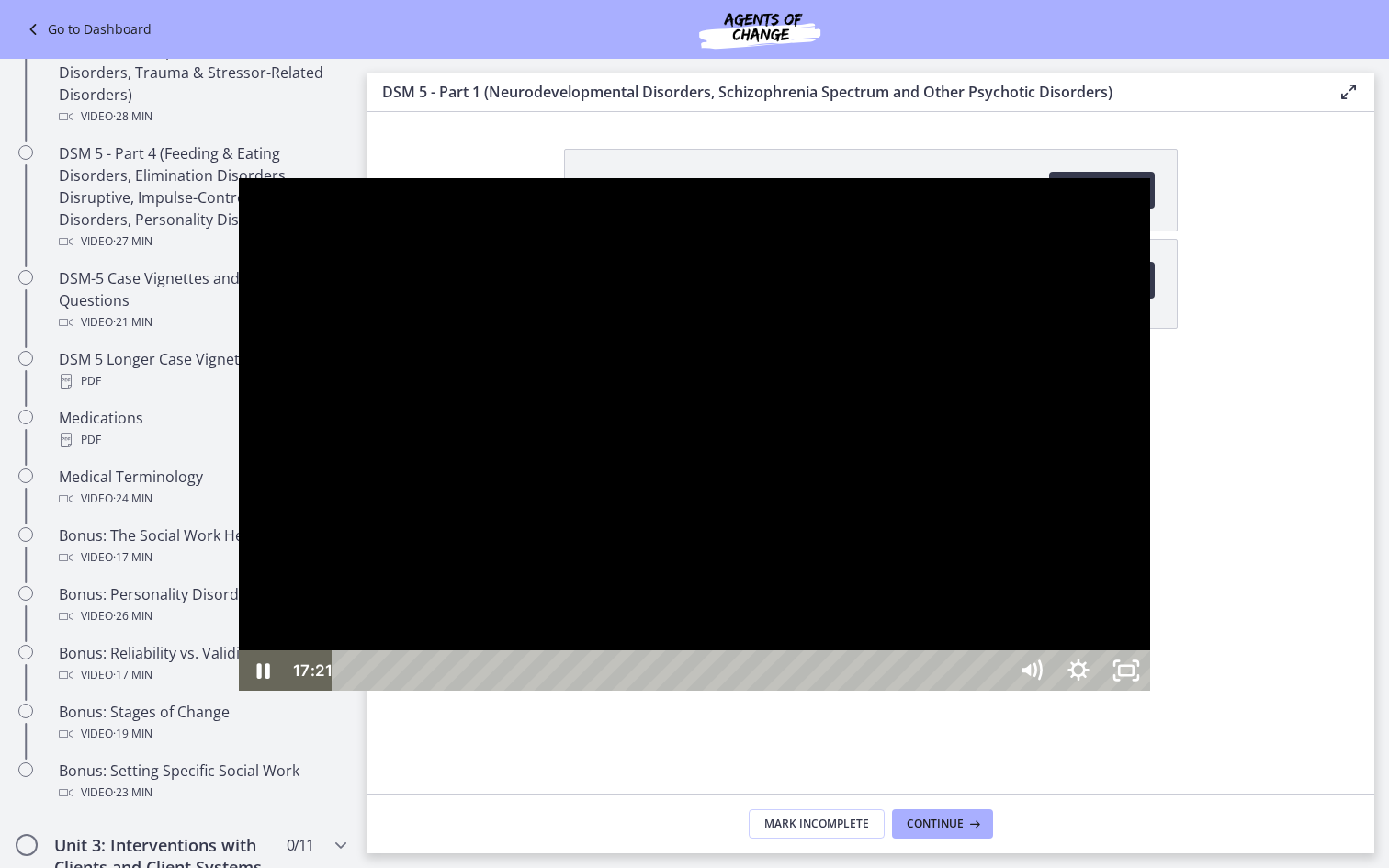 click at bounding box center (694, 434) 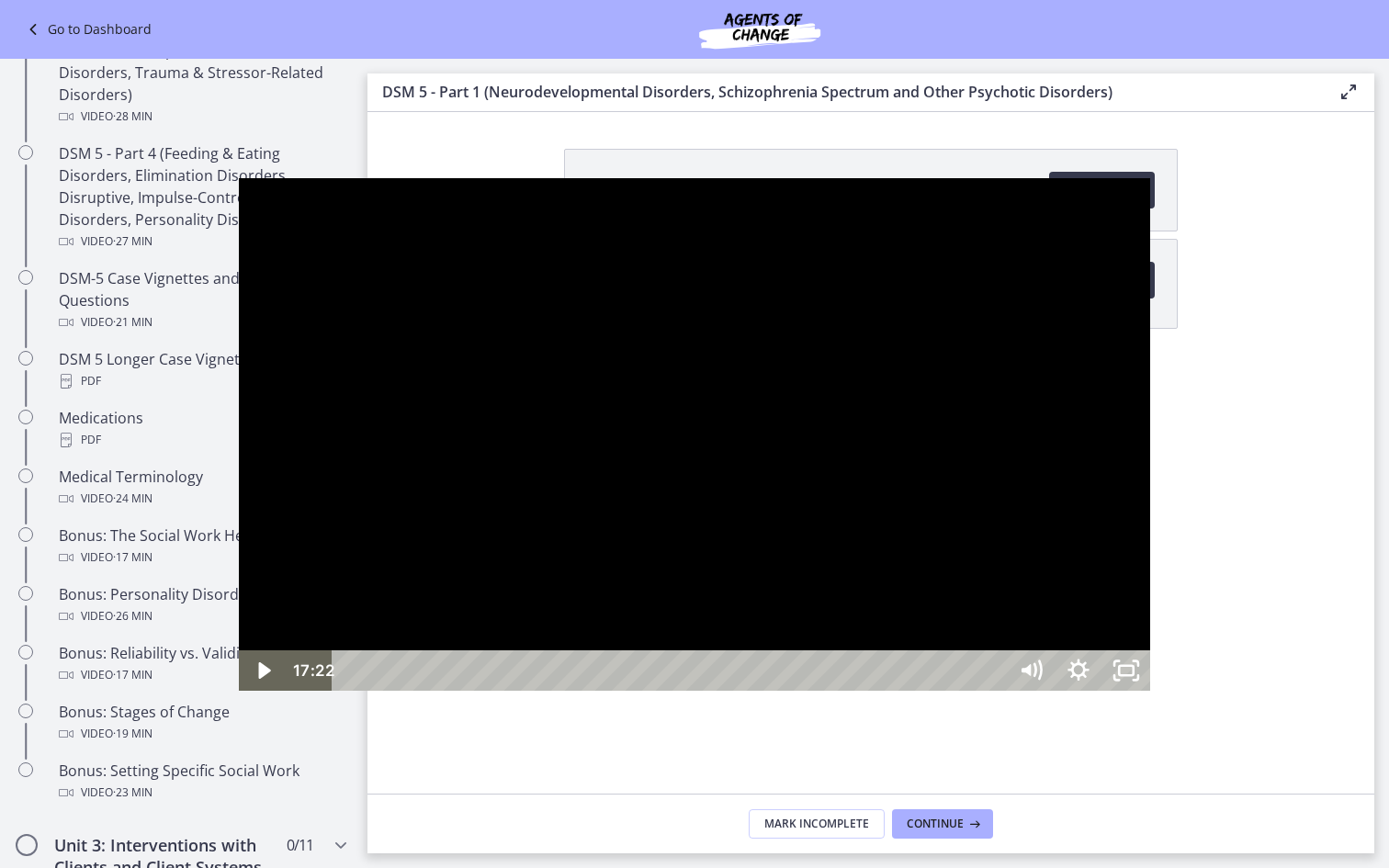 click at bounding box center [694, 434] 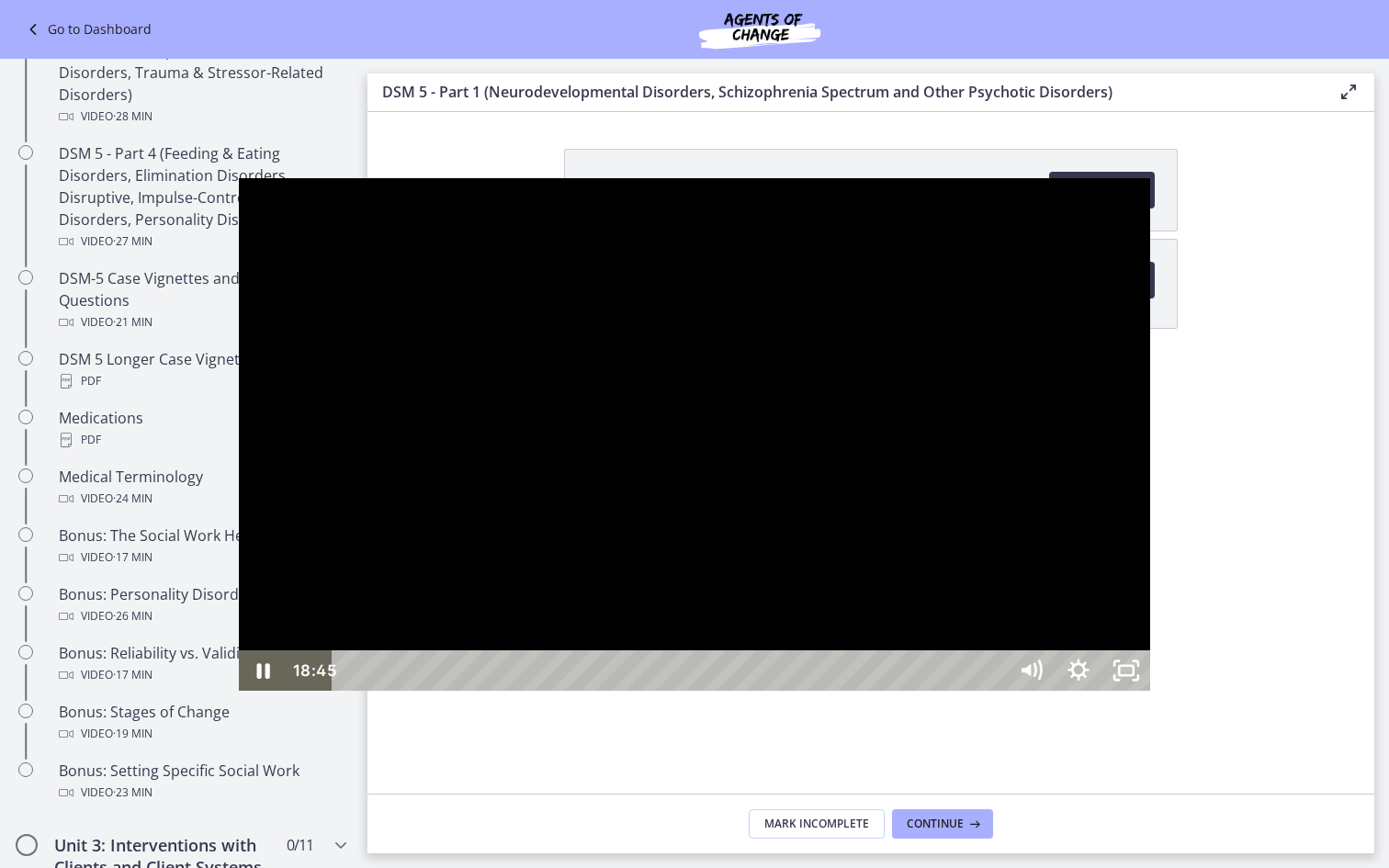 click at bounding box center (694, 434) 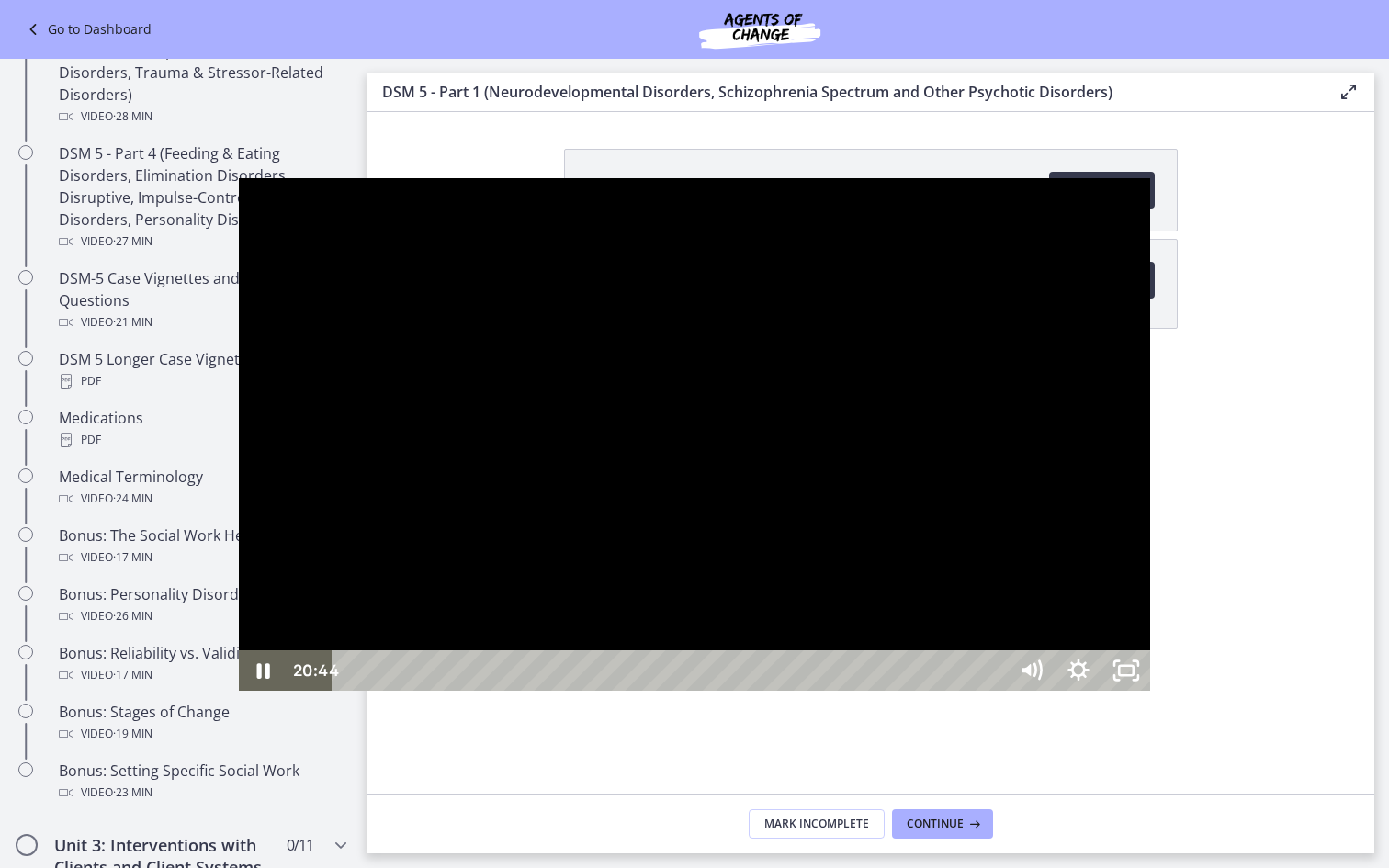 click at bounding box center (694, 434) 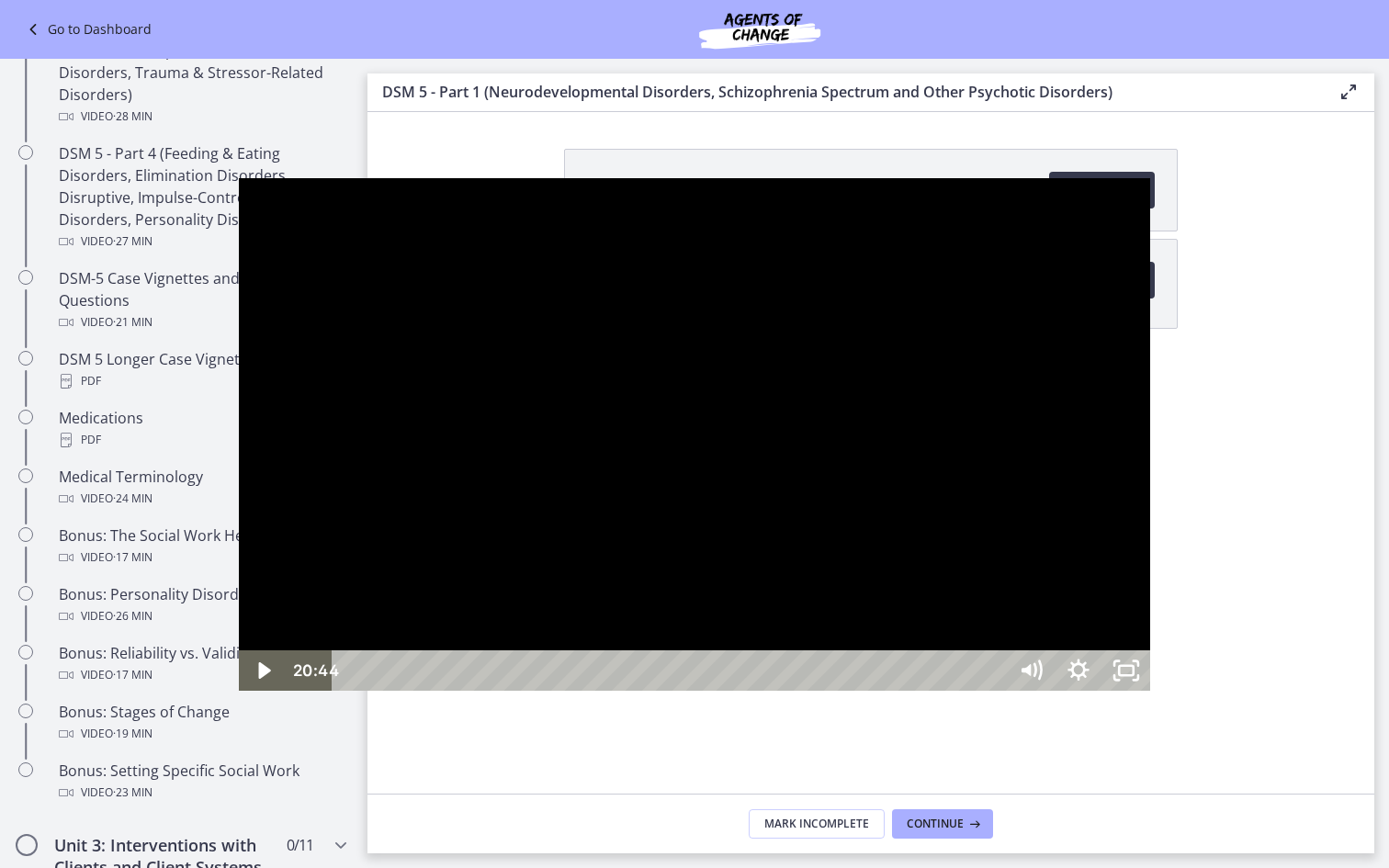 click at bounding box center (694, 434) 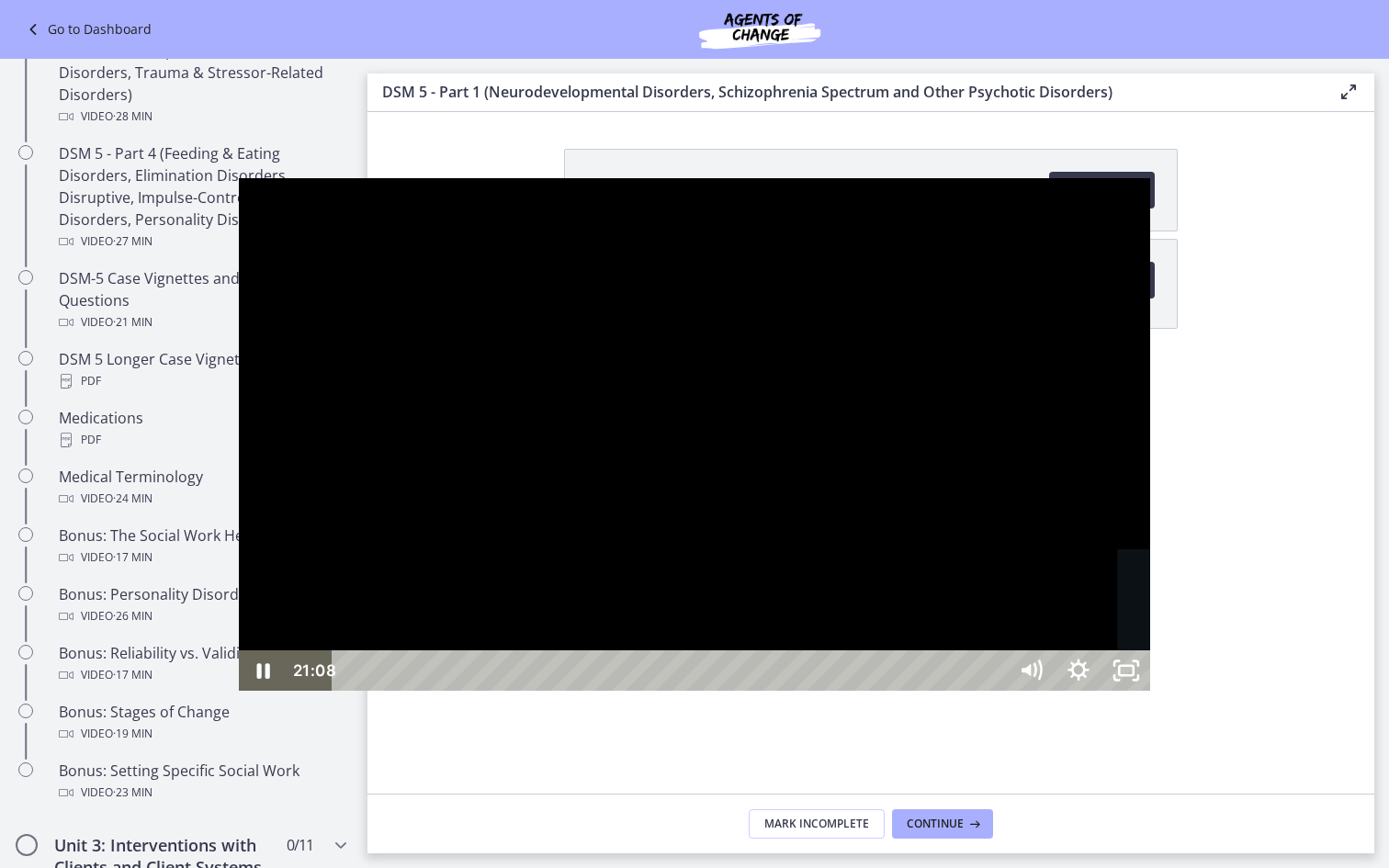 click at bounding box center (1212, 670) 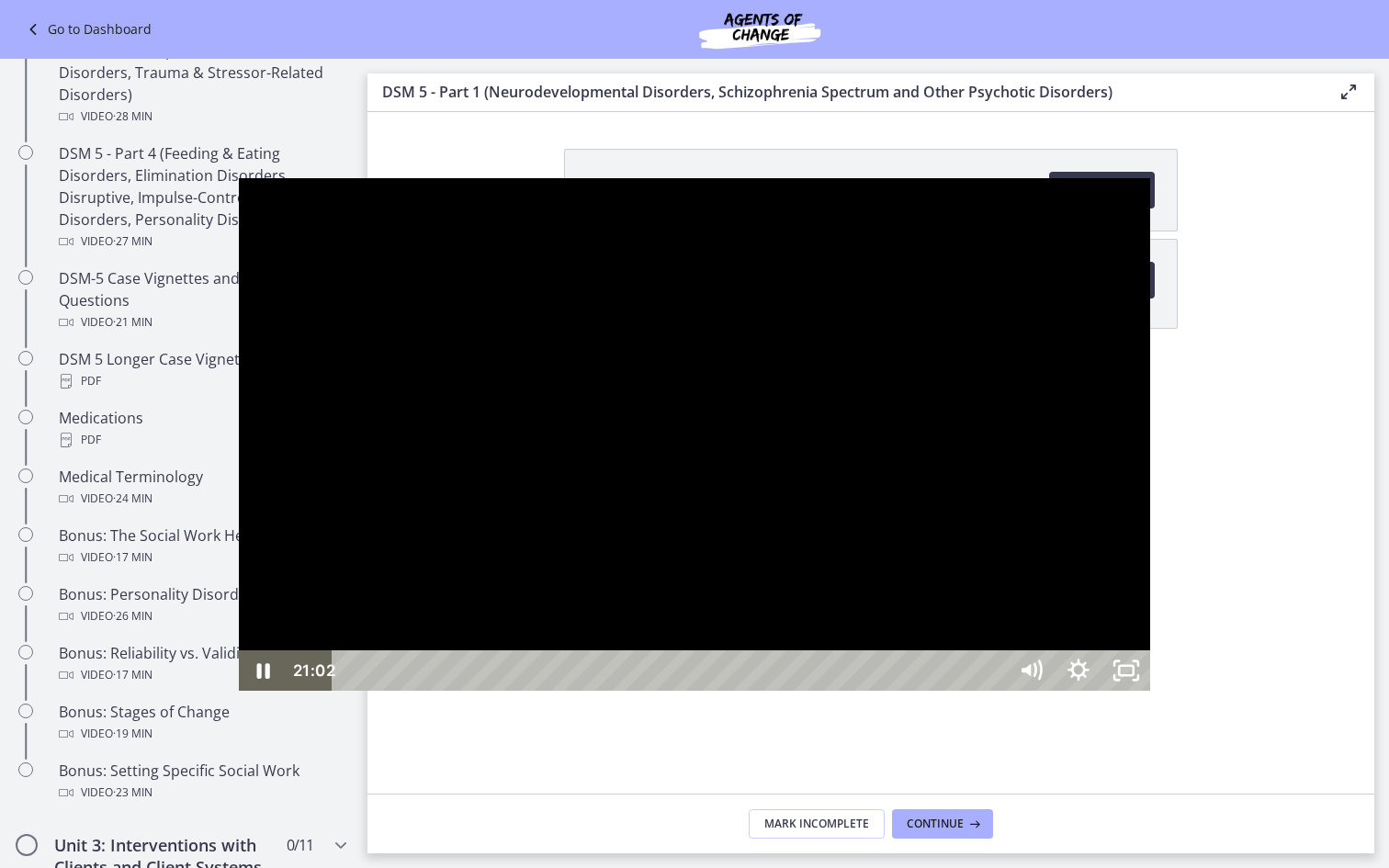 click at bounding box center [694, 434] 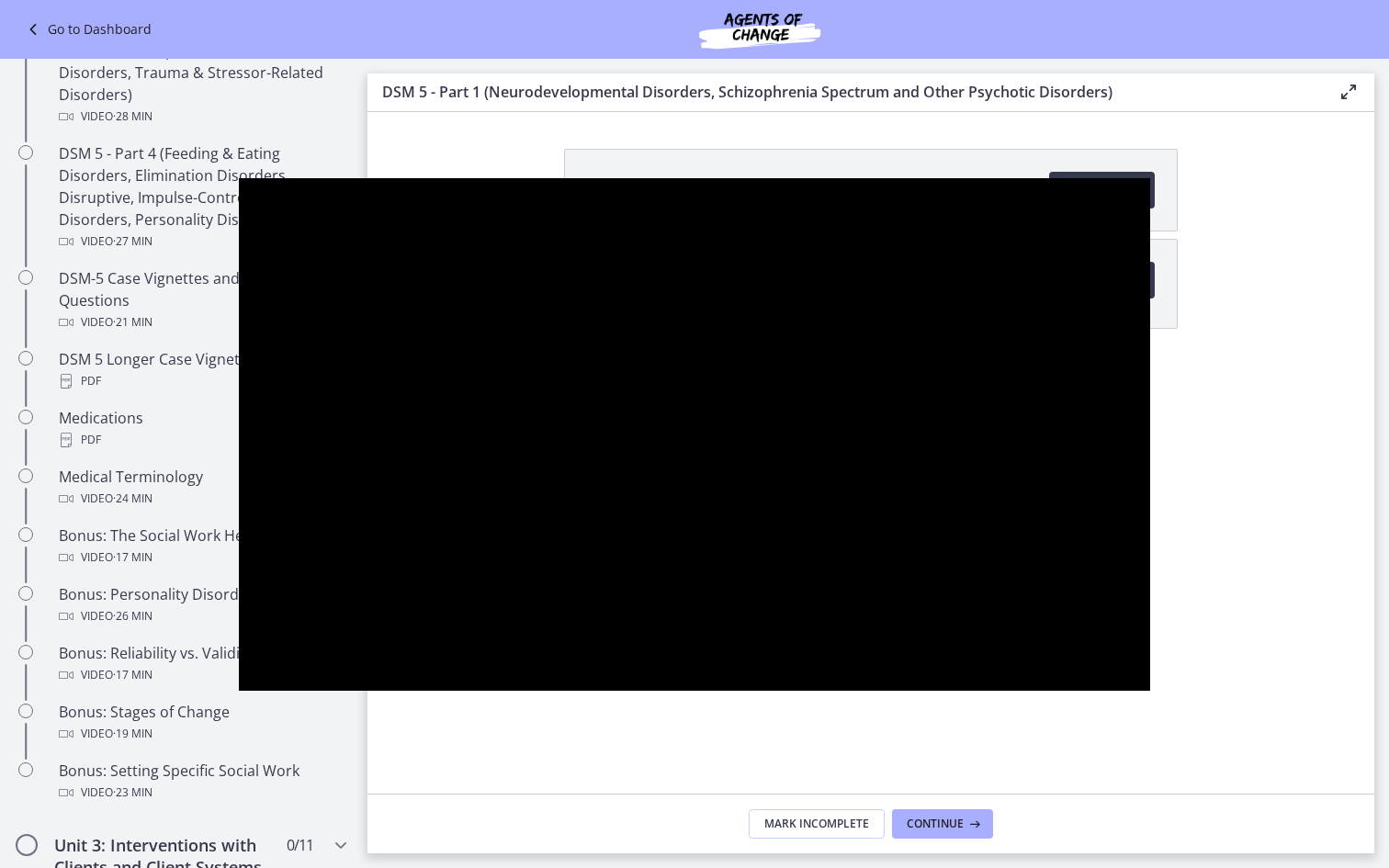 click at bounding box center [694, 434] 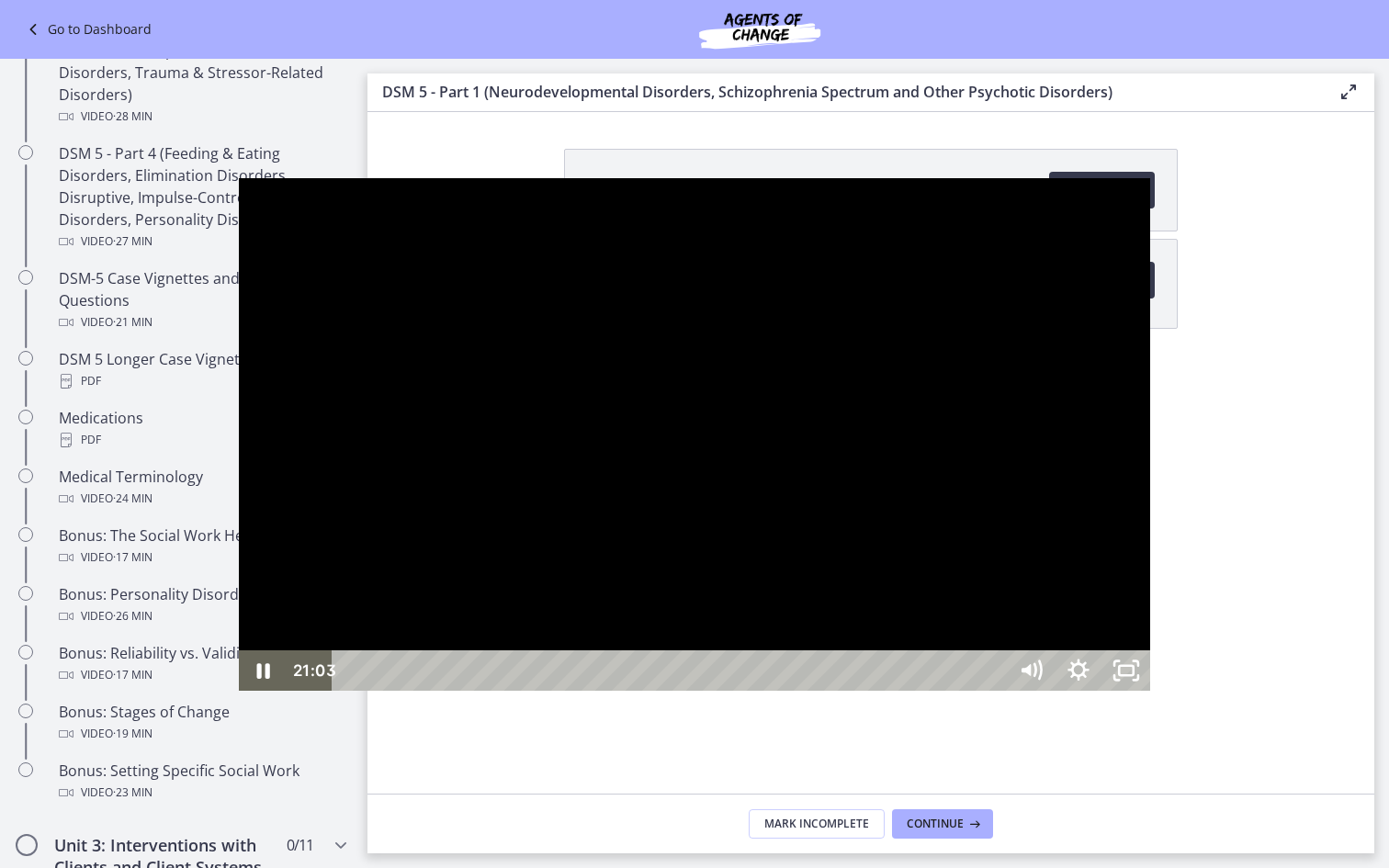 click at bounding box center [694, 434] 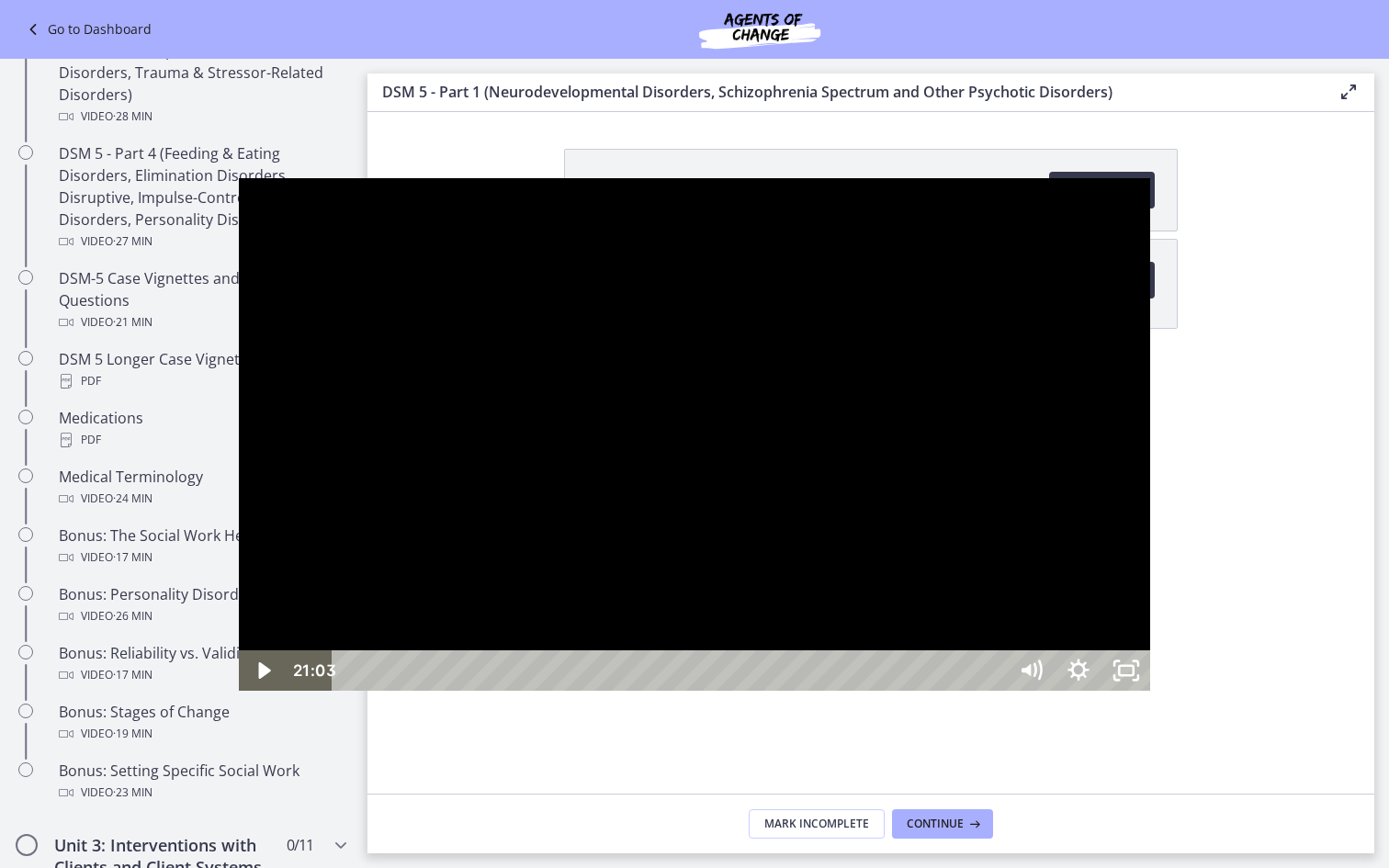 click at bounding box center (694, 434) 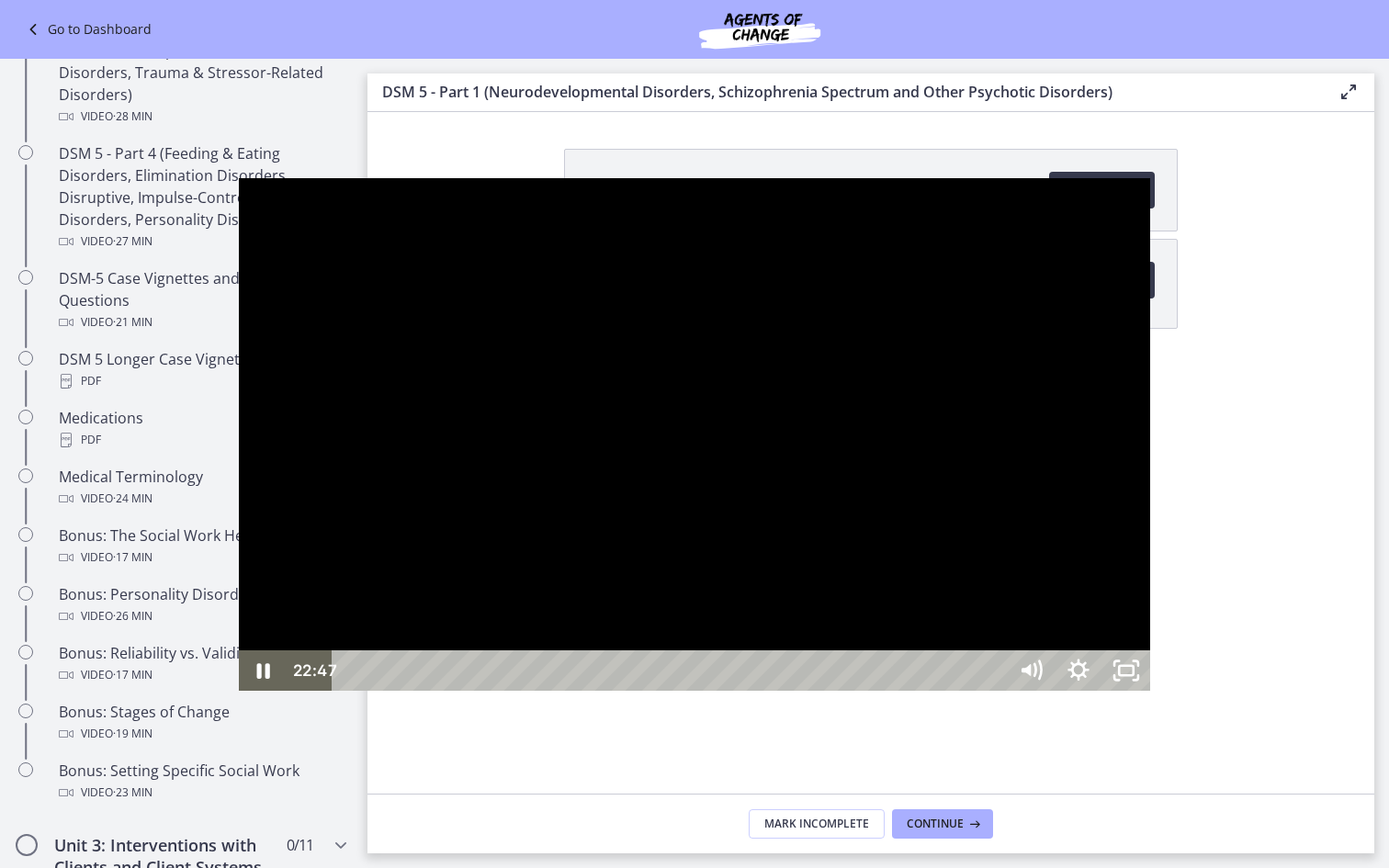 click at bounding box center (694, 434) 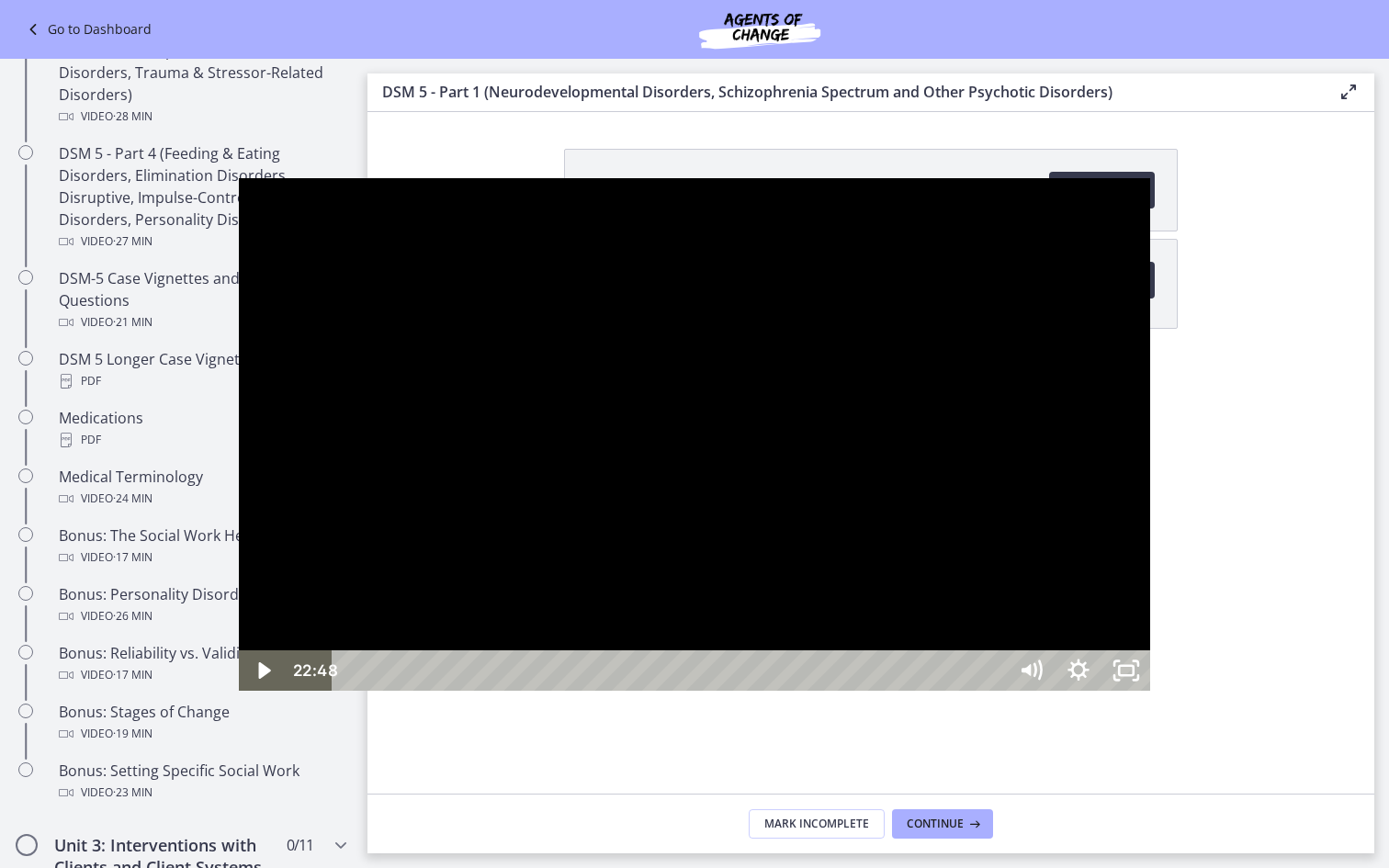 click at bounding box center [694, 434] 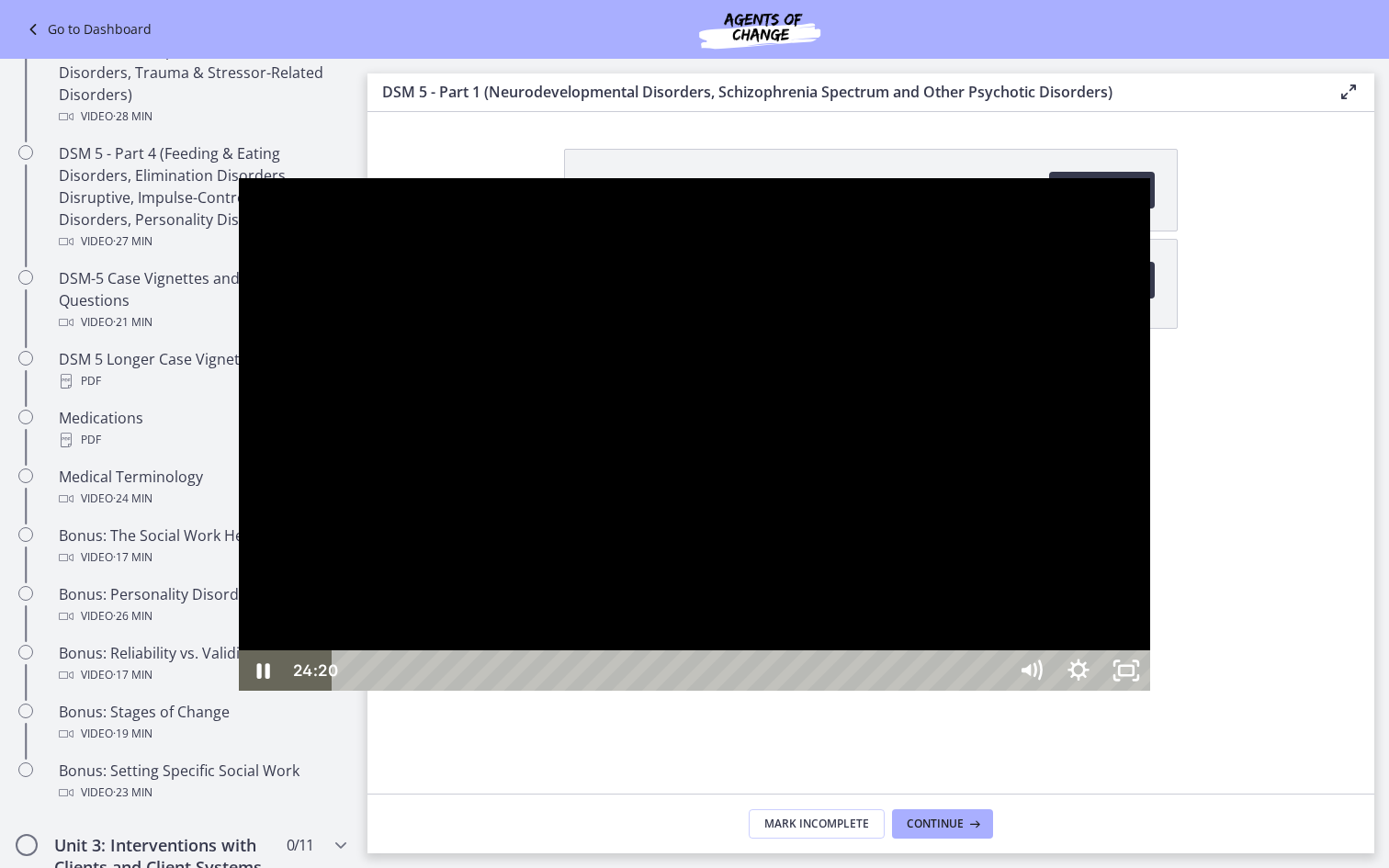 click at bounding box center (694, 434) 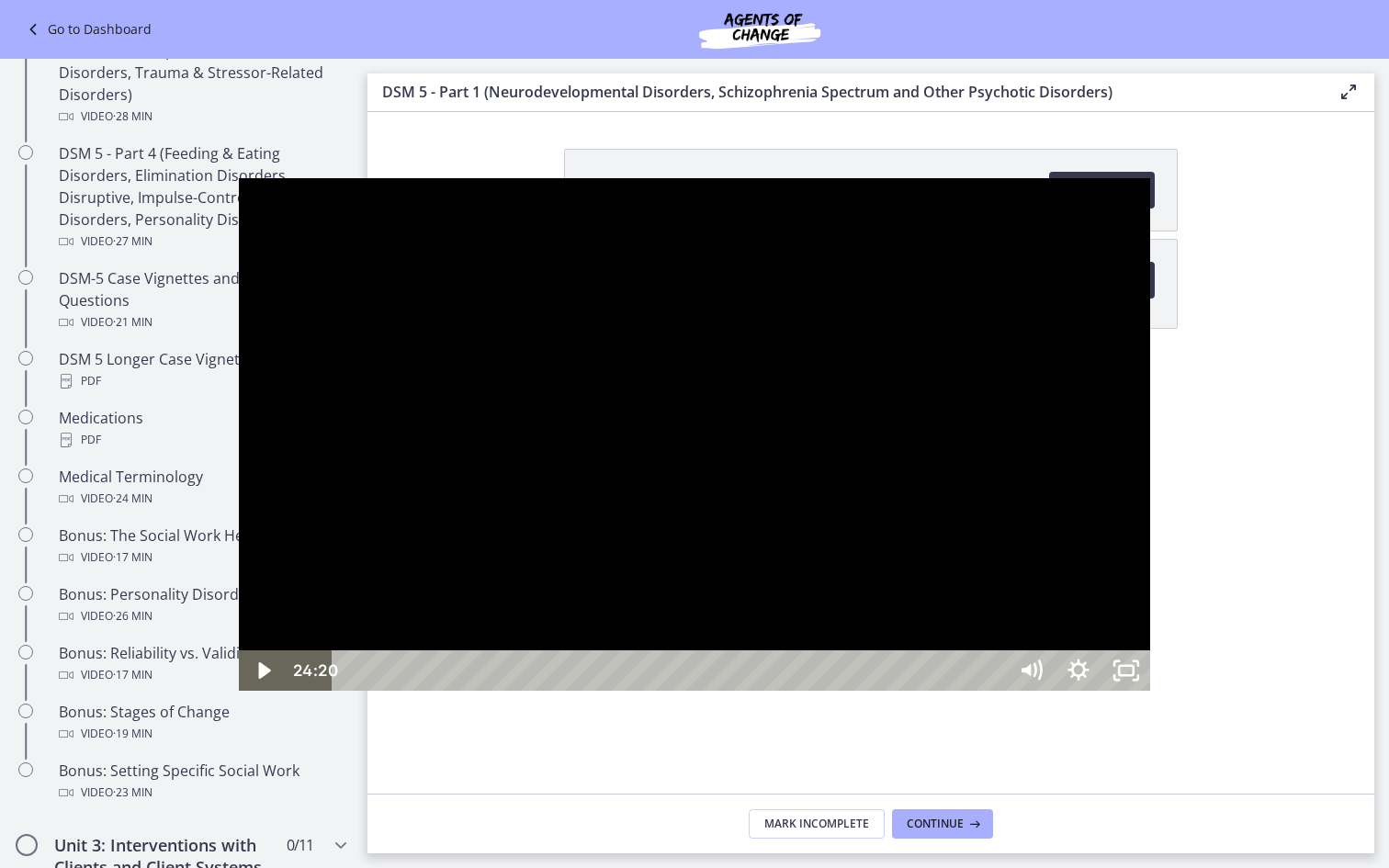click at bounding box center [694, 434] 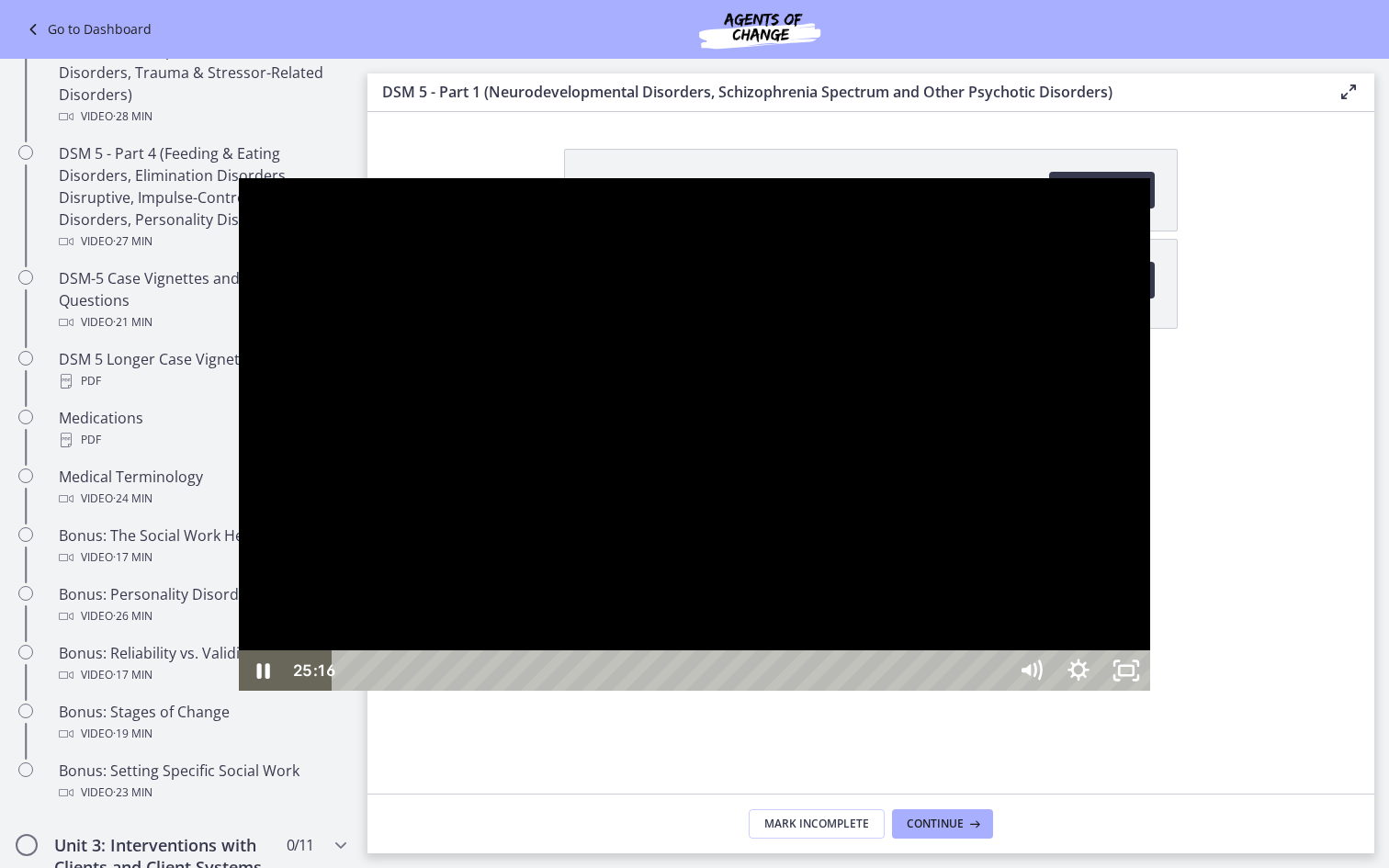 click at bounding box center (694, 434) 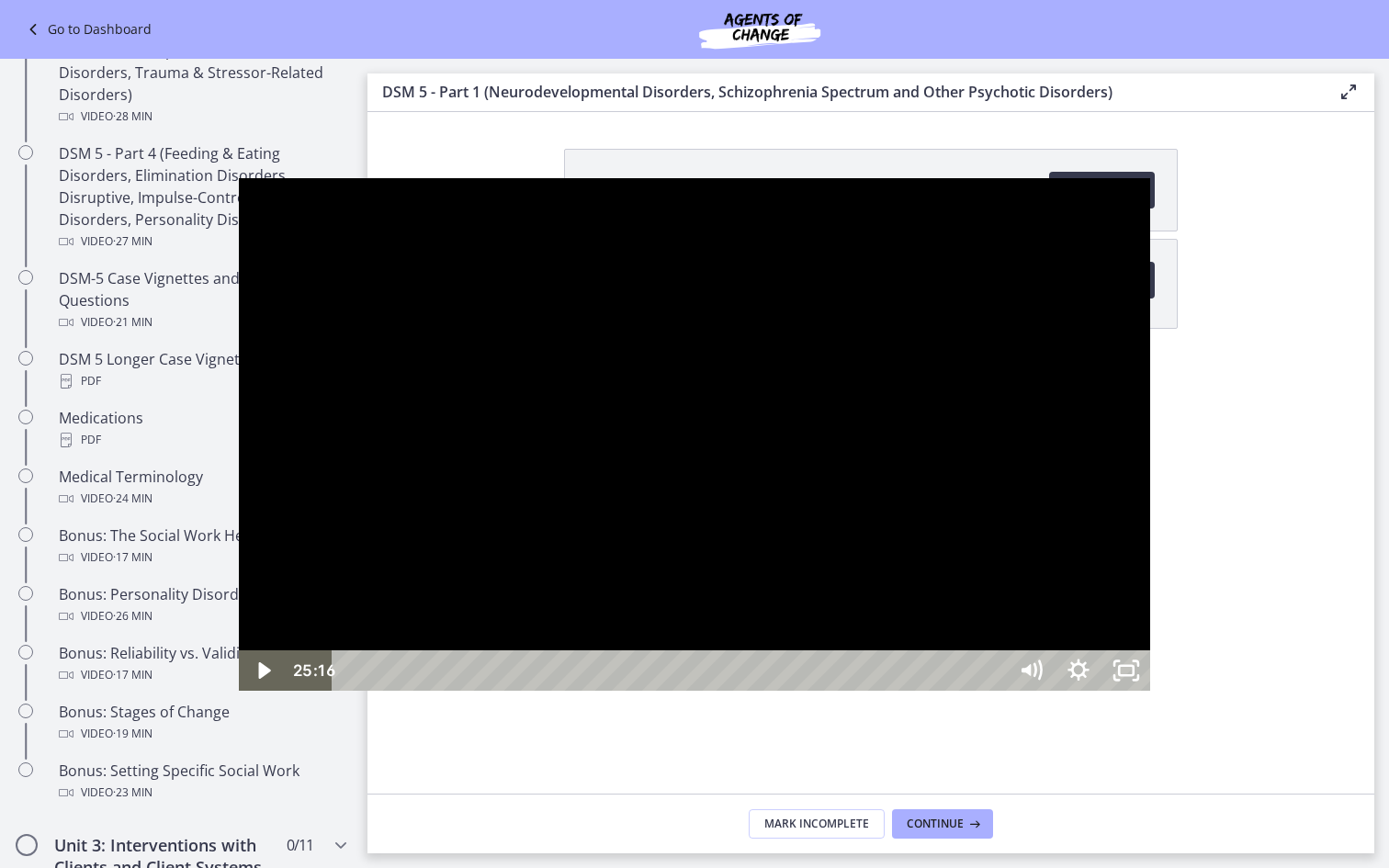 click at bounding box center [694, 434] 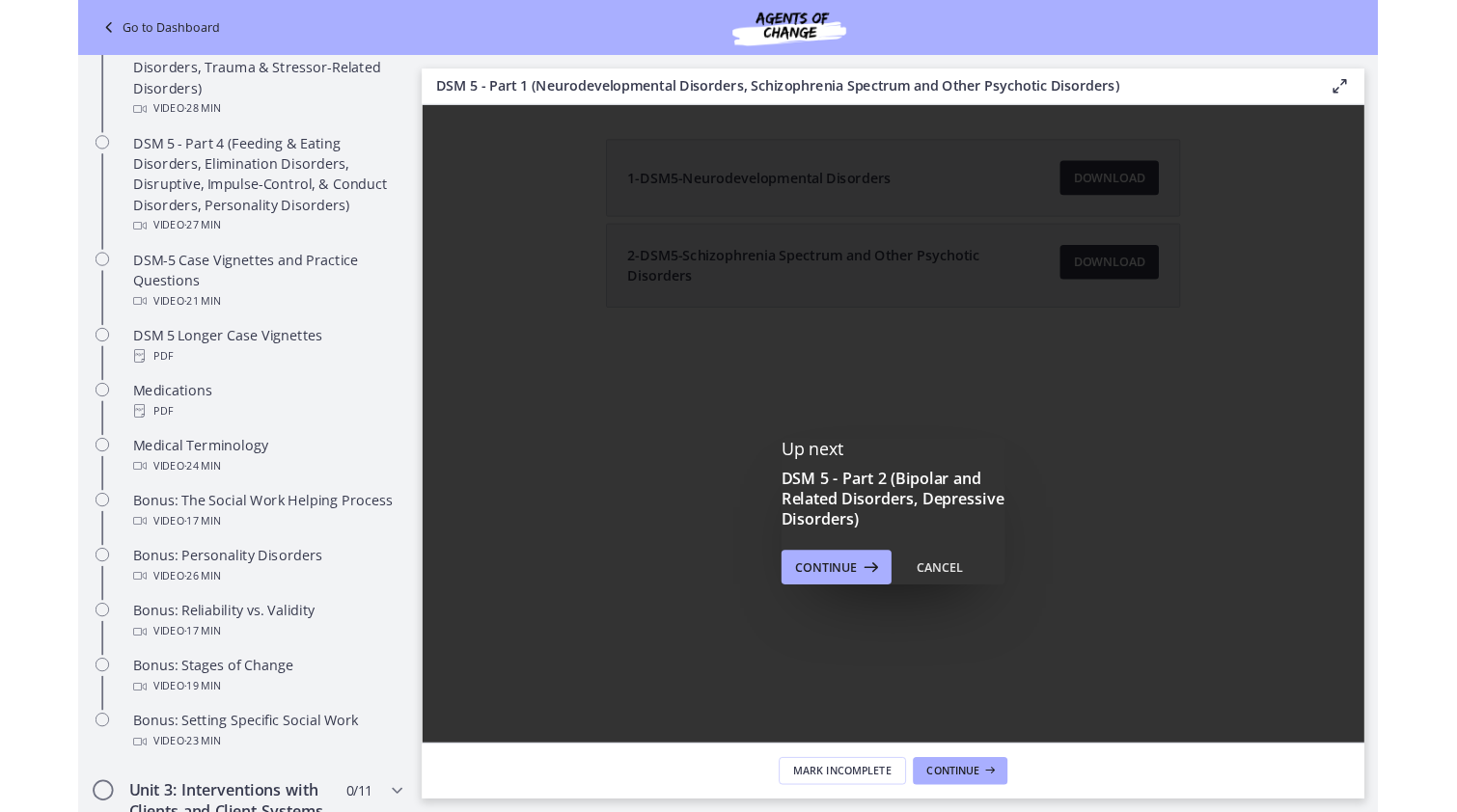 scroll, scrollTop: 0, scrollLeft: 0, axis: both 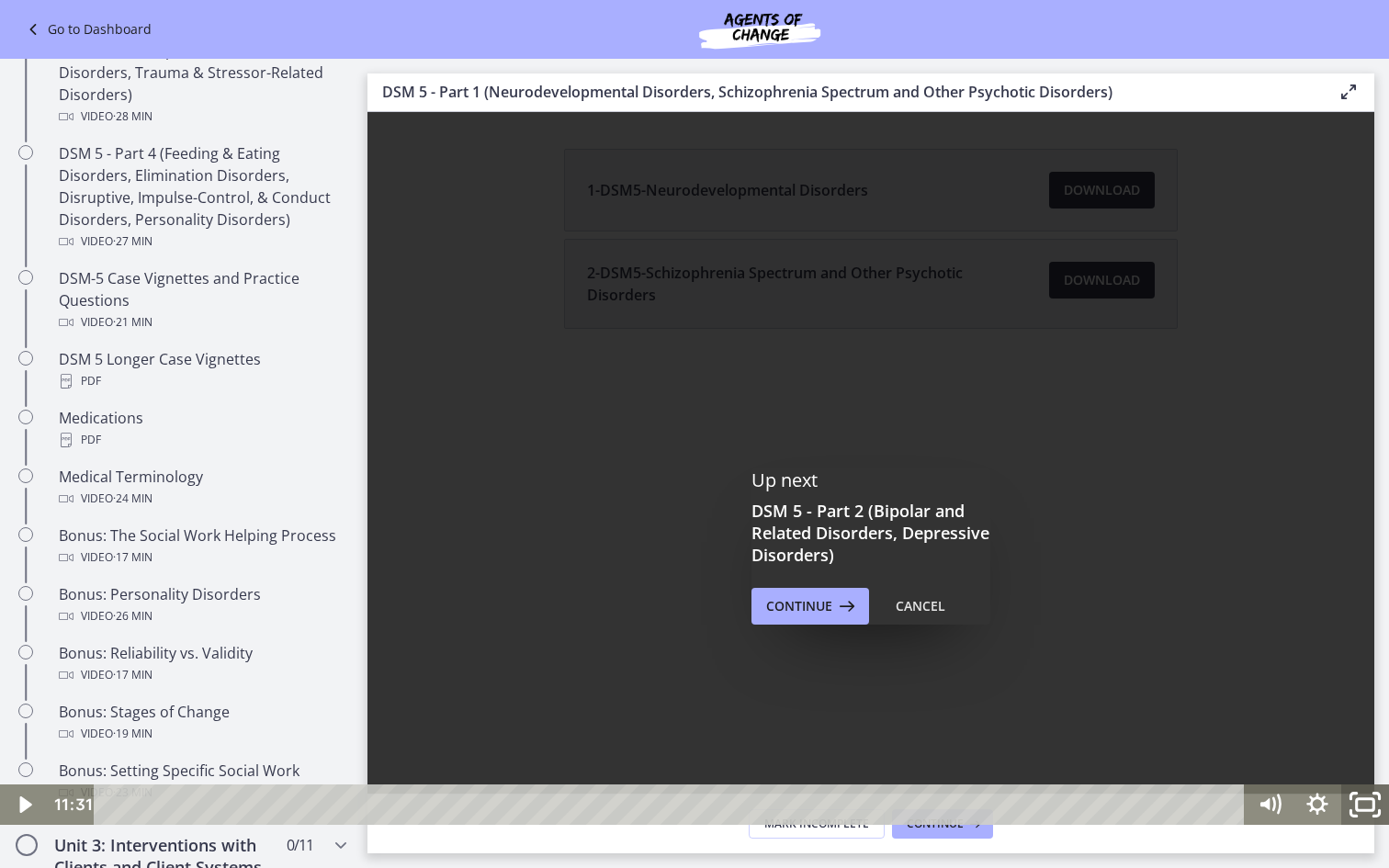 click 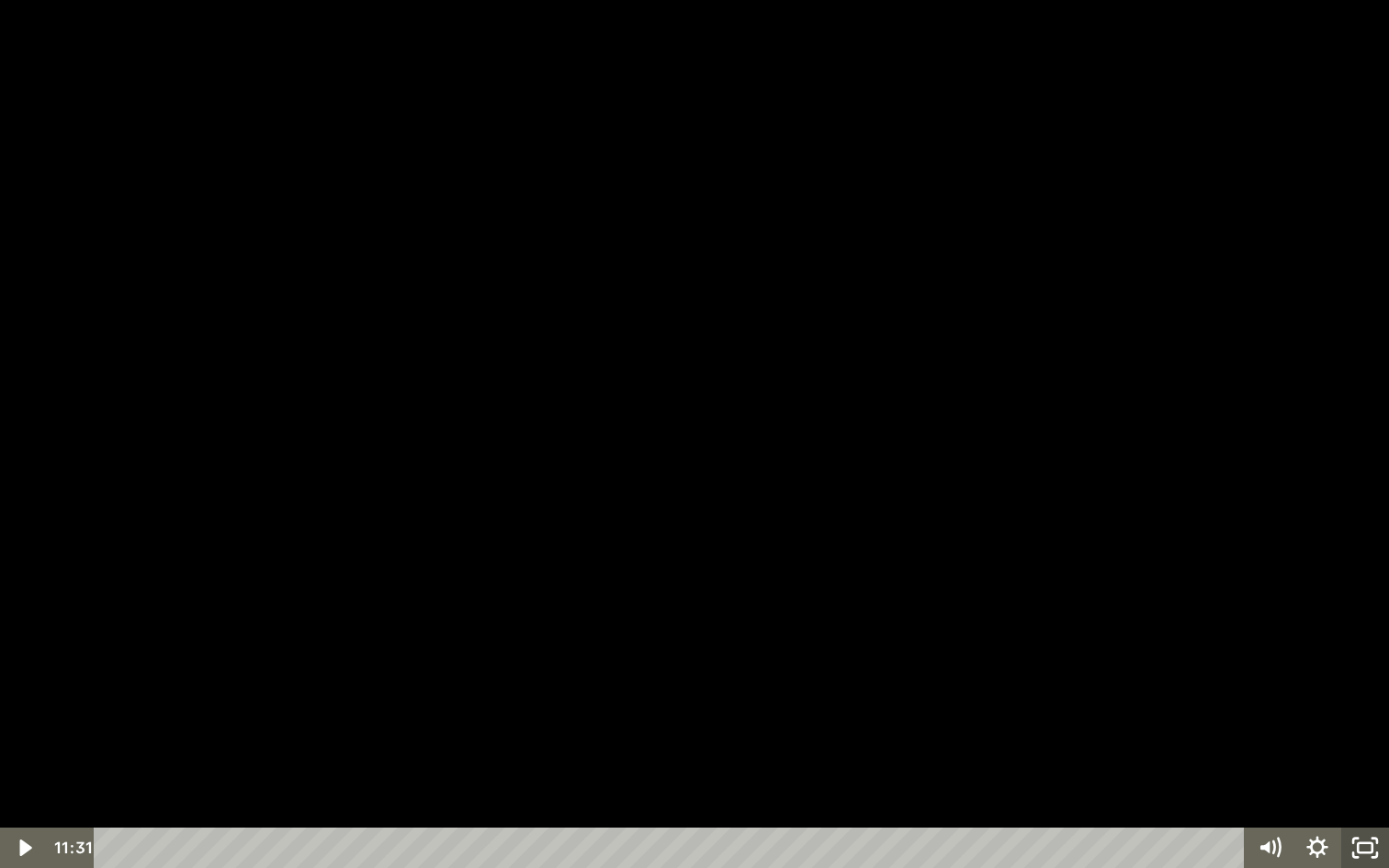 click 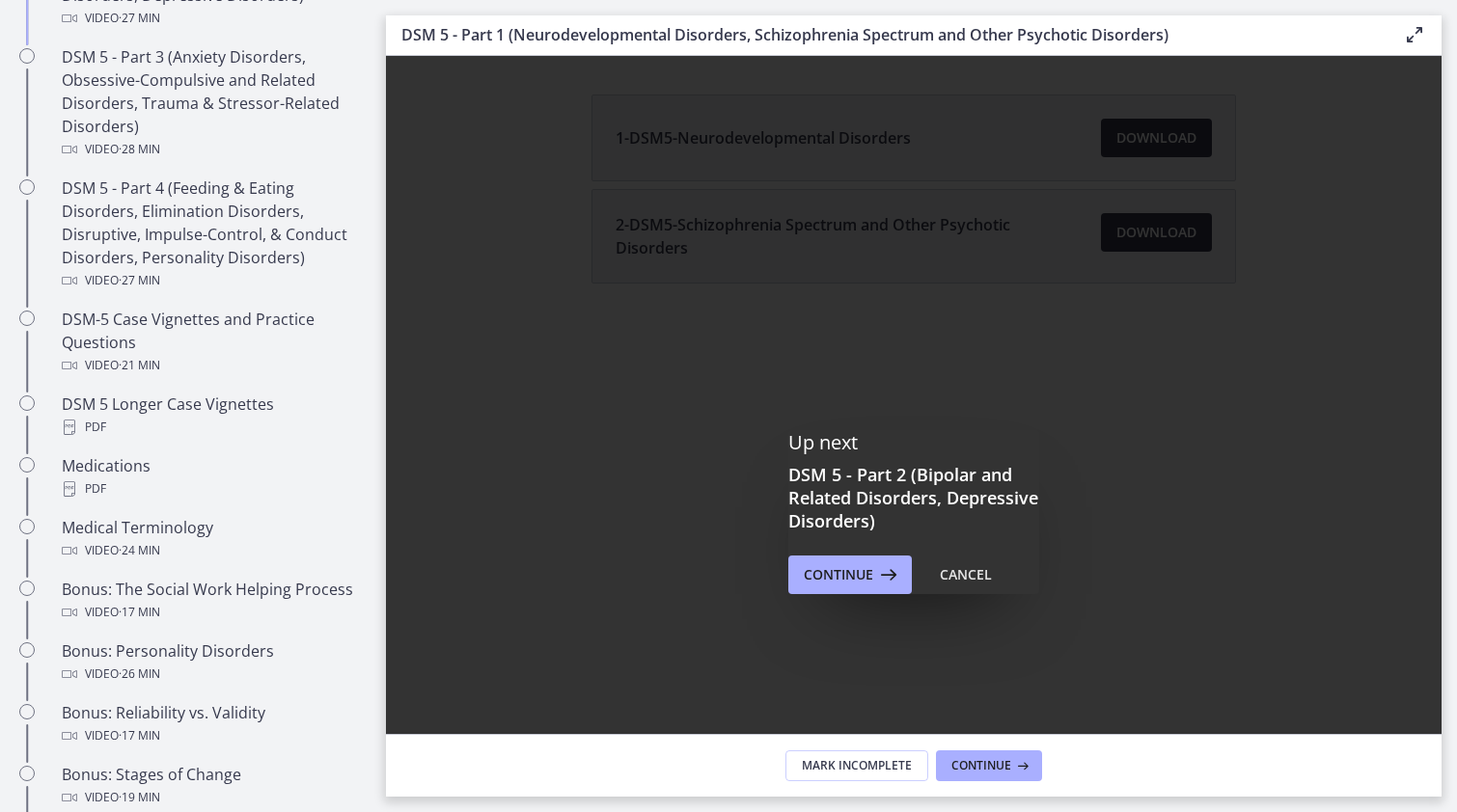 scroll, scrollTop: 1190, scrollLeft: 0, axis: vertical 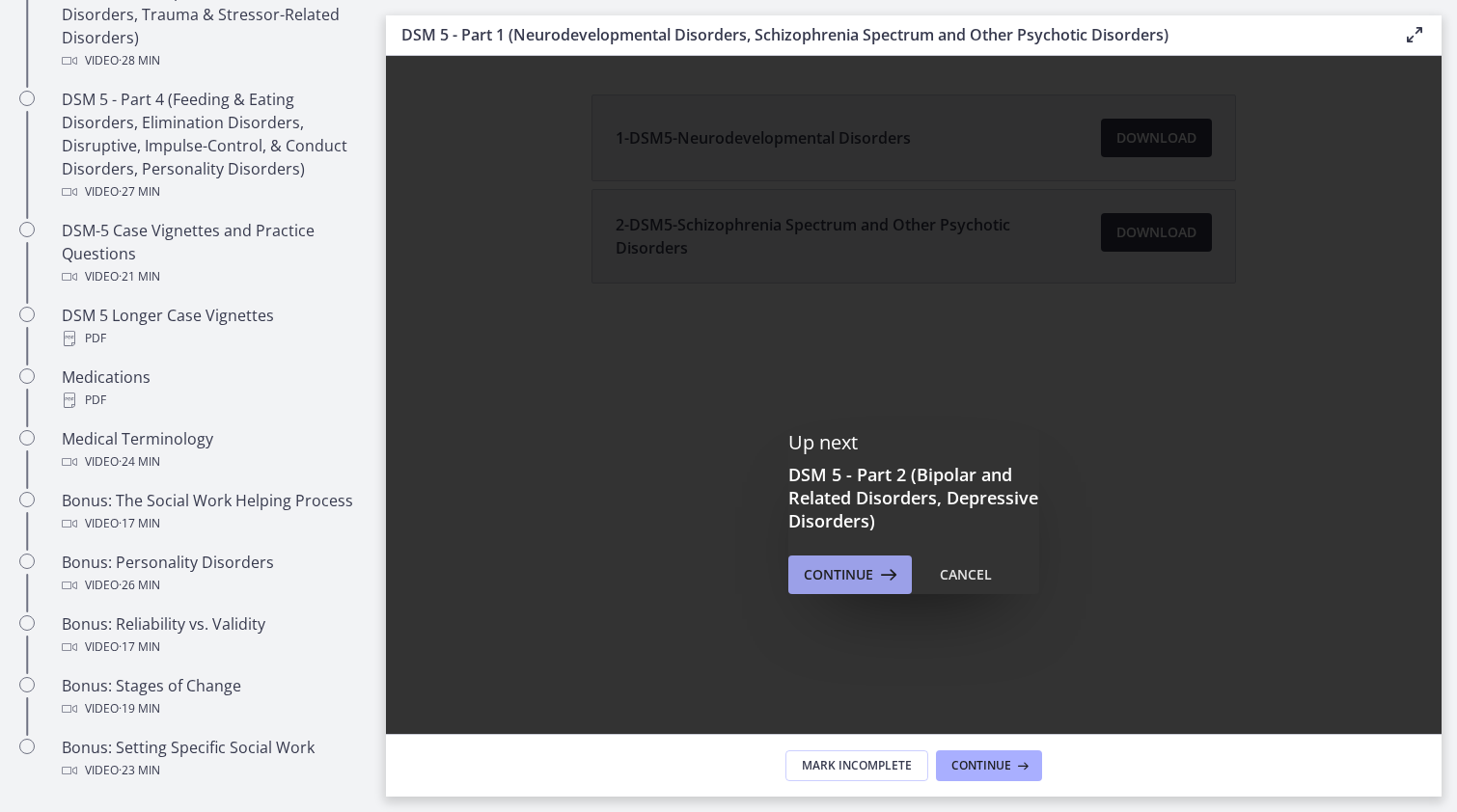 click on "Continue" at bounding box center (838, 575) 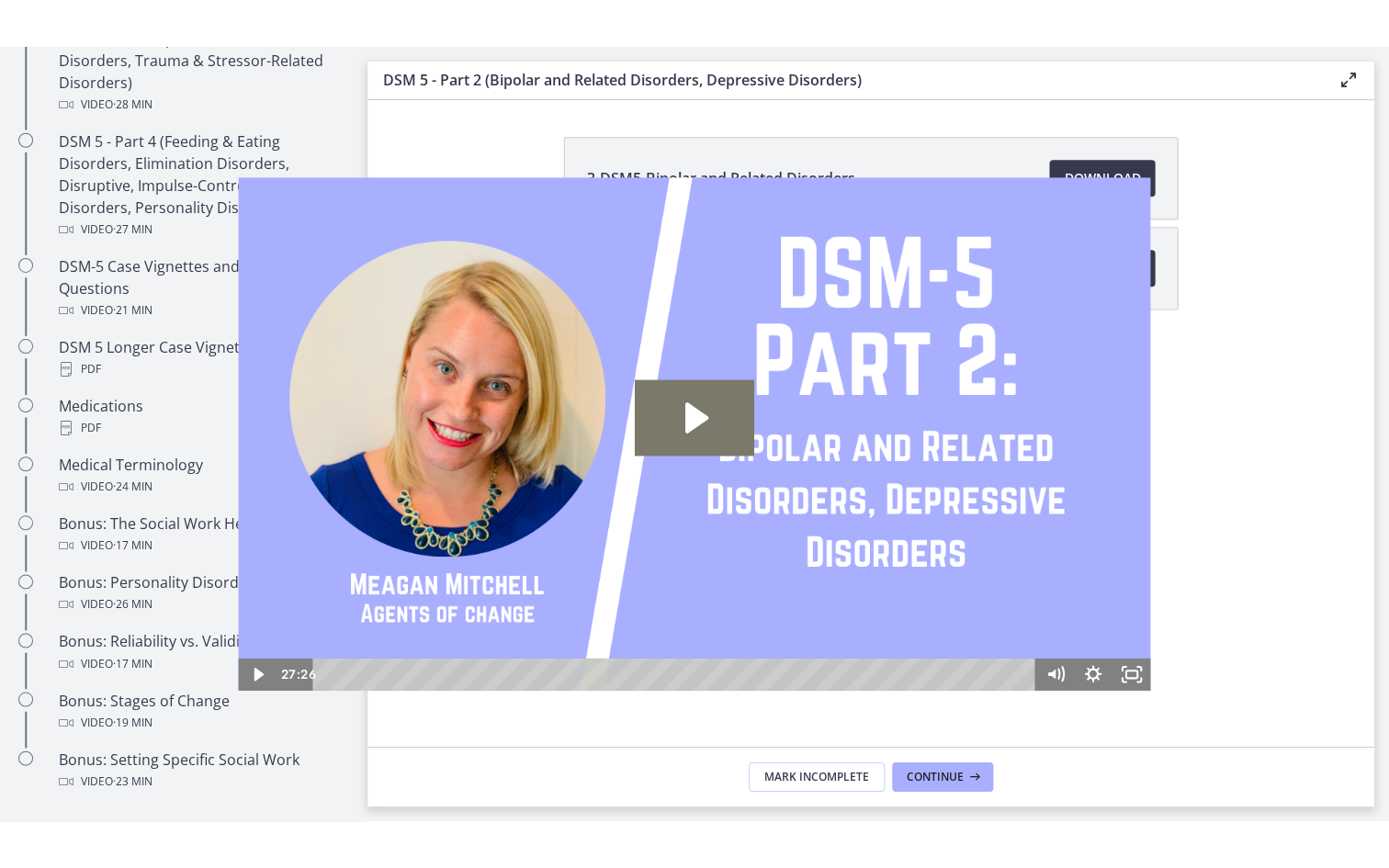 scroll, scrollTop: 0, scrollLeft: 0, axis: both 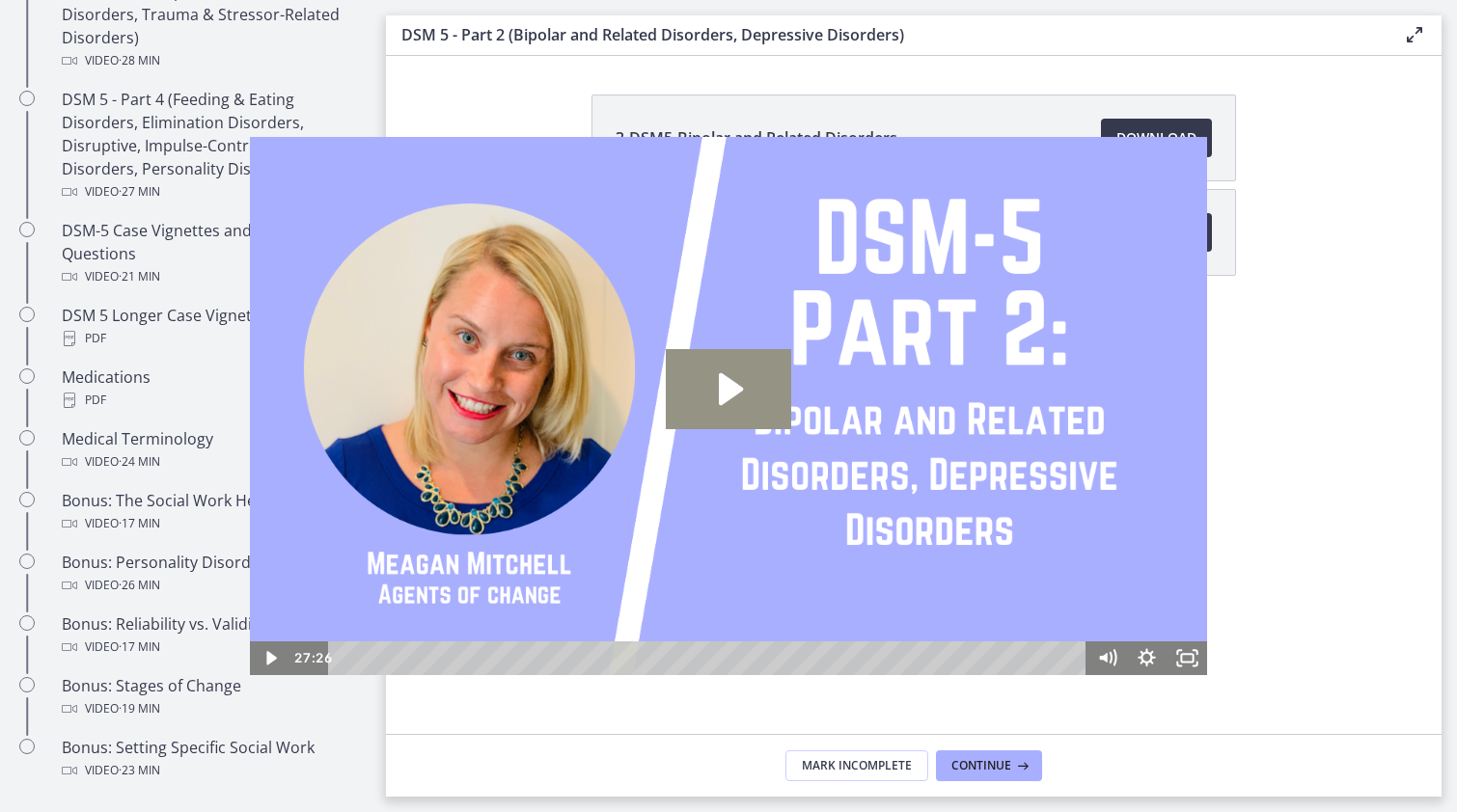 click 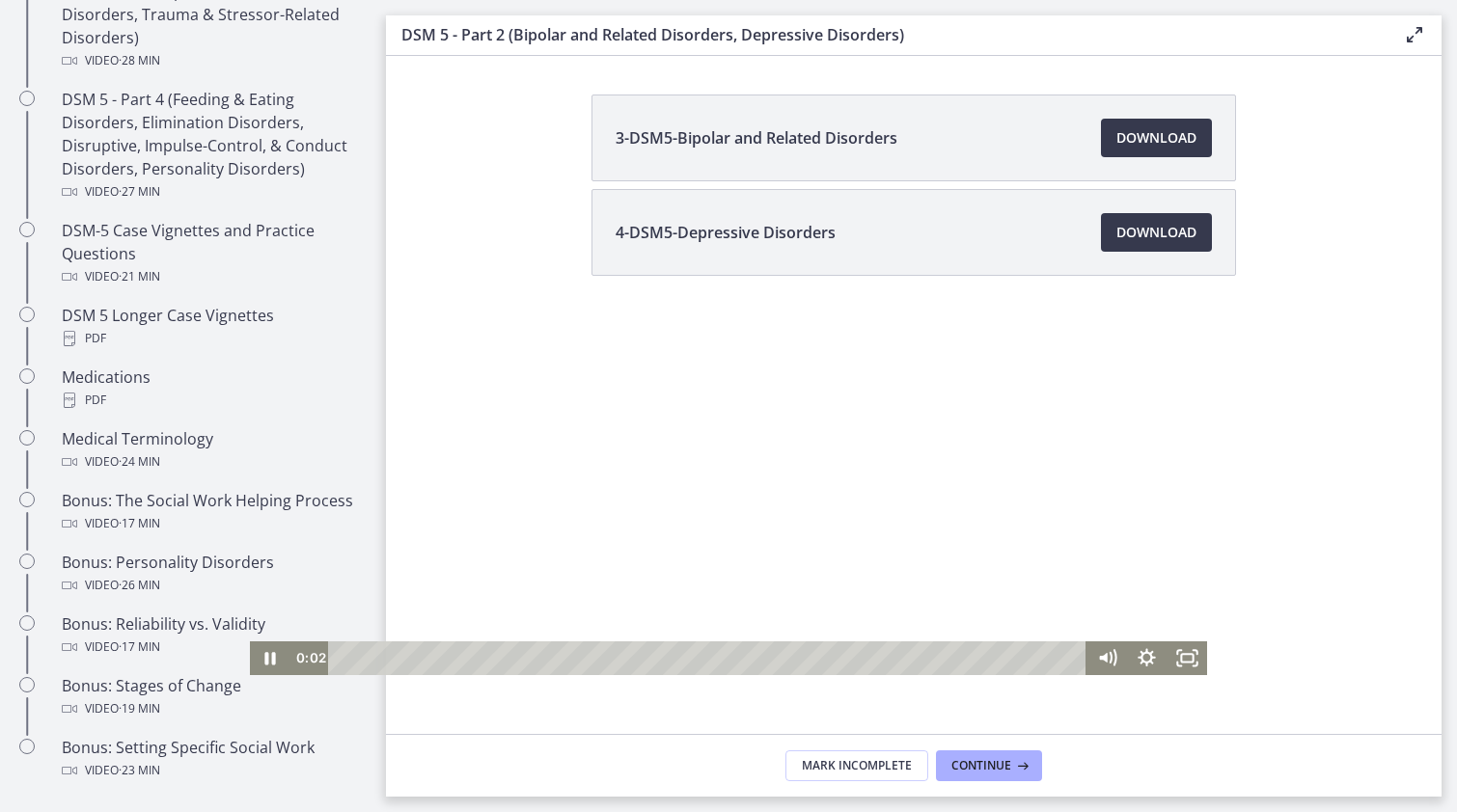 click at bounding box center [728, 406] 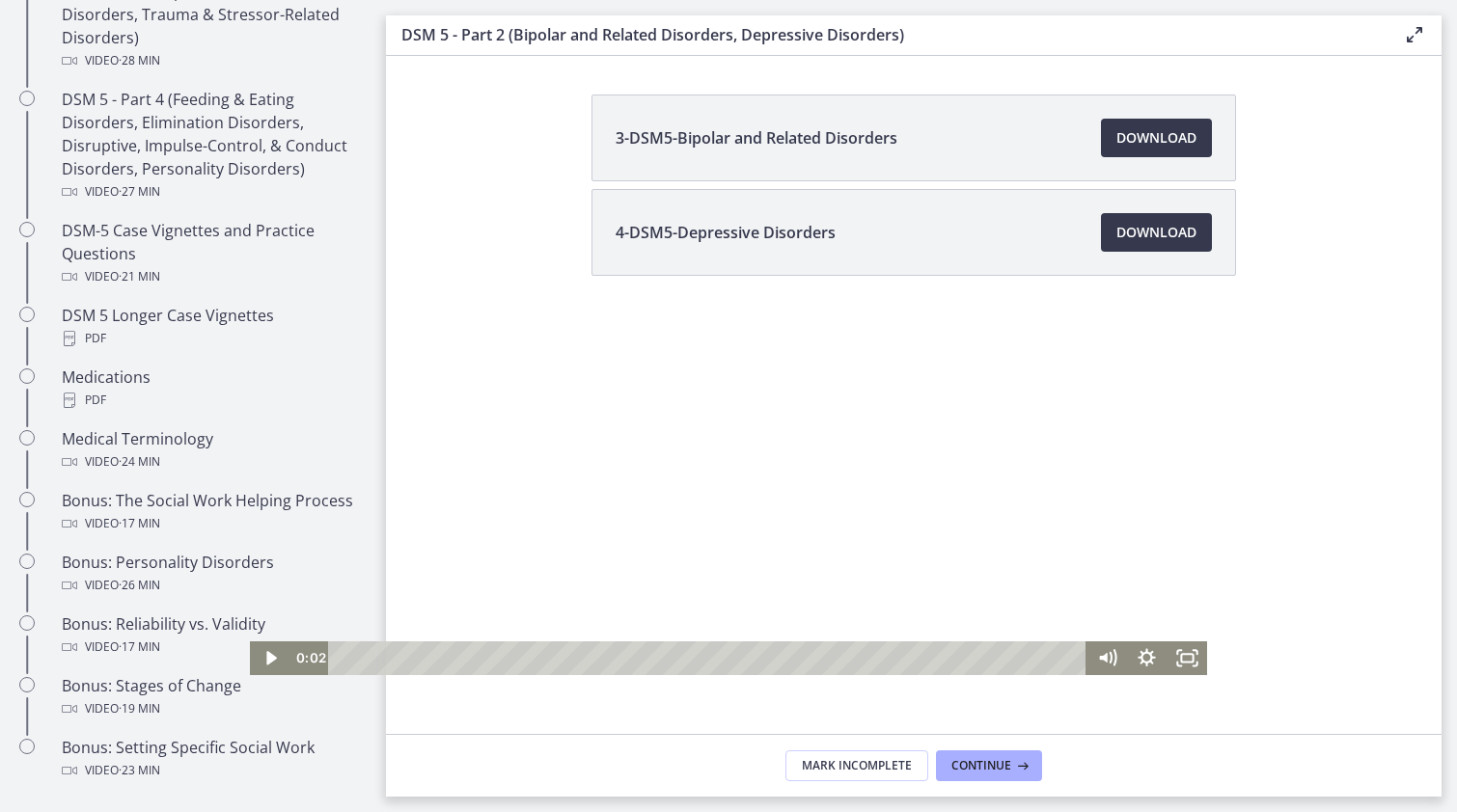 click at bounding box center (728, 406) 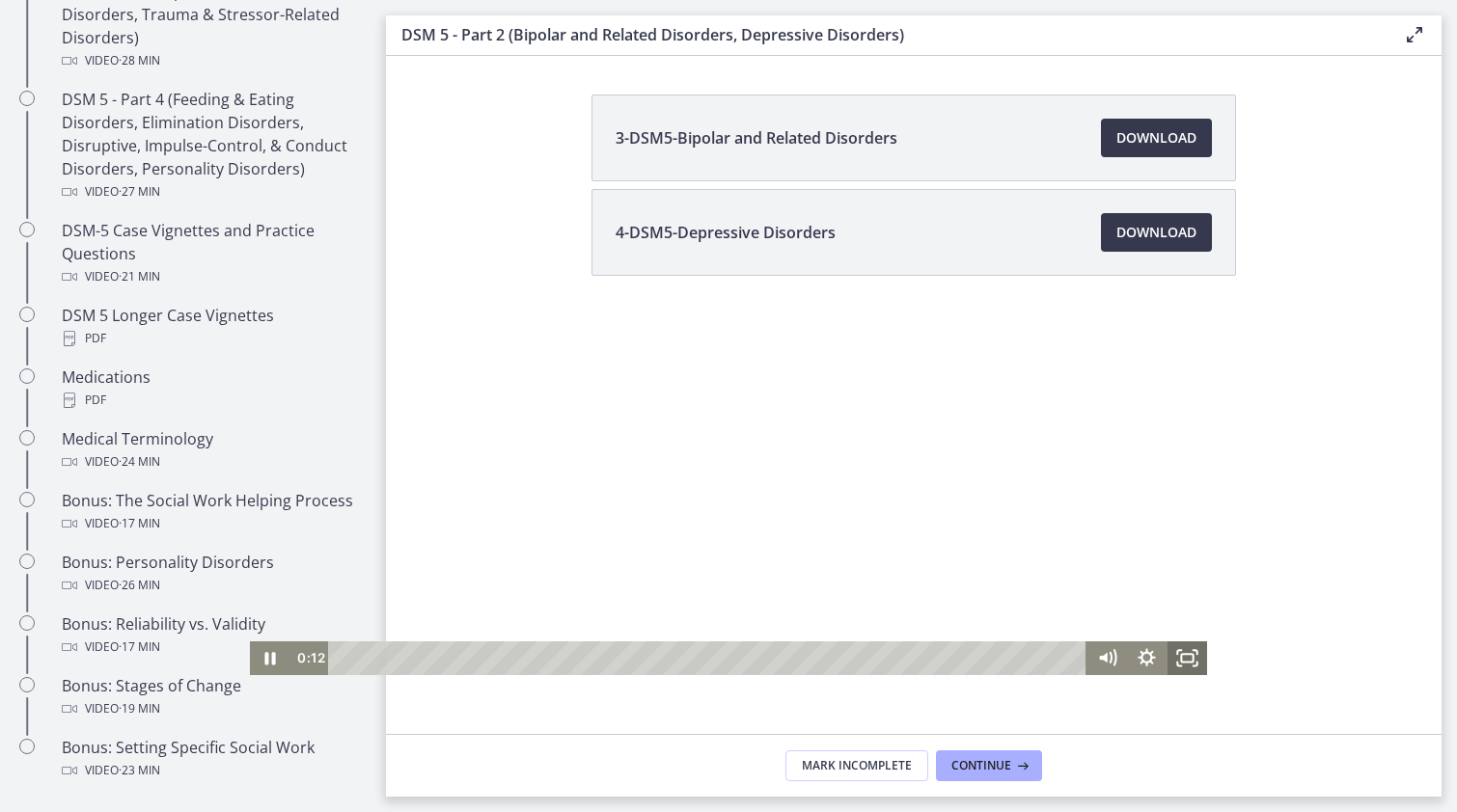 click 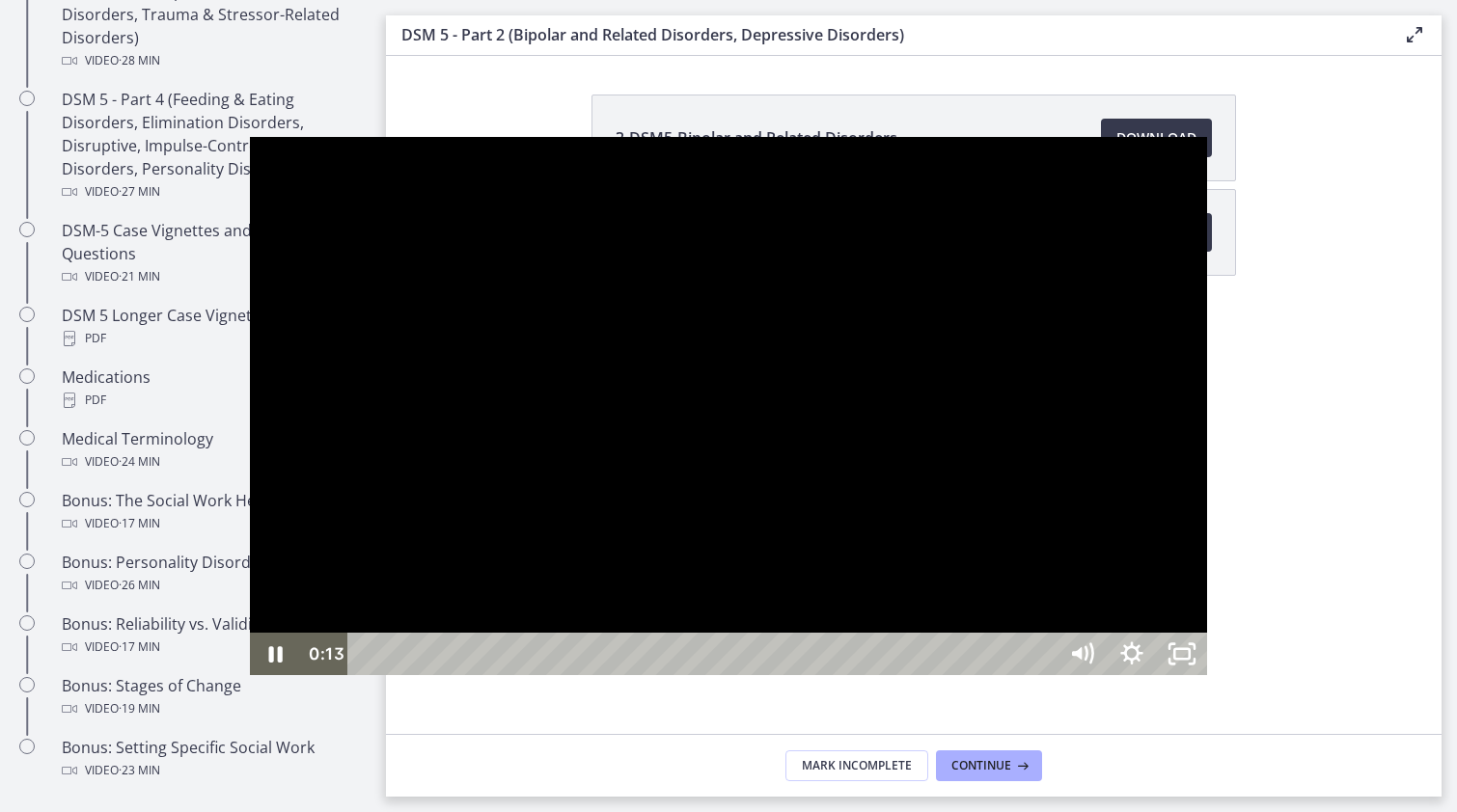 scroll, scrollTop: 1101, scrollLeft: 0, axis: vertical 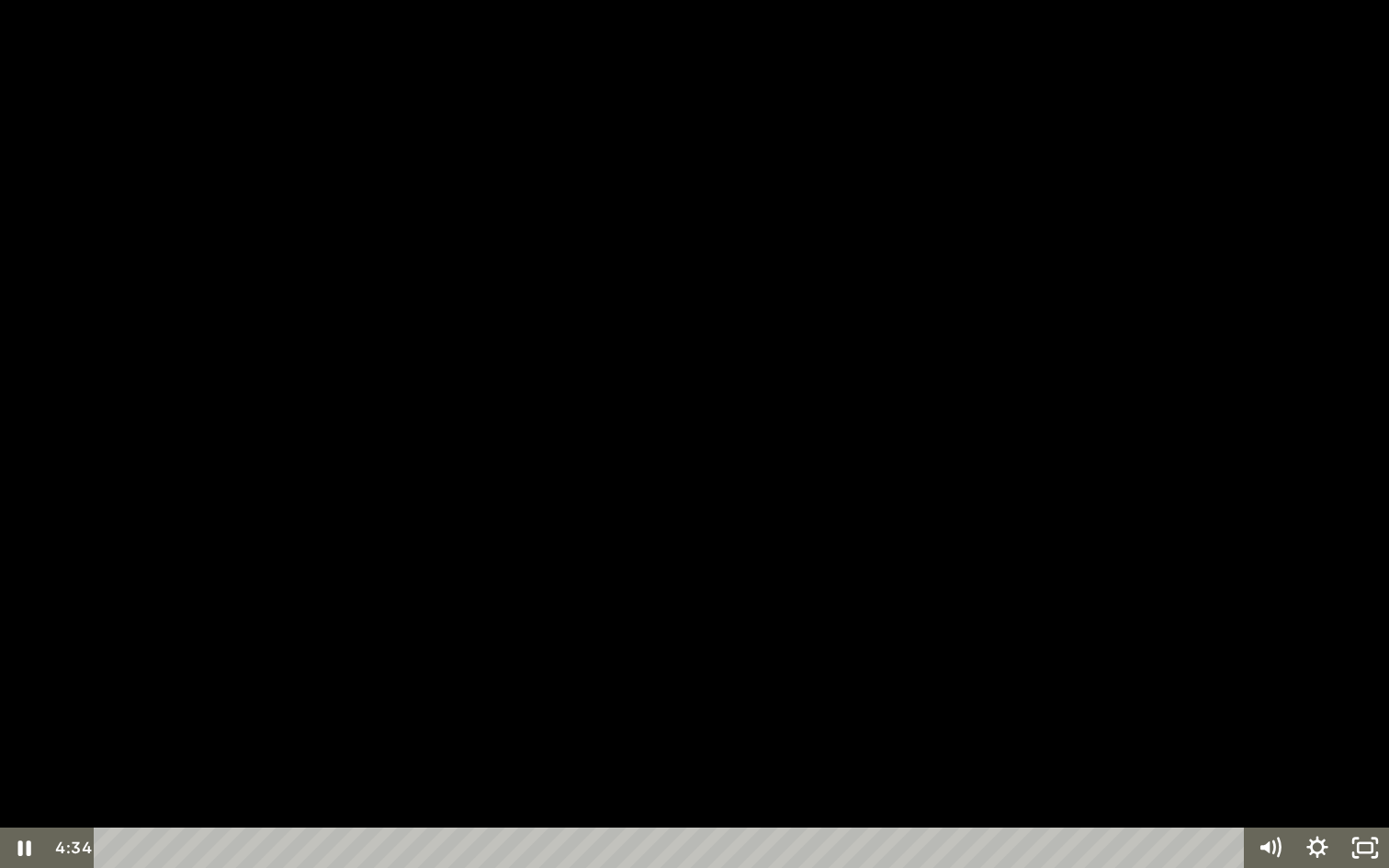 click at bounding box center (694, 434) 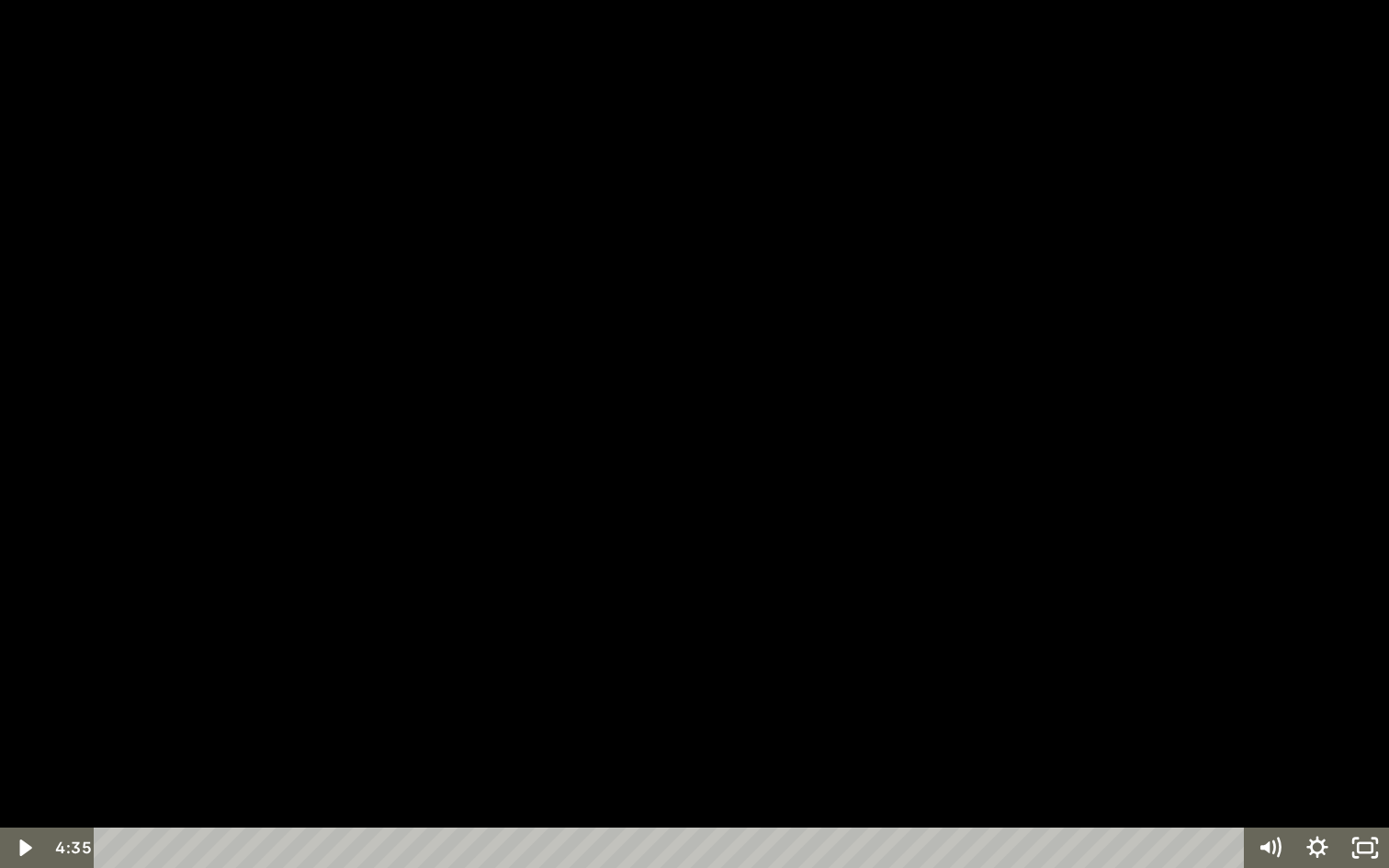 click at bounding box center (694, 434) 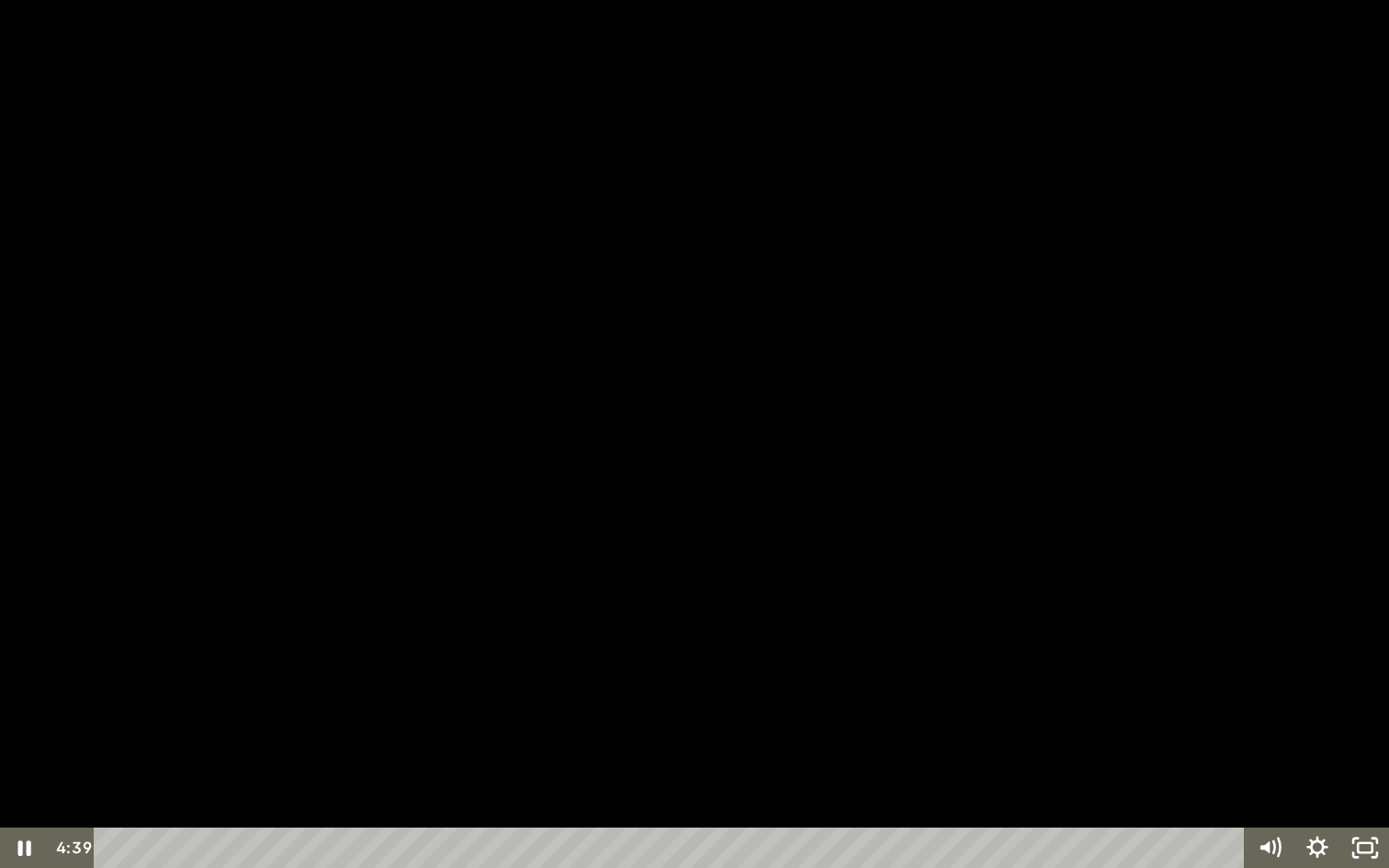 click at bounding box center (694, 434) 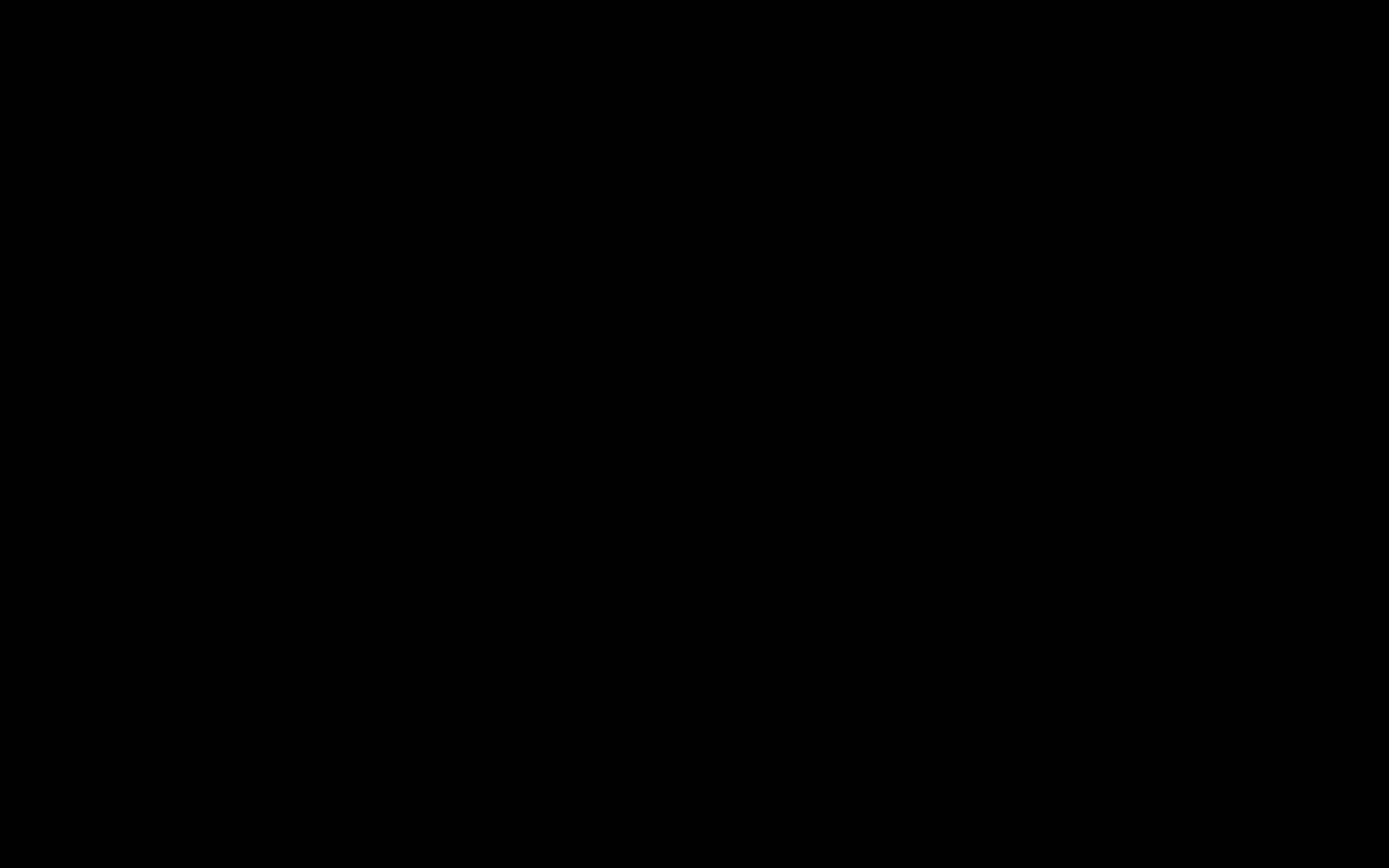 type 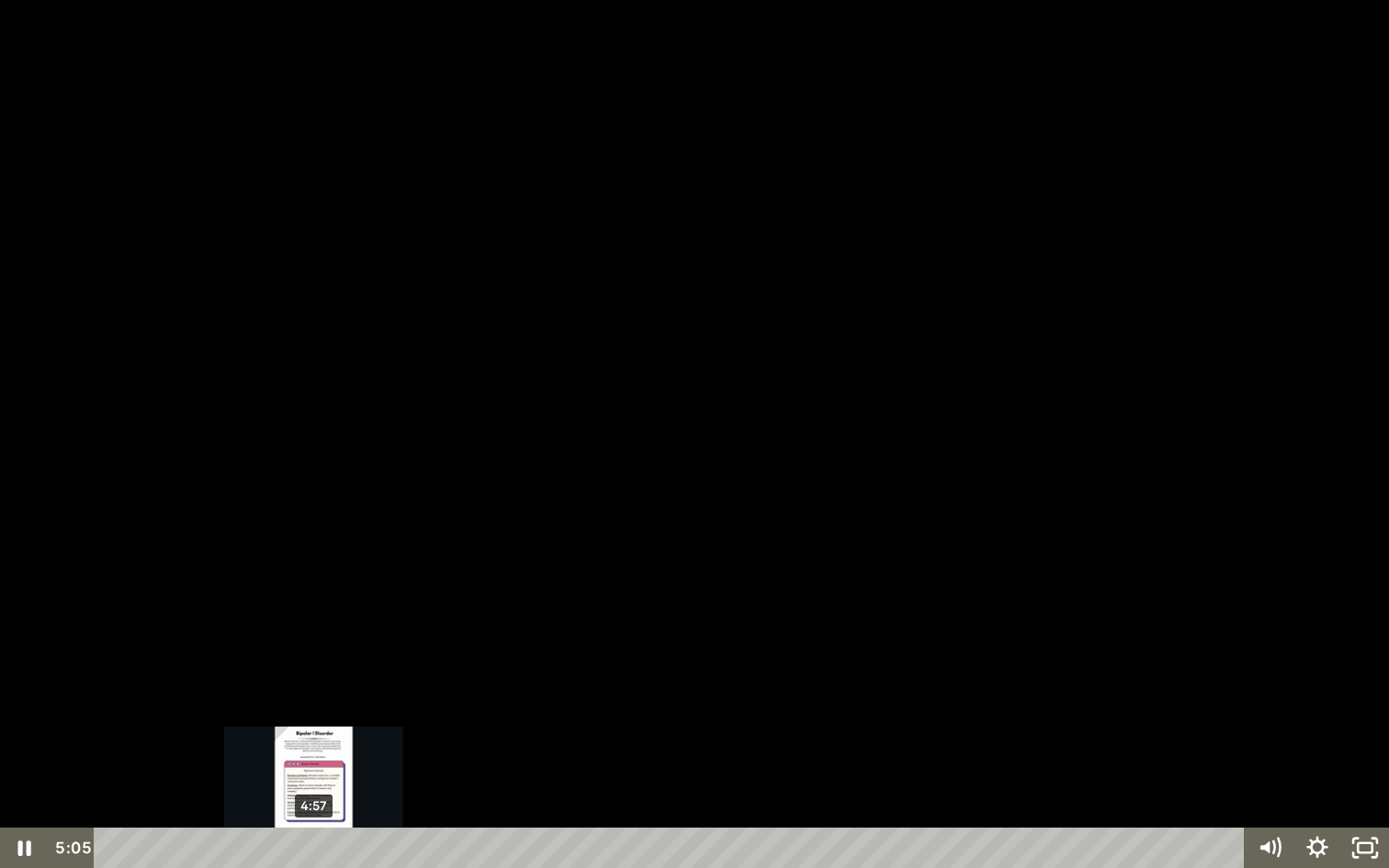 click at bounding box center [320, 848] 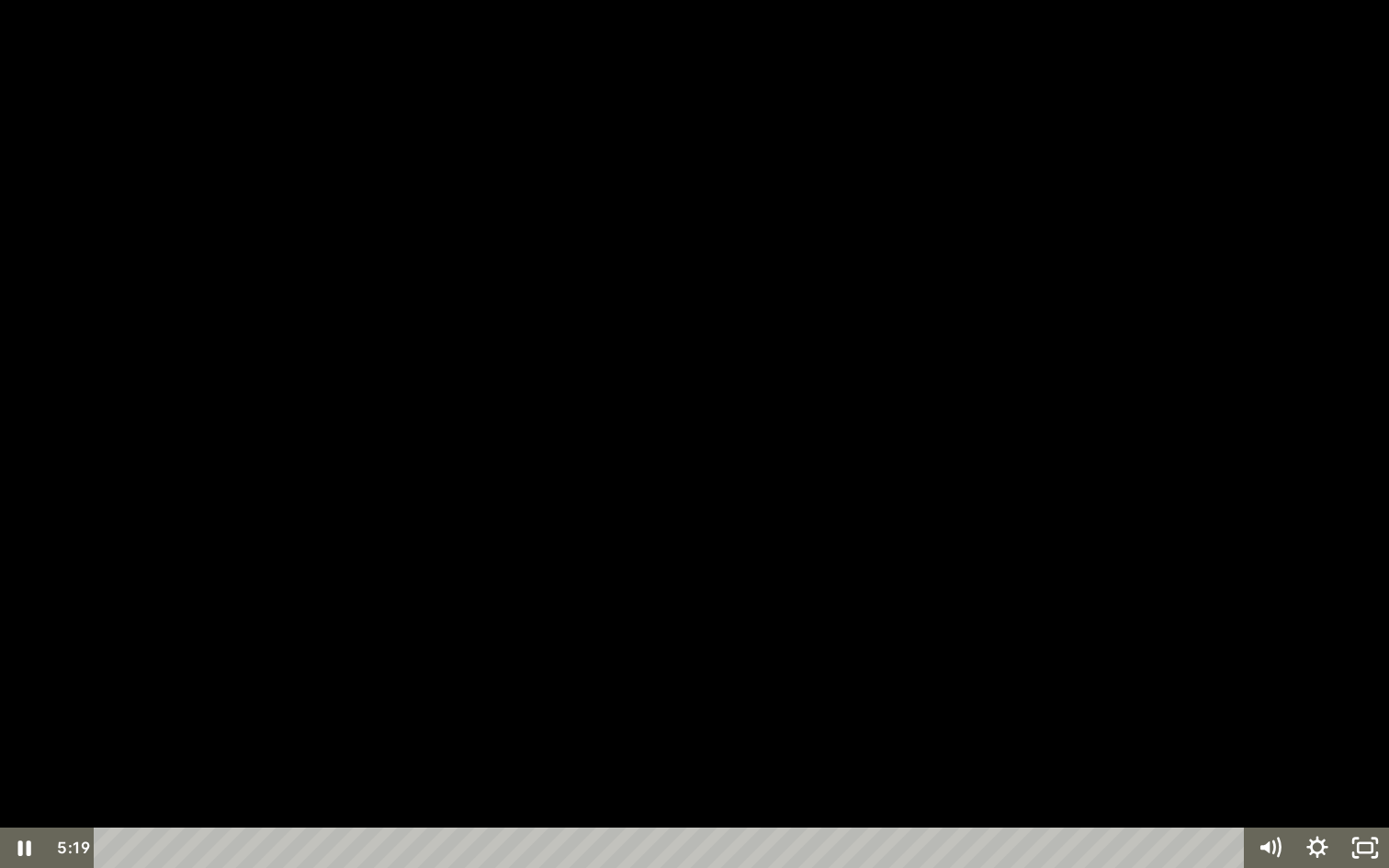 click at bounding box center [694, 434] 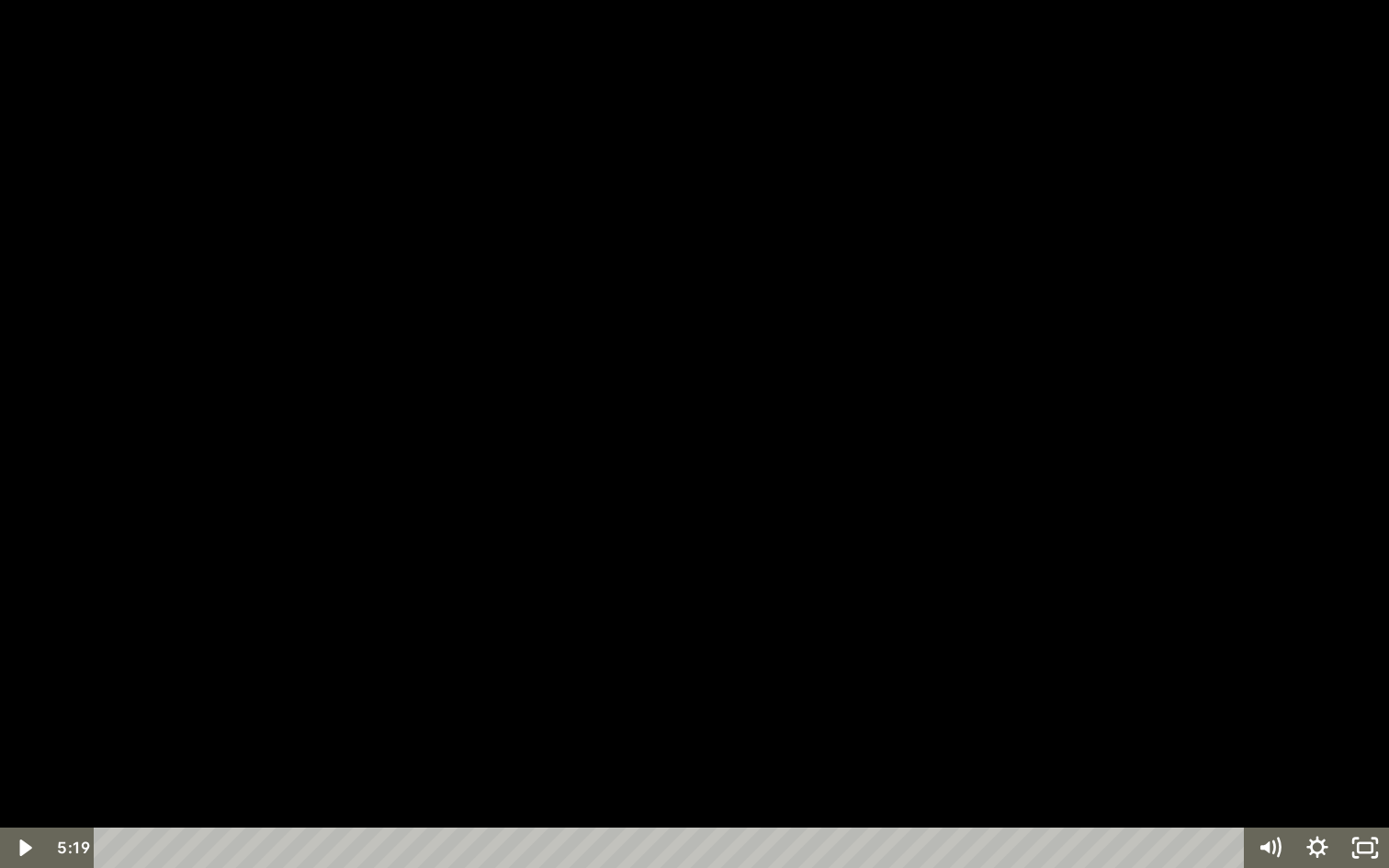 click at bounding box center (0, 0) 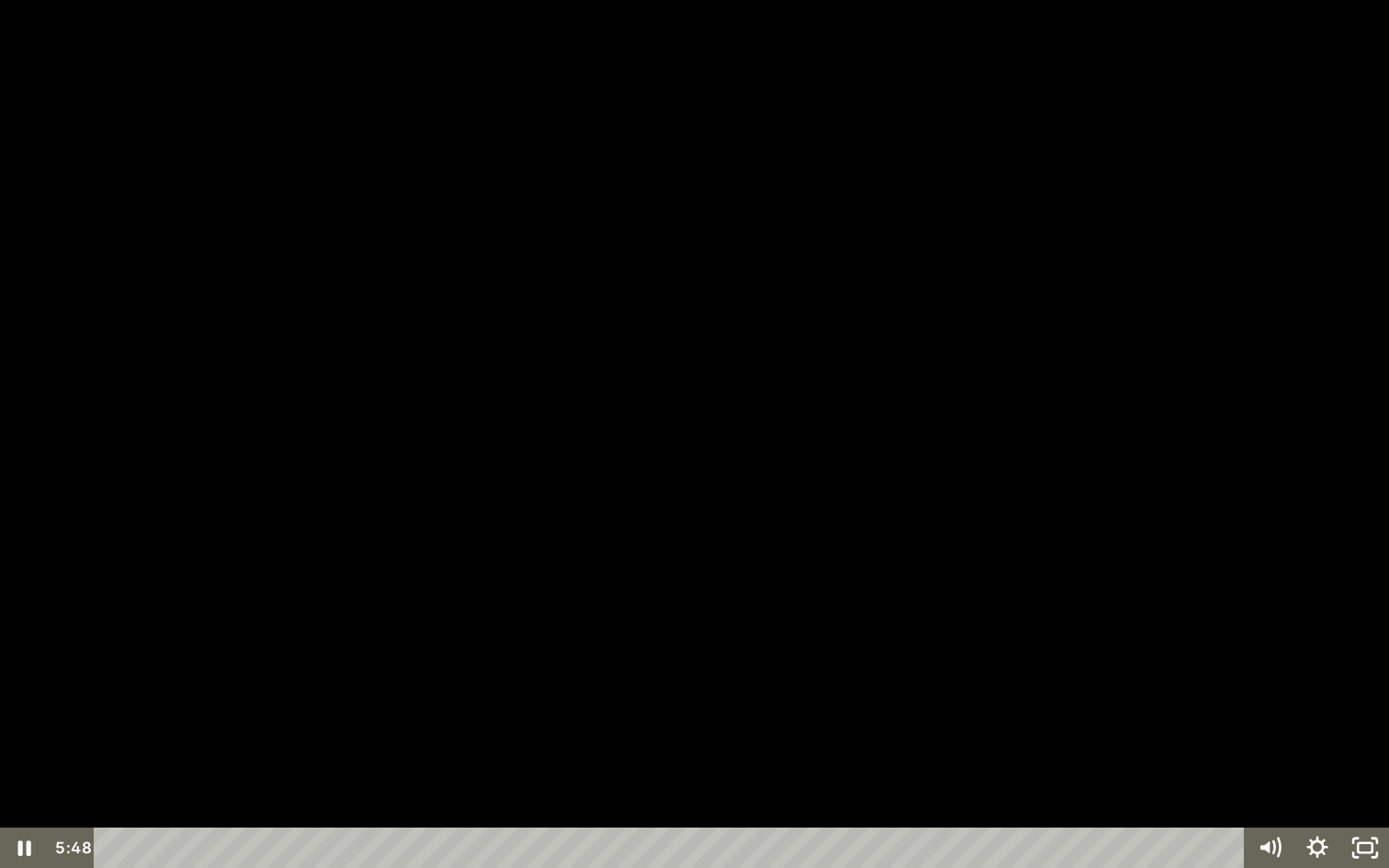 click at bounding box center (694, 434) 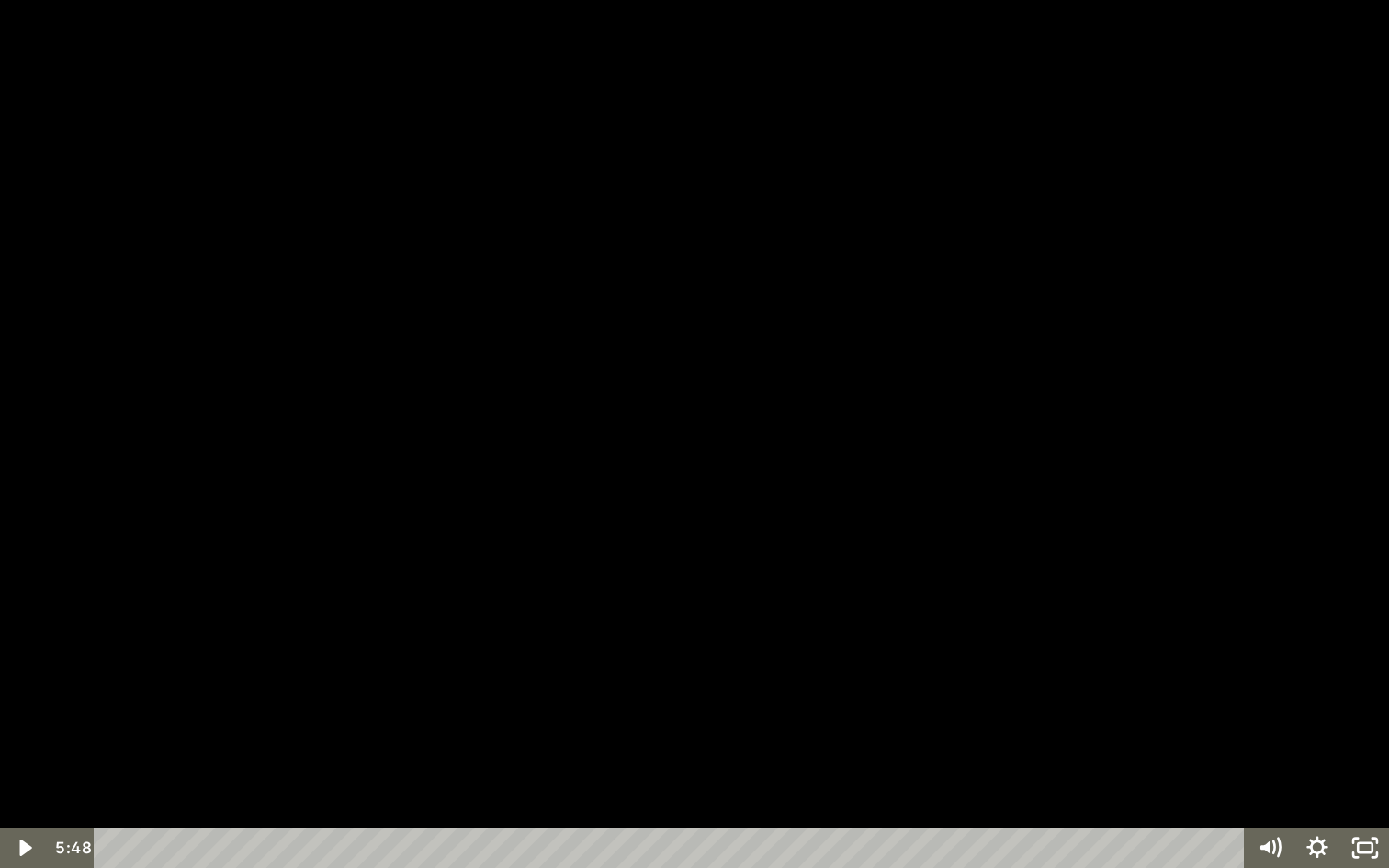 click at bounding box center [0, 0] 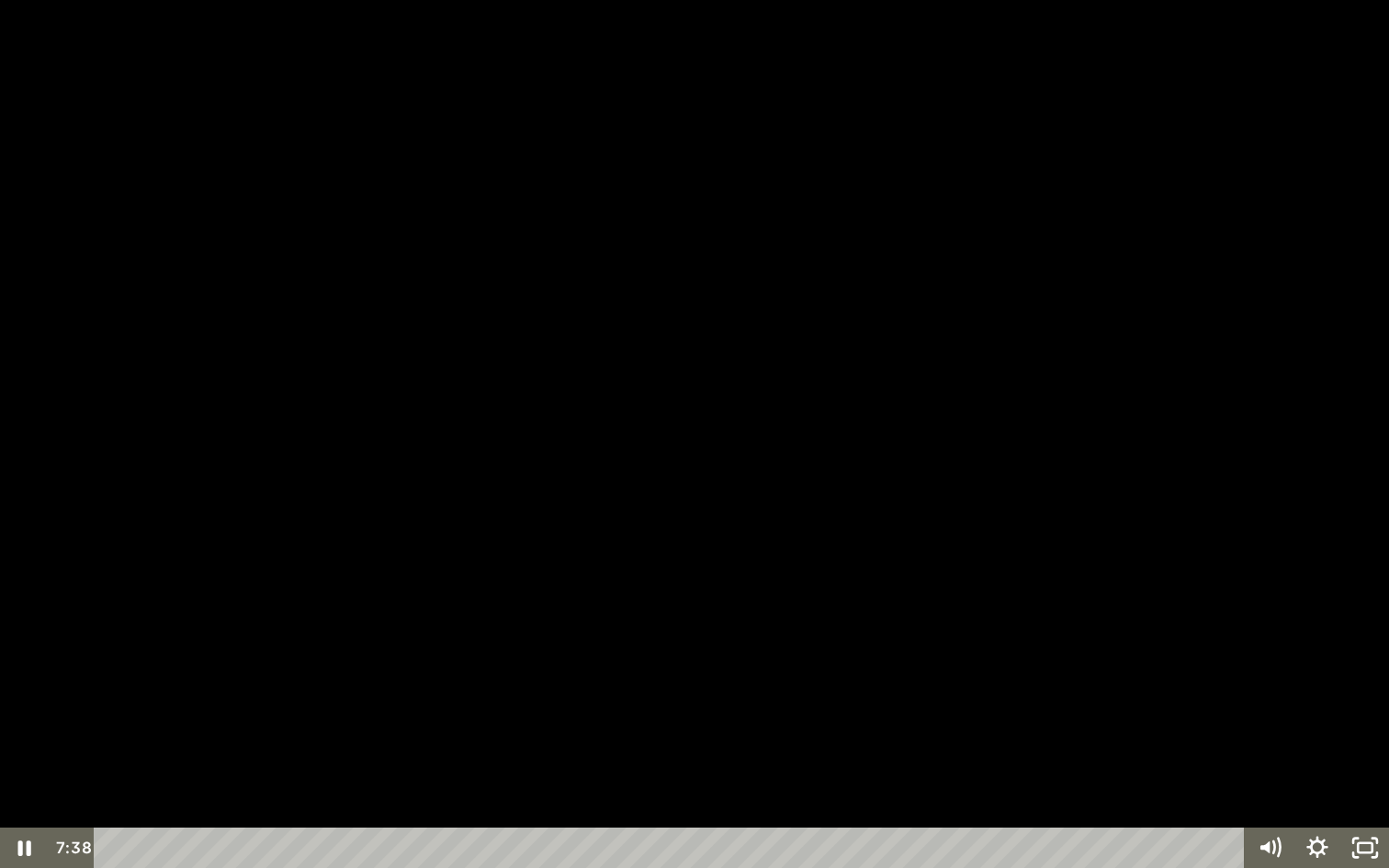 drag, startPoint x: 770, startPoint y: 358, endPoint x: 731, endPoint y: 366, distance: 39.812058 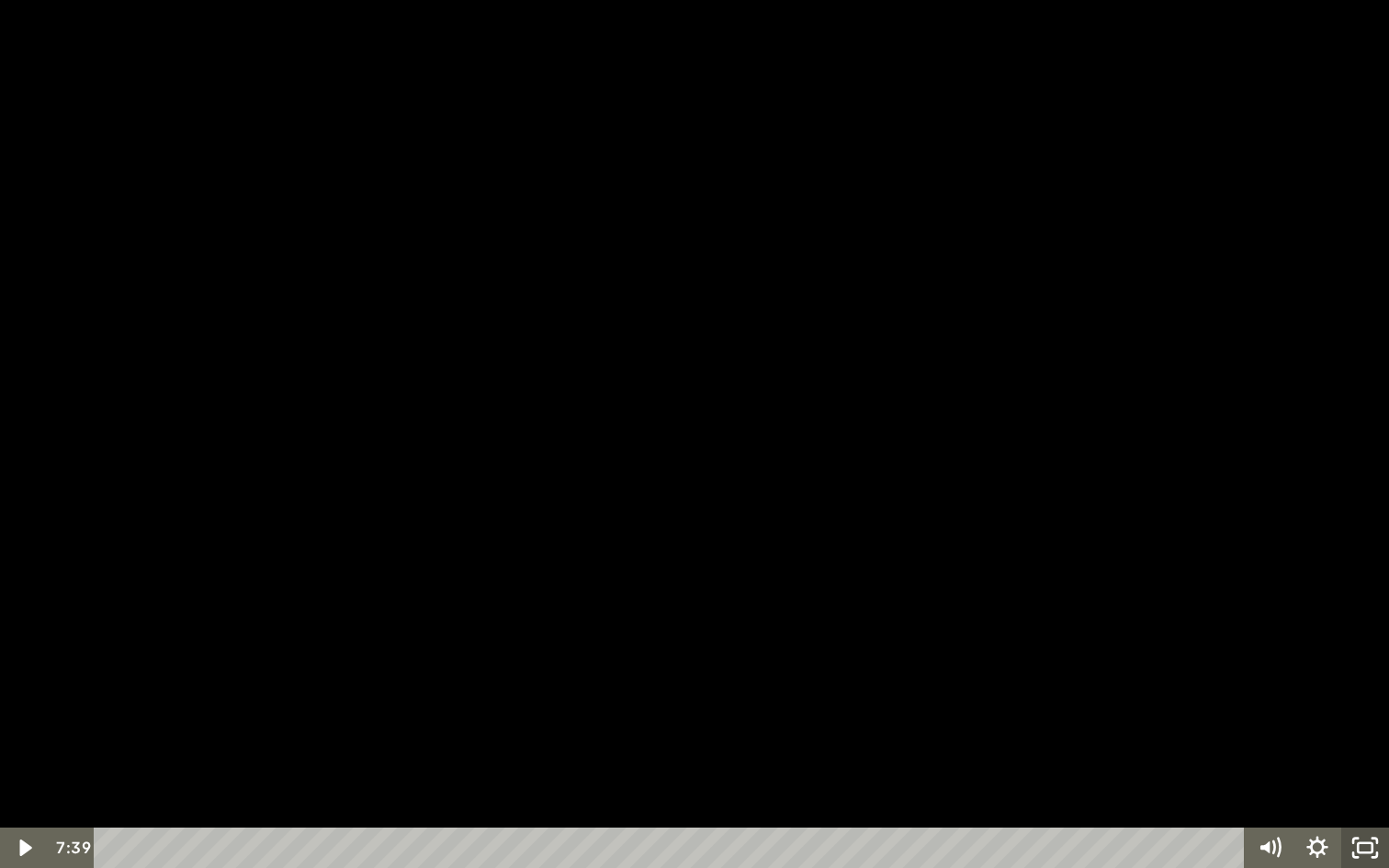 click 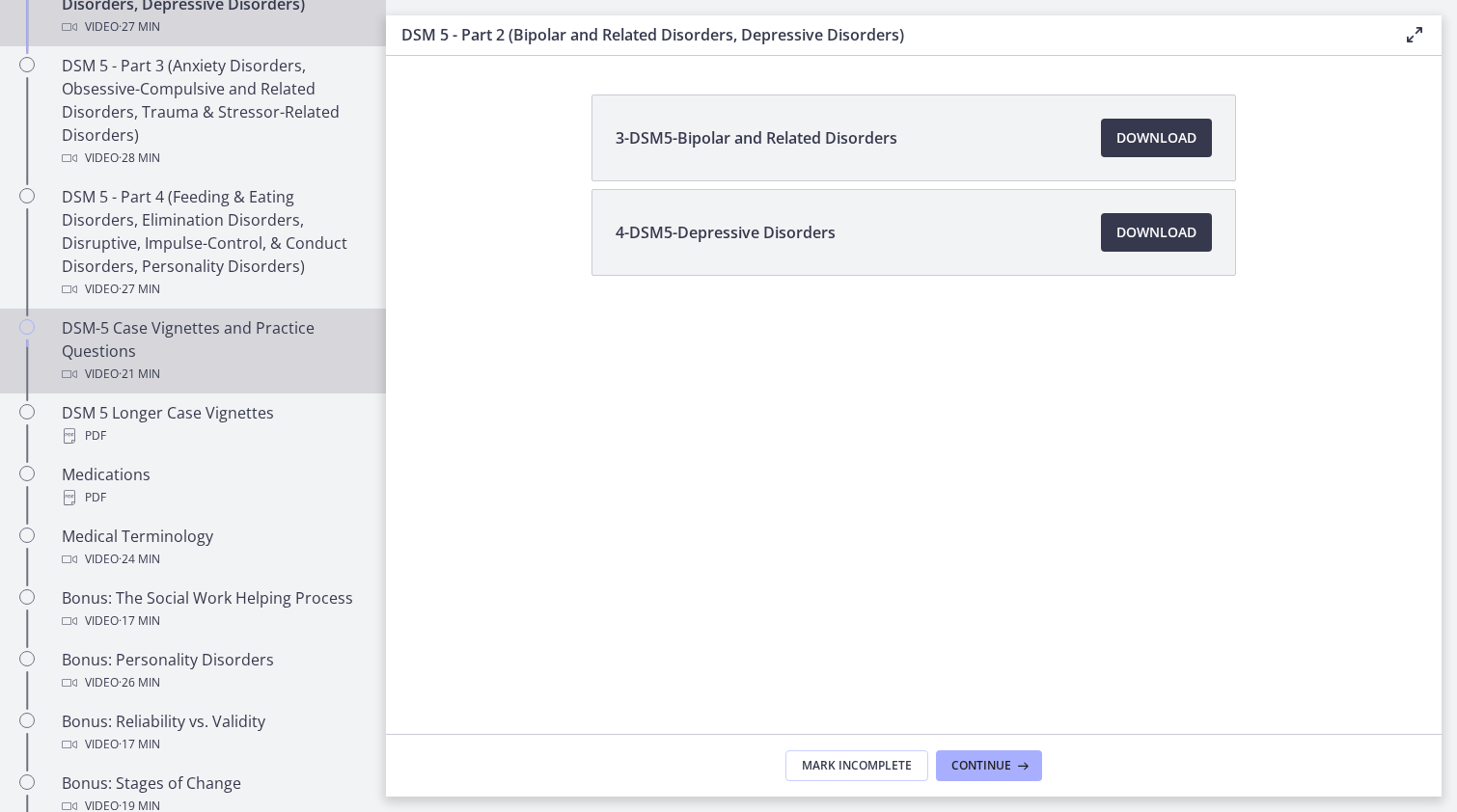 scroll, scrollTop: 1089, scrollLeft: 0, axis: vertical 